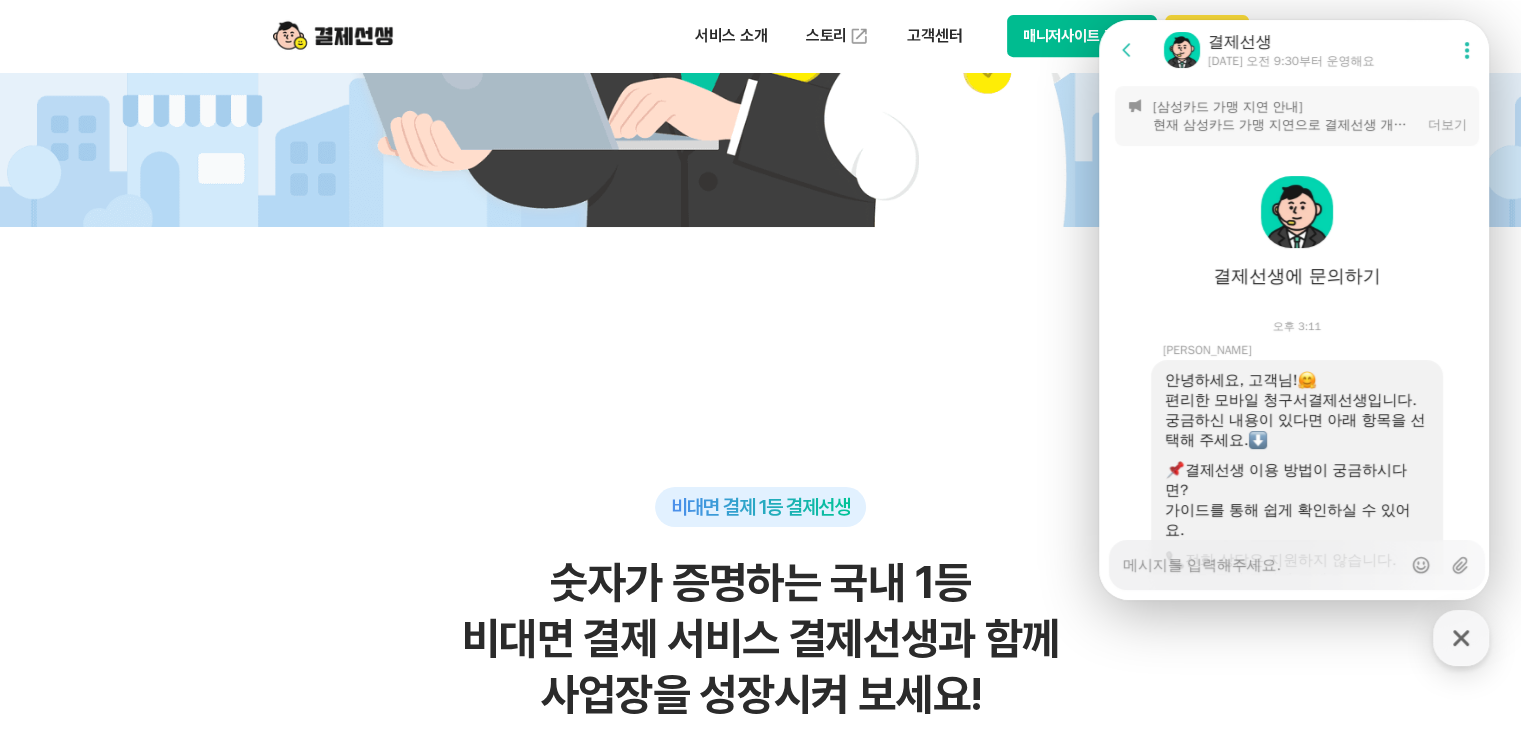 scroll, scrollTop: 0, scrollLeft: 0, axis: both 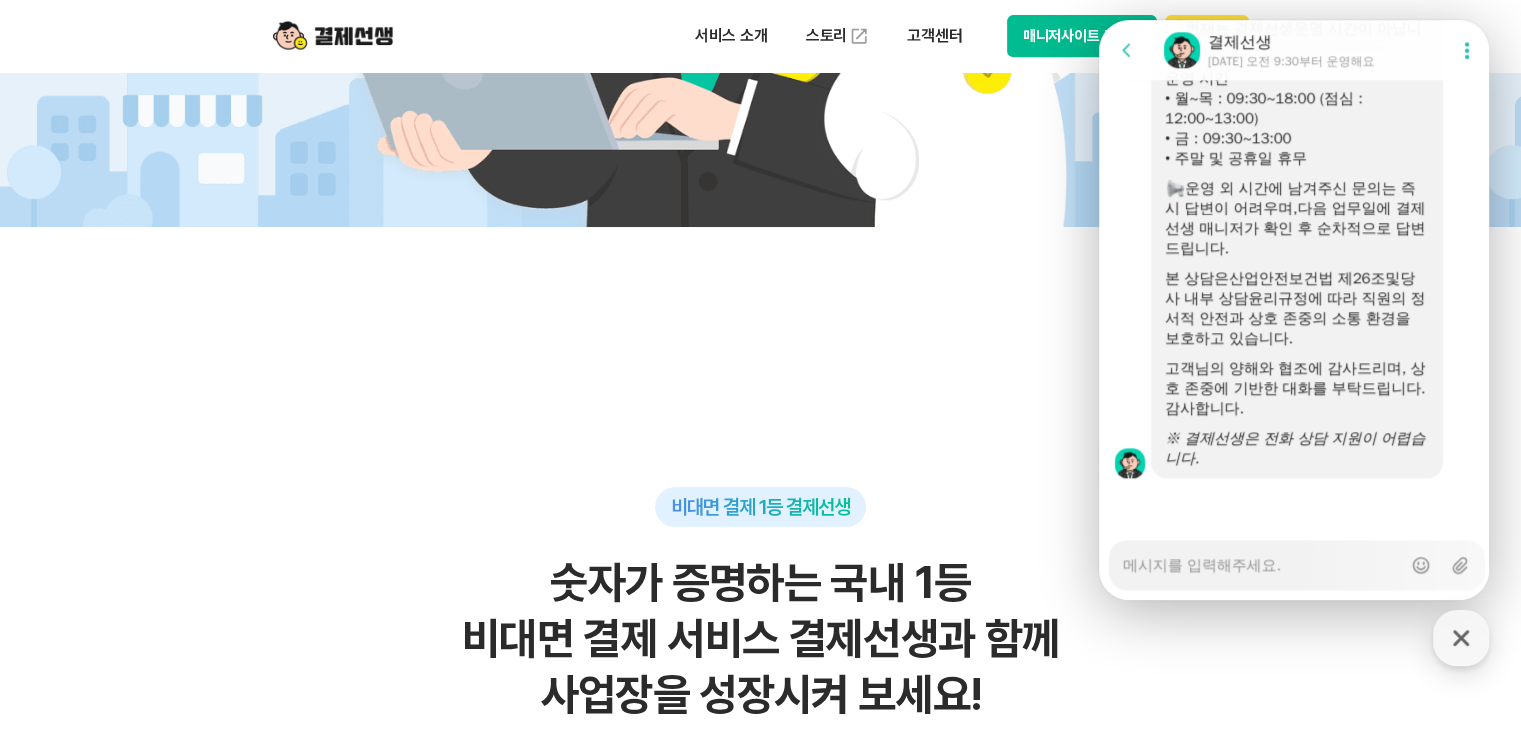 click on "비대면 결제 1등 결제선생 숫자가 증명하는 국내 1등  비대면 결제 서비스 결제선생과 함께  사업장을 성장시켜 보세요! 누적 가맹점 수 86,000개 누적 고객 수 225만명 월 청구서 발송건 158만건 월 거래 금액 3,000억원 누적 거래액 7조원 * 2025년 2분기 기준" at bounding box center (761, 1430) 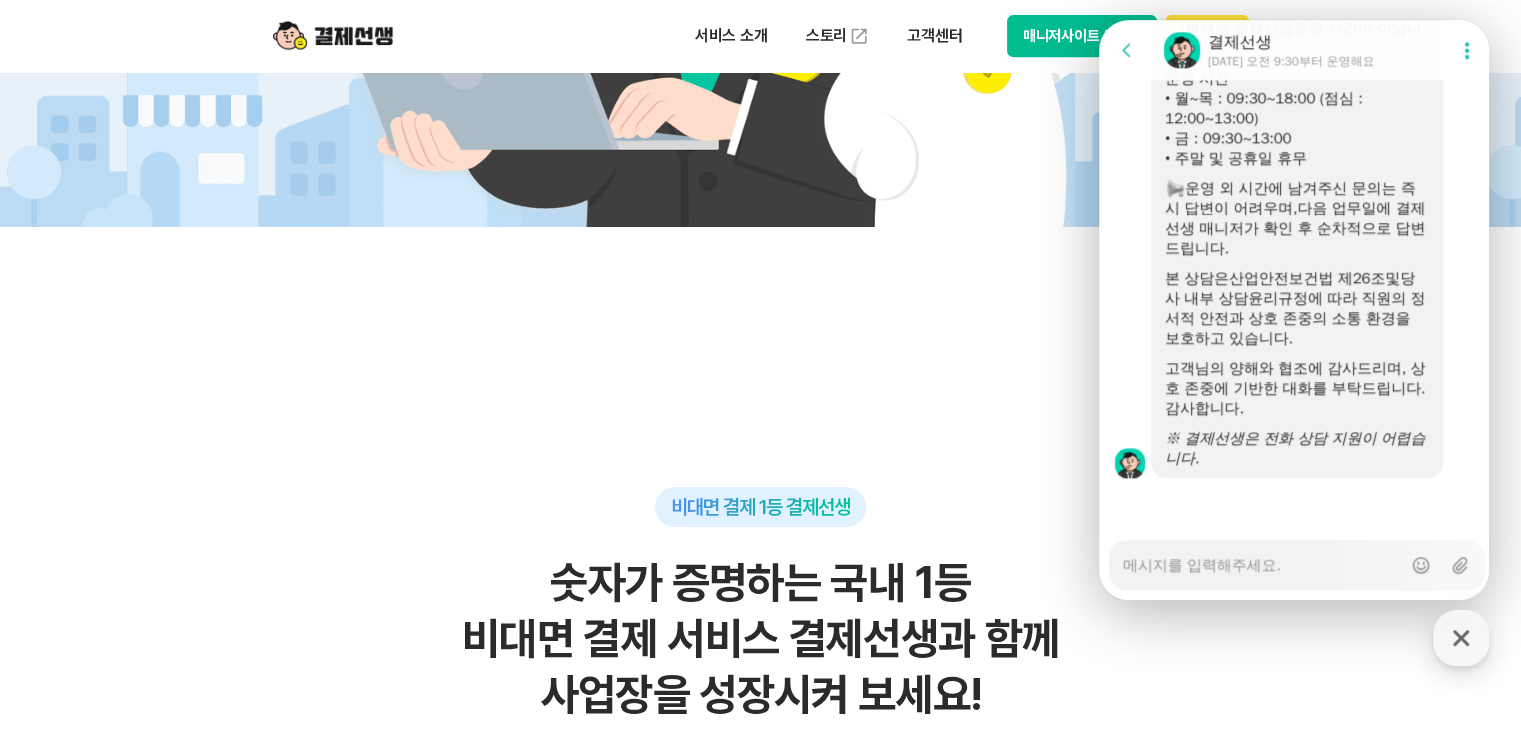 type on "x" 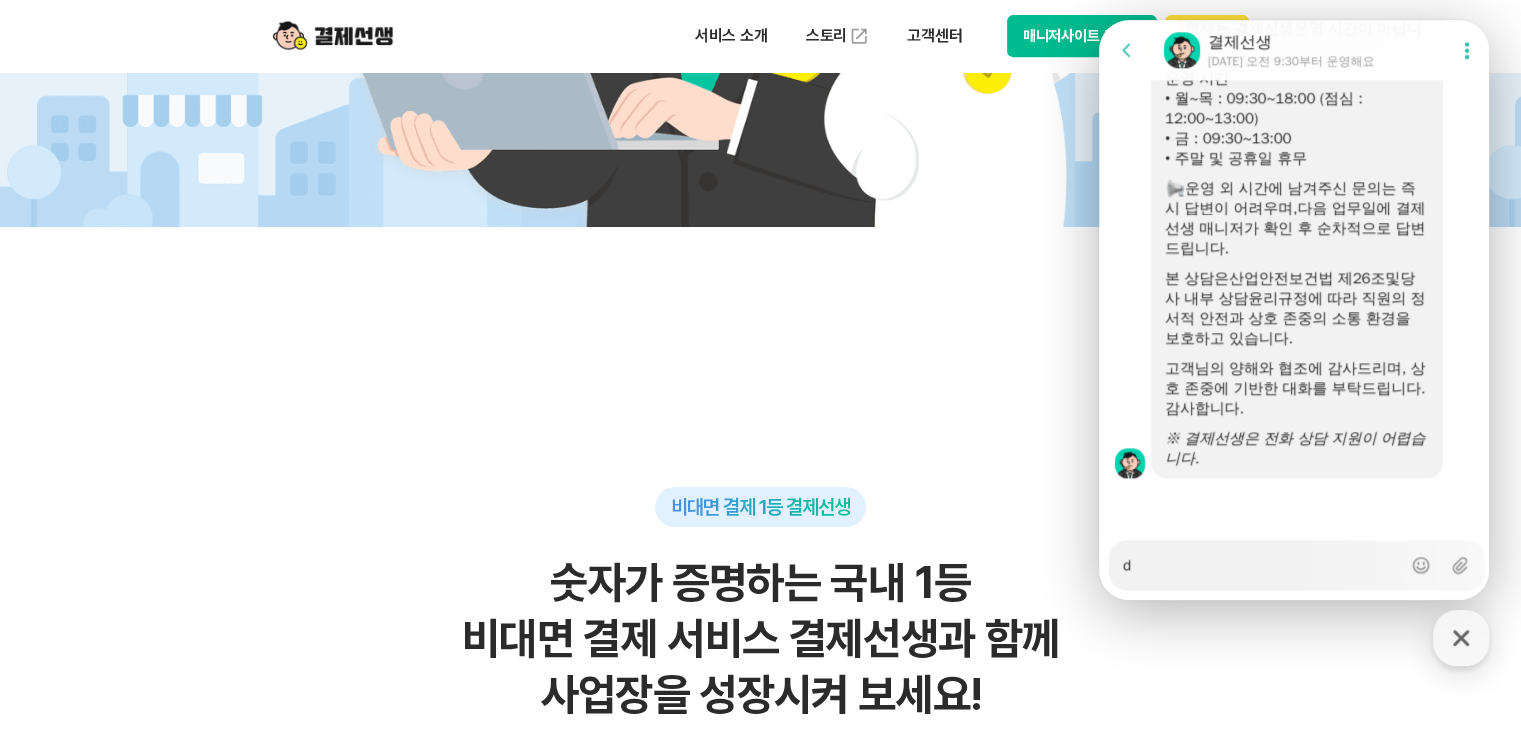 type on "dk" 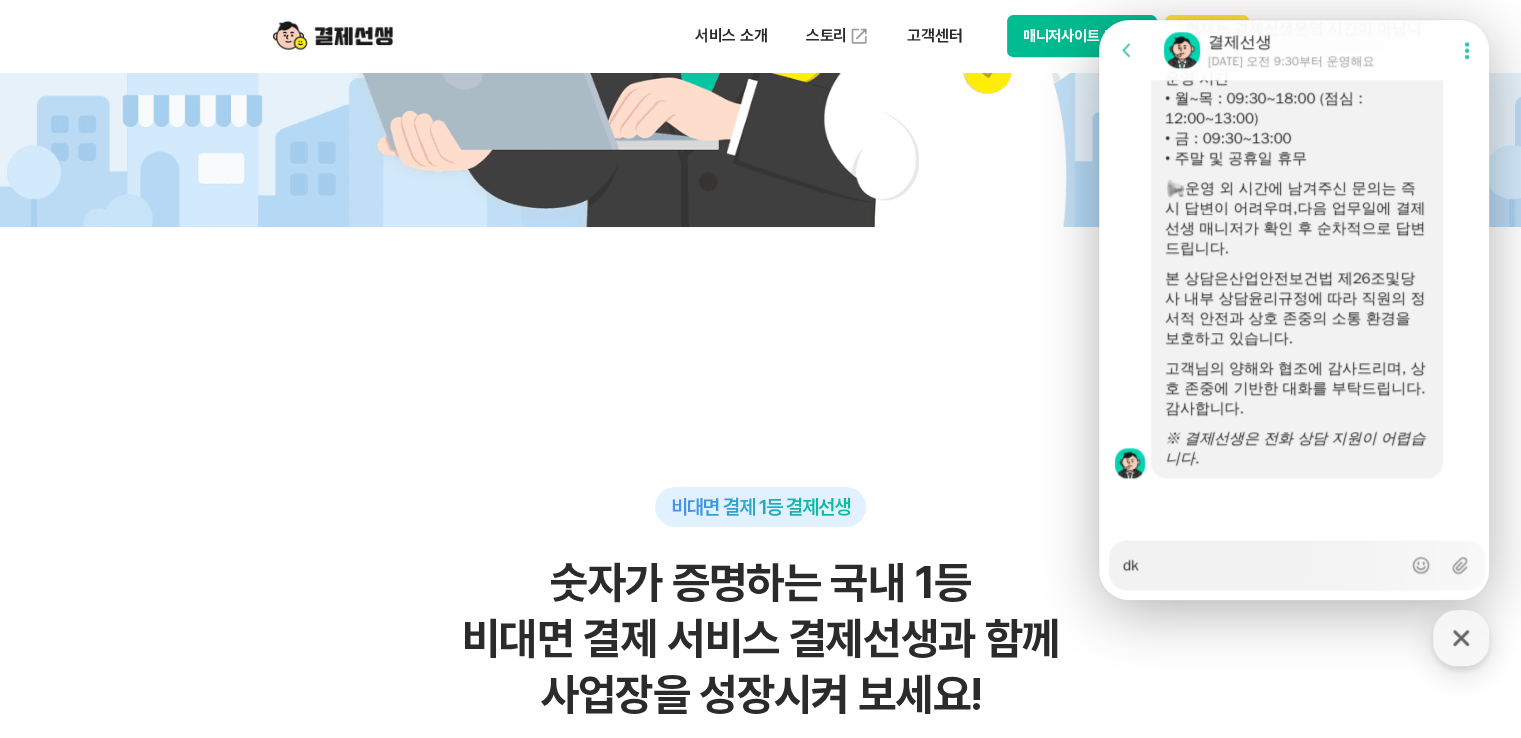 type on "x" 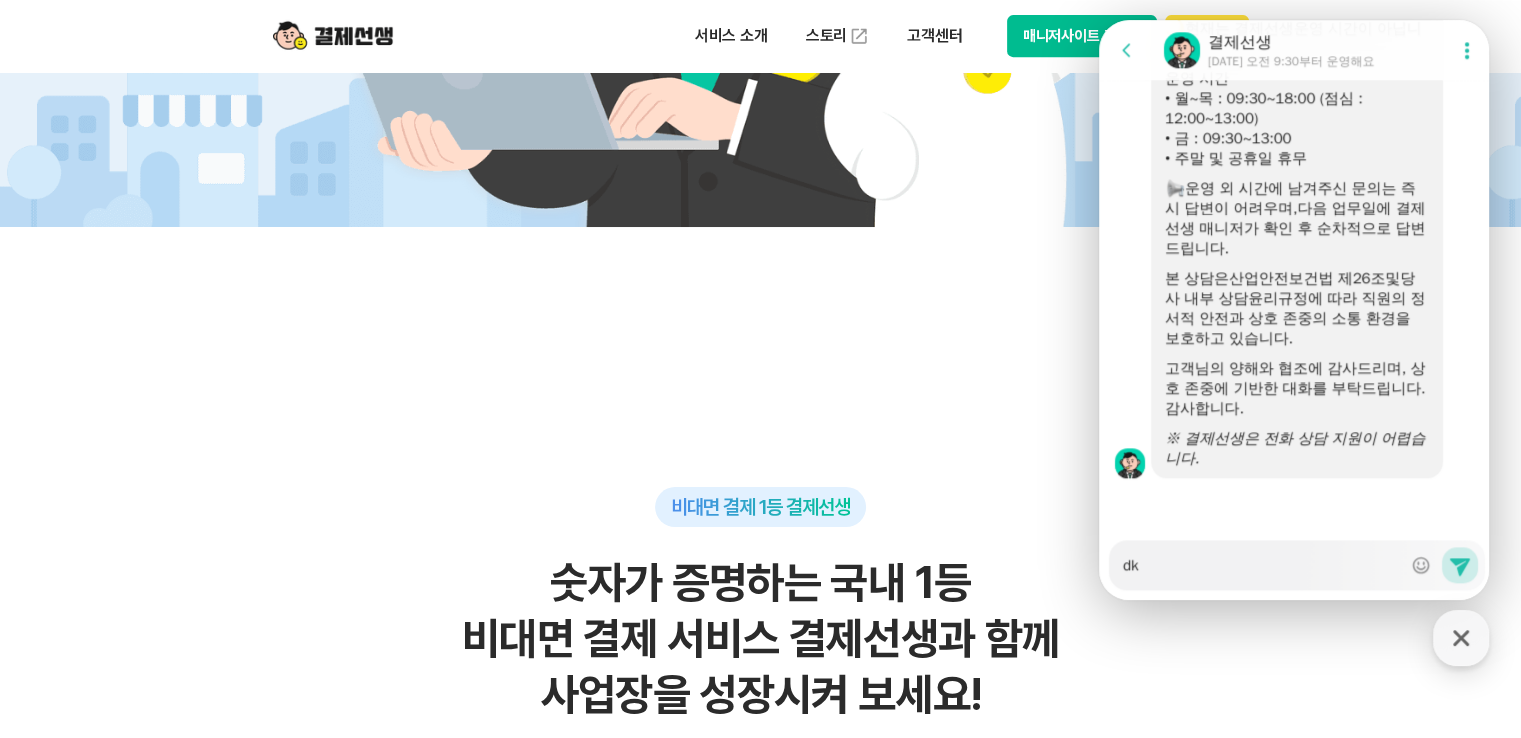 type on "dks" 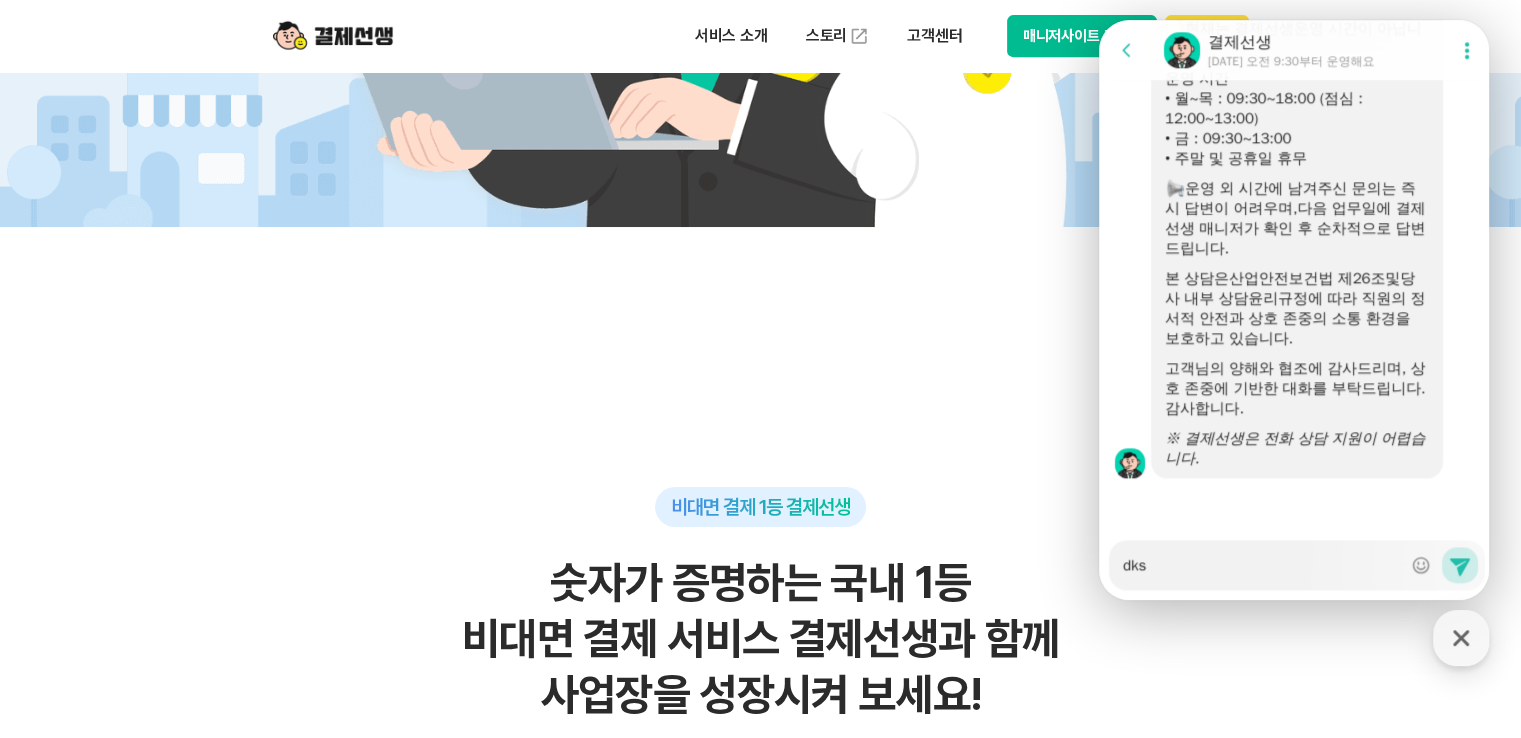 type on "dk" 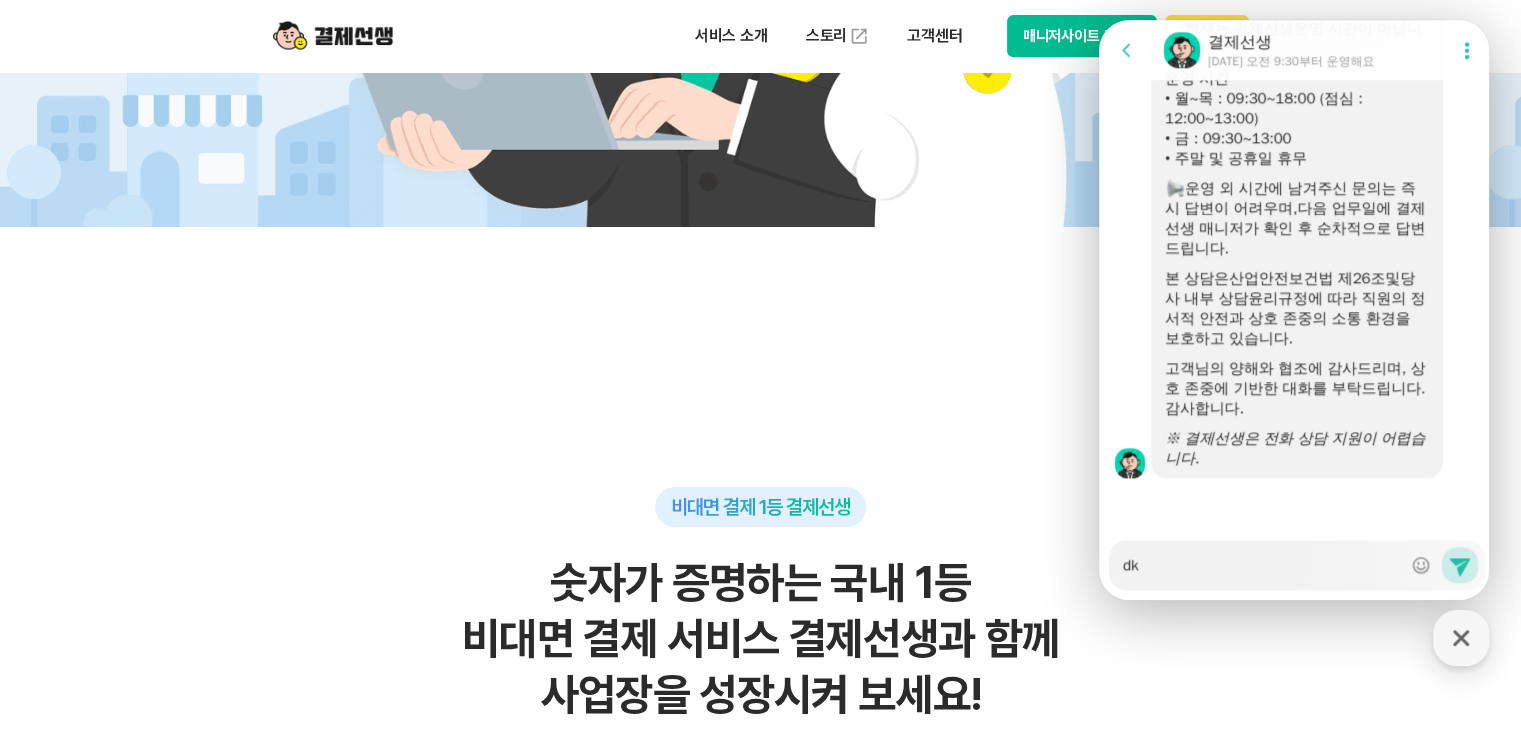type on "d" 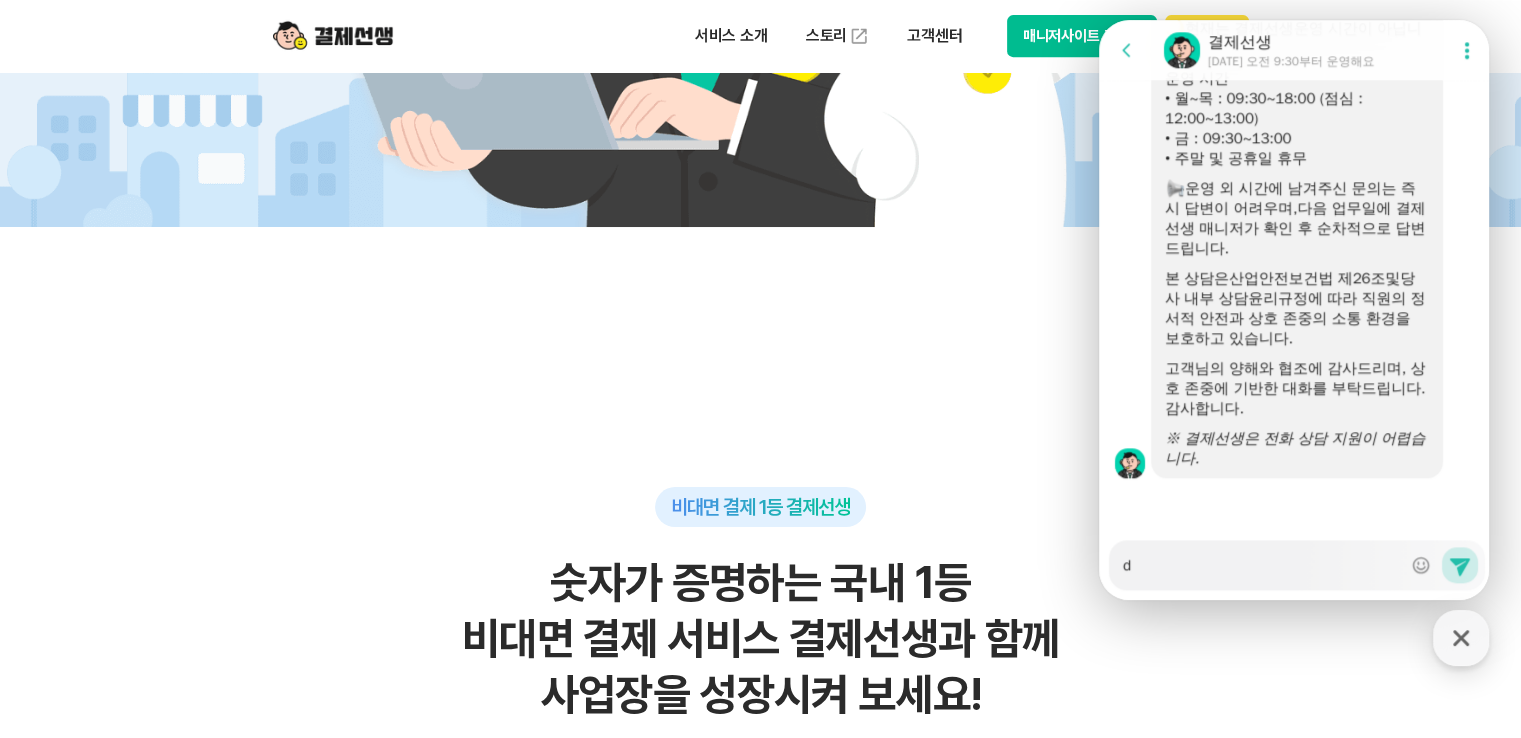 type 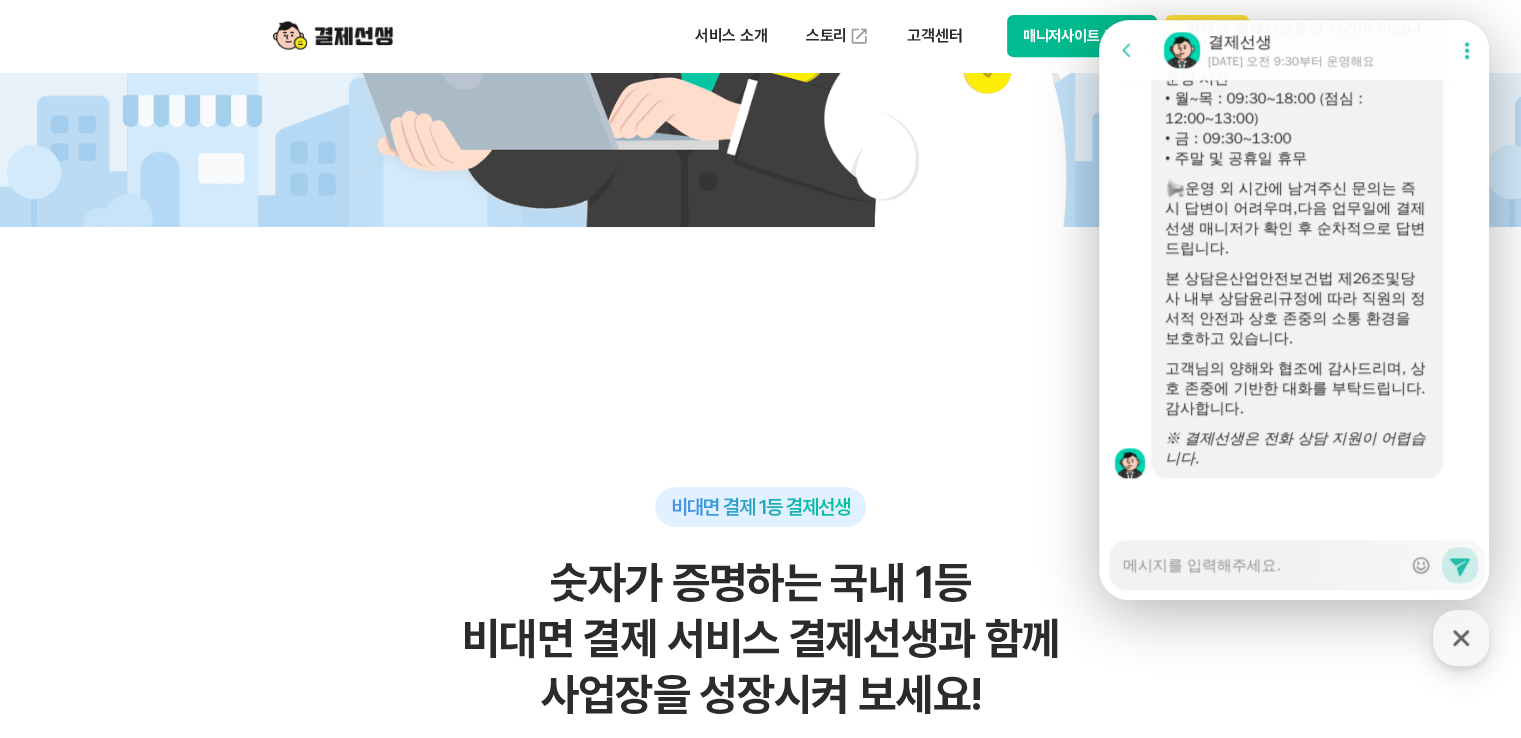 type on "ㅇ" 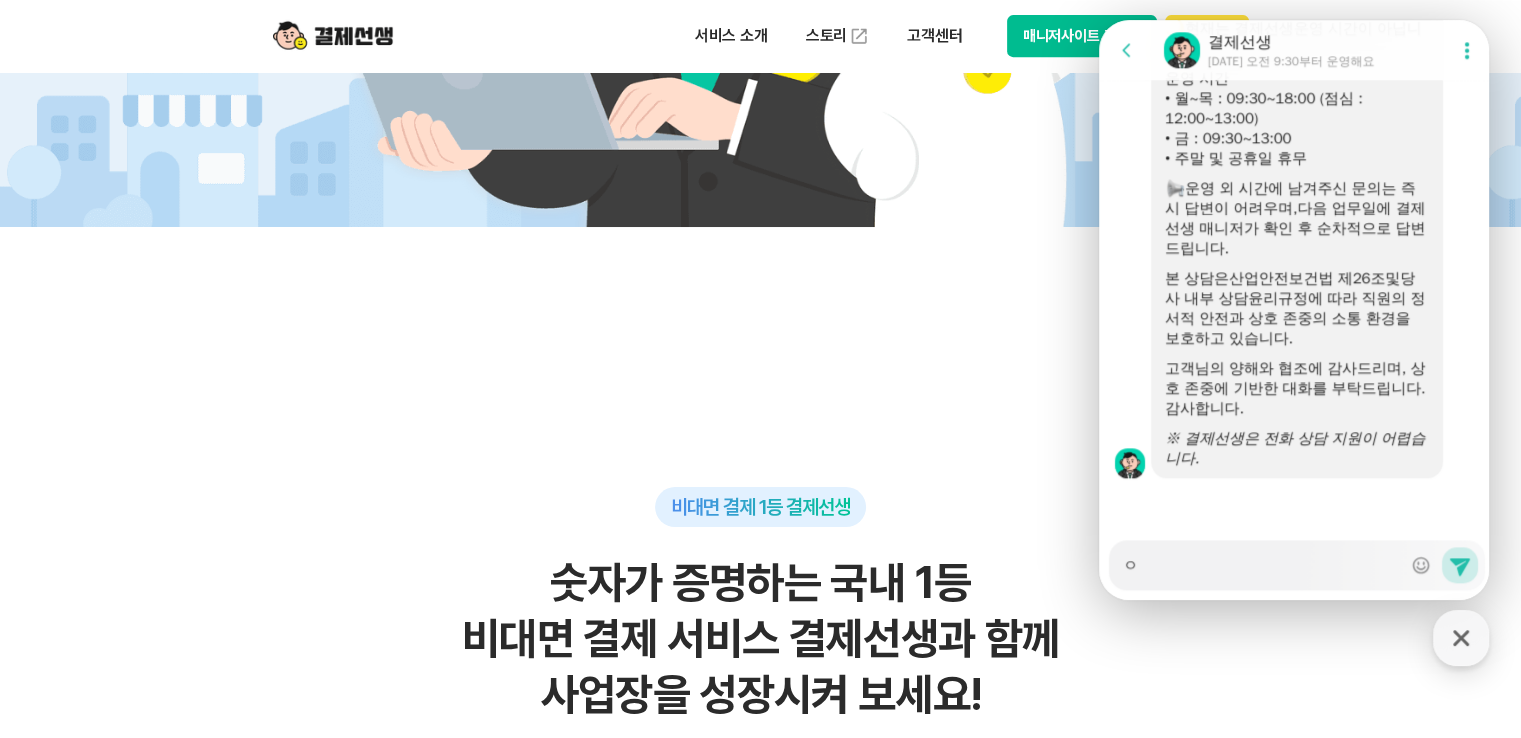 type on "아" 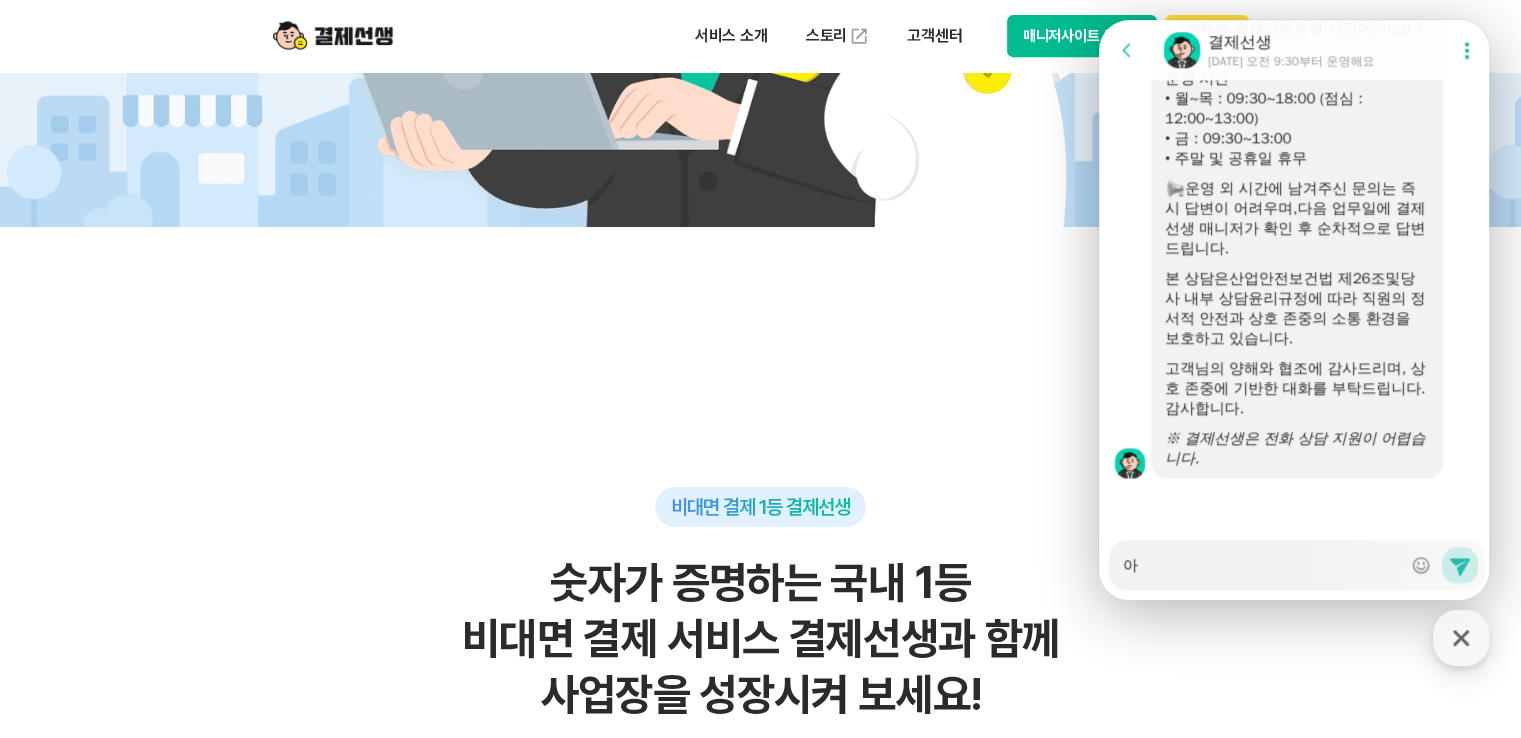 type on "안" 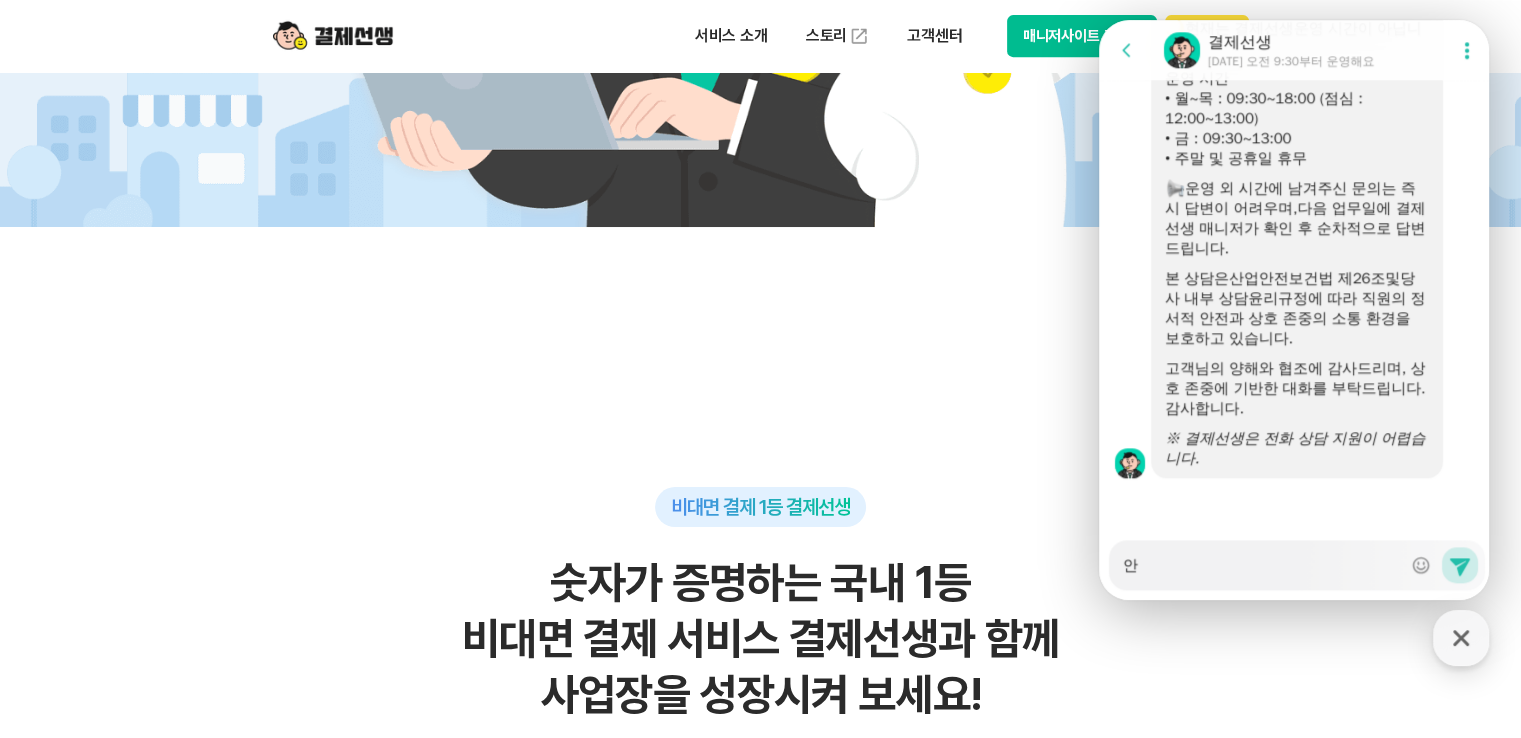 type on "앉" 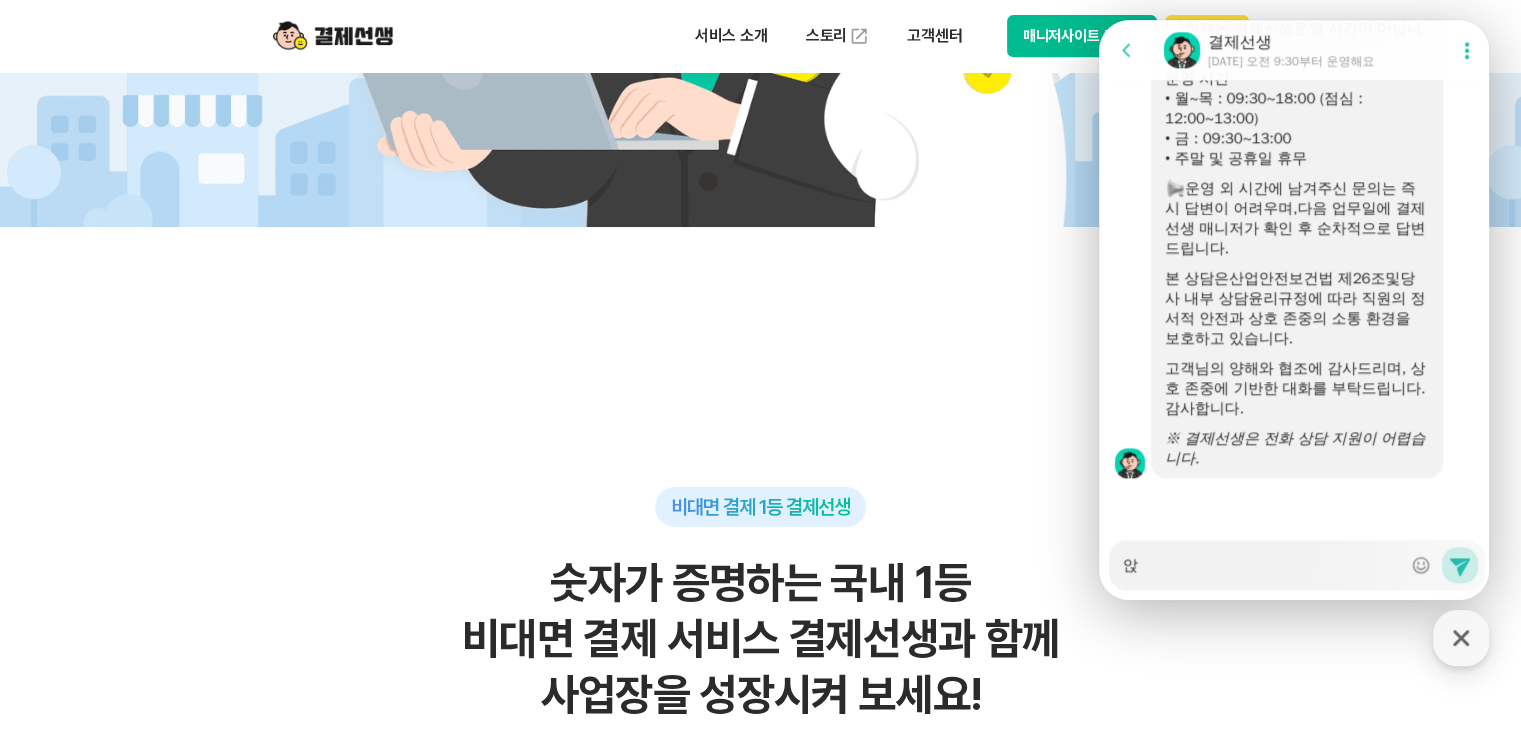 type on "안저" 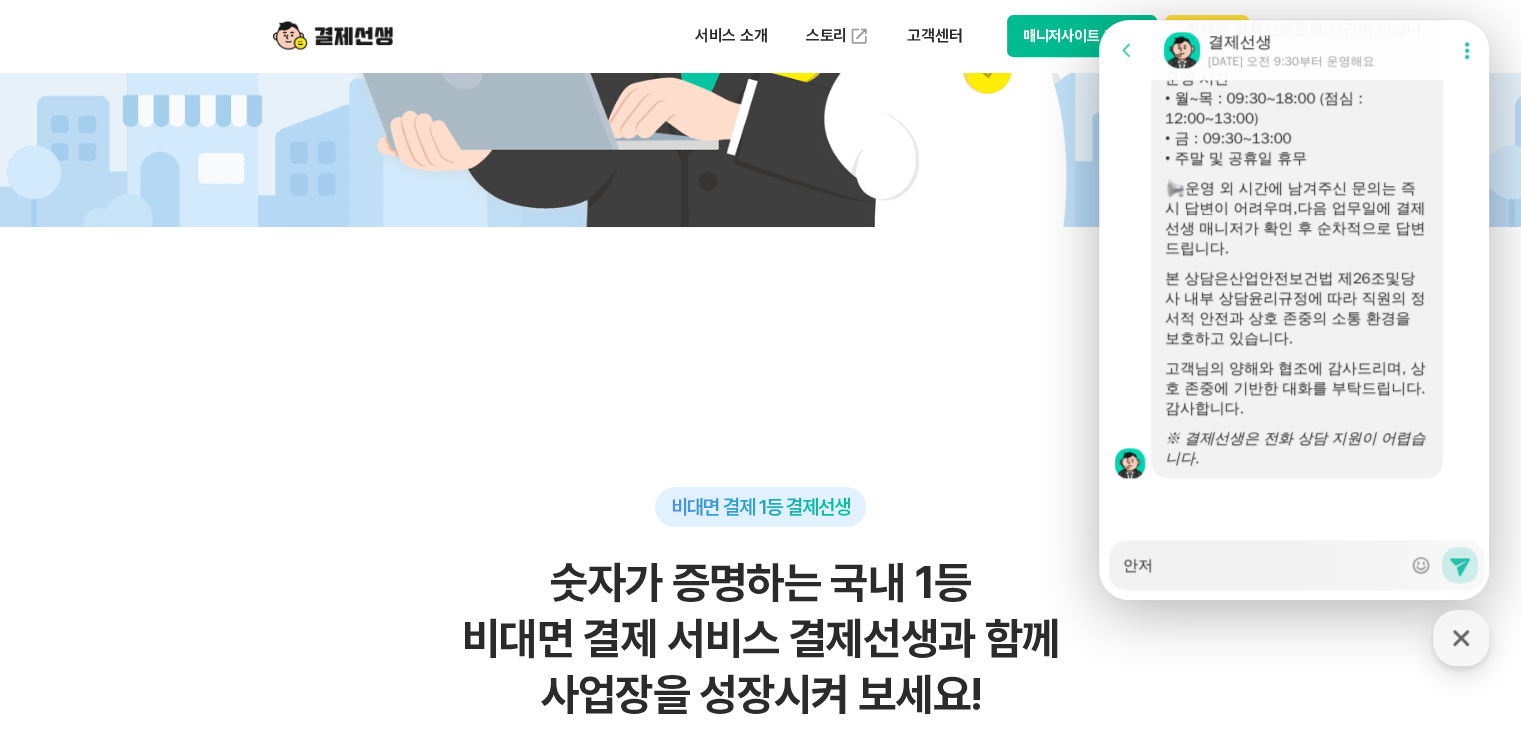 type on "안정" 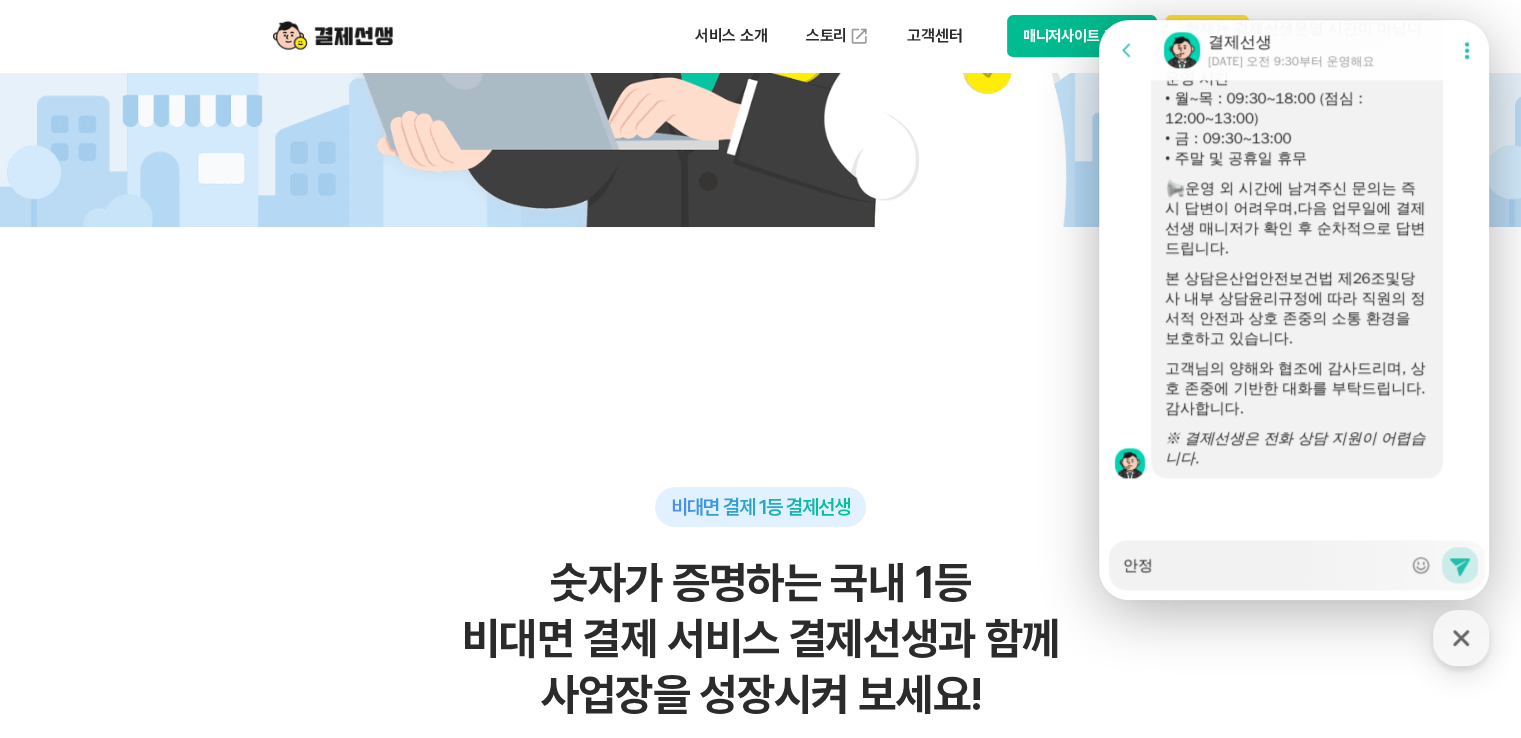type on "안정ㅇ" 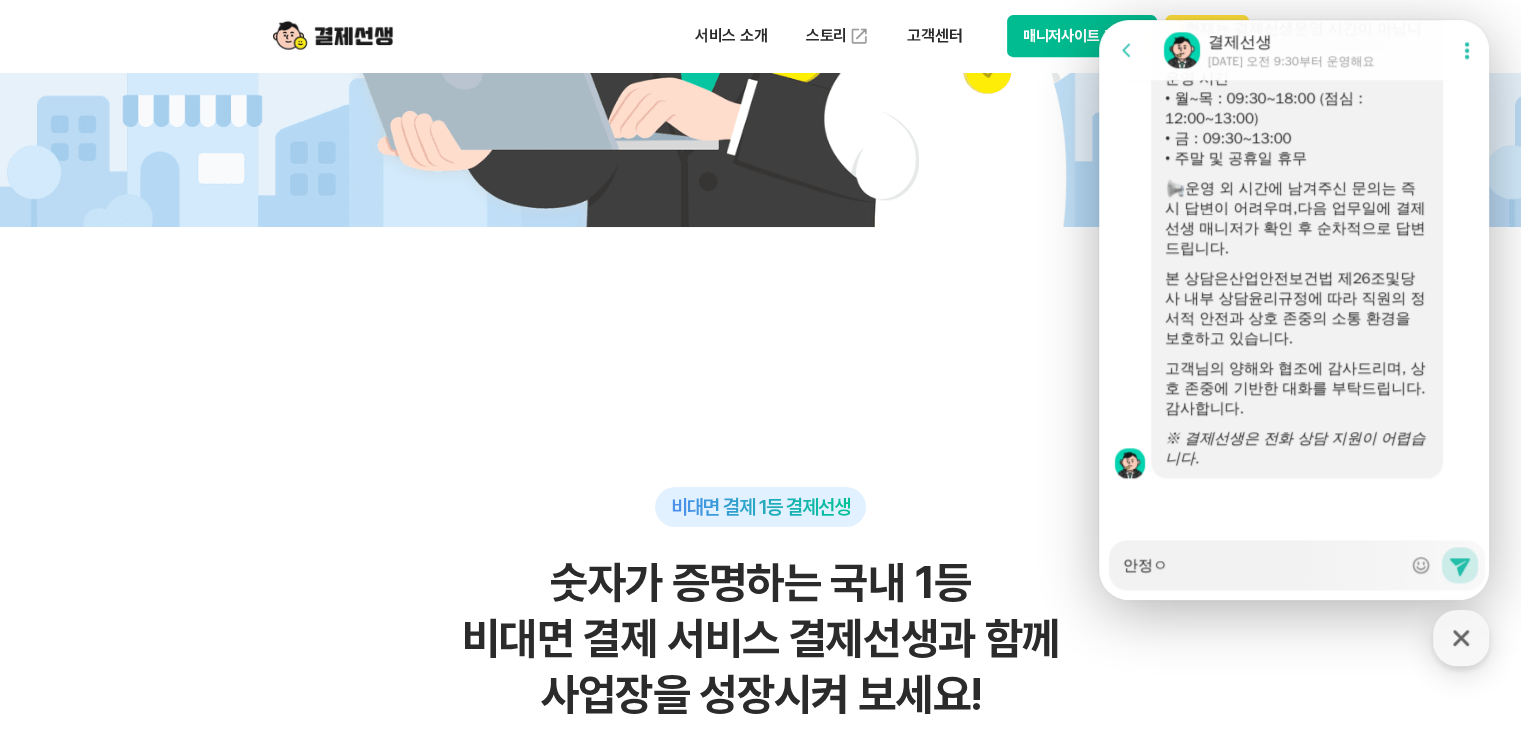 type on "안정으" 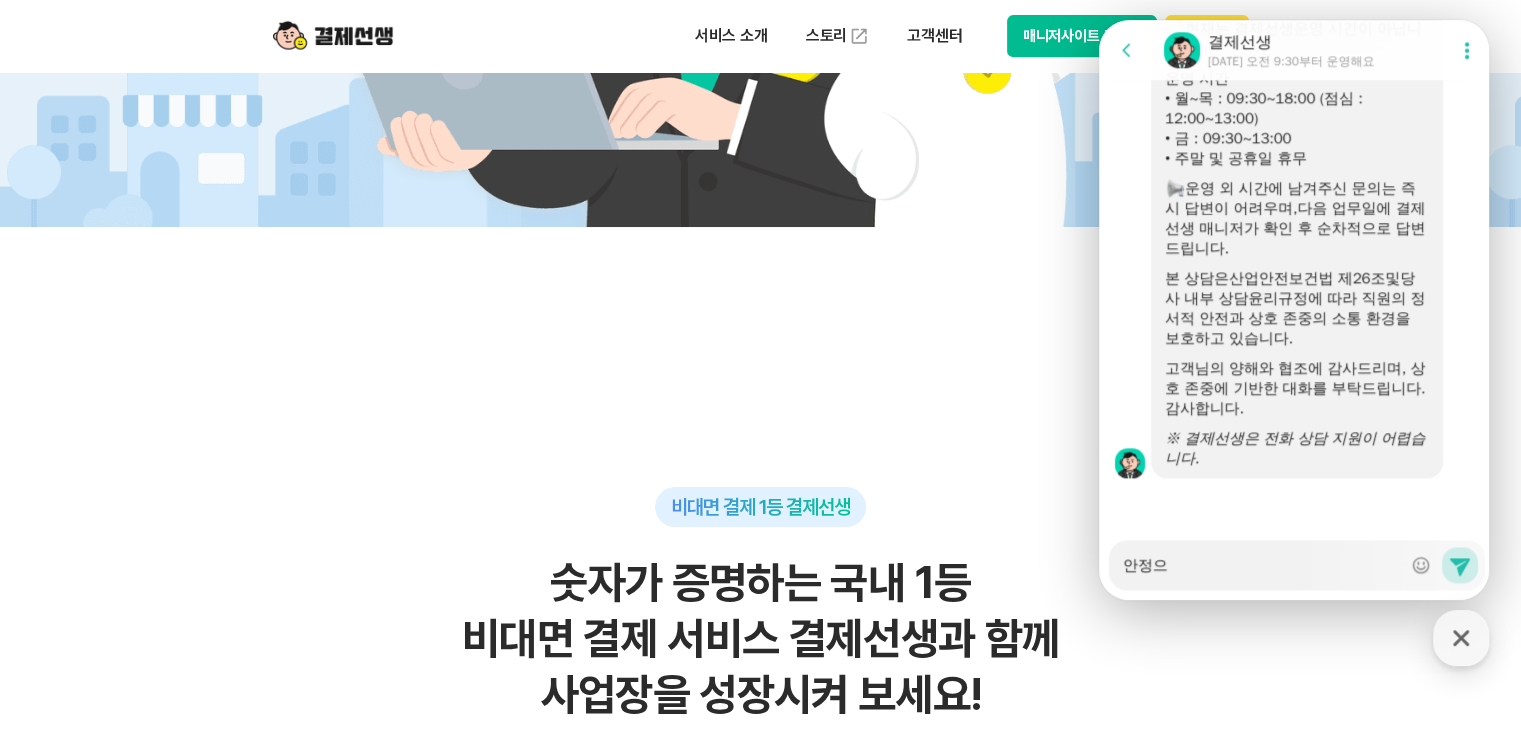 type on "[PERSON_NAME]" 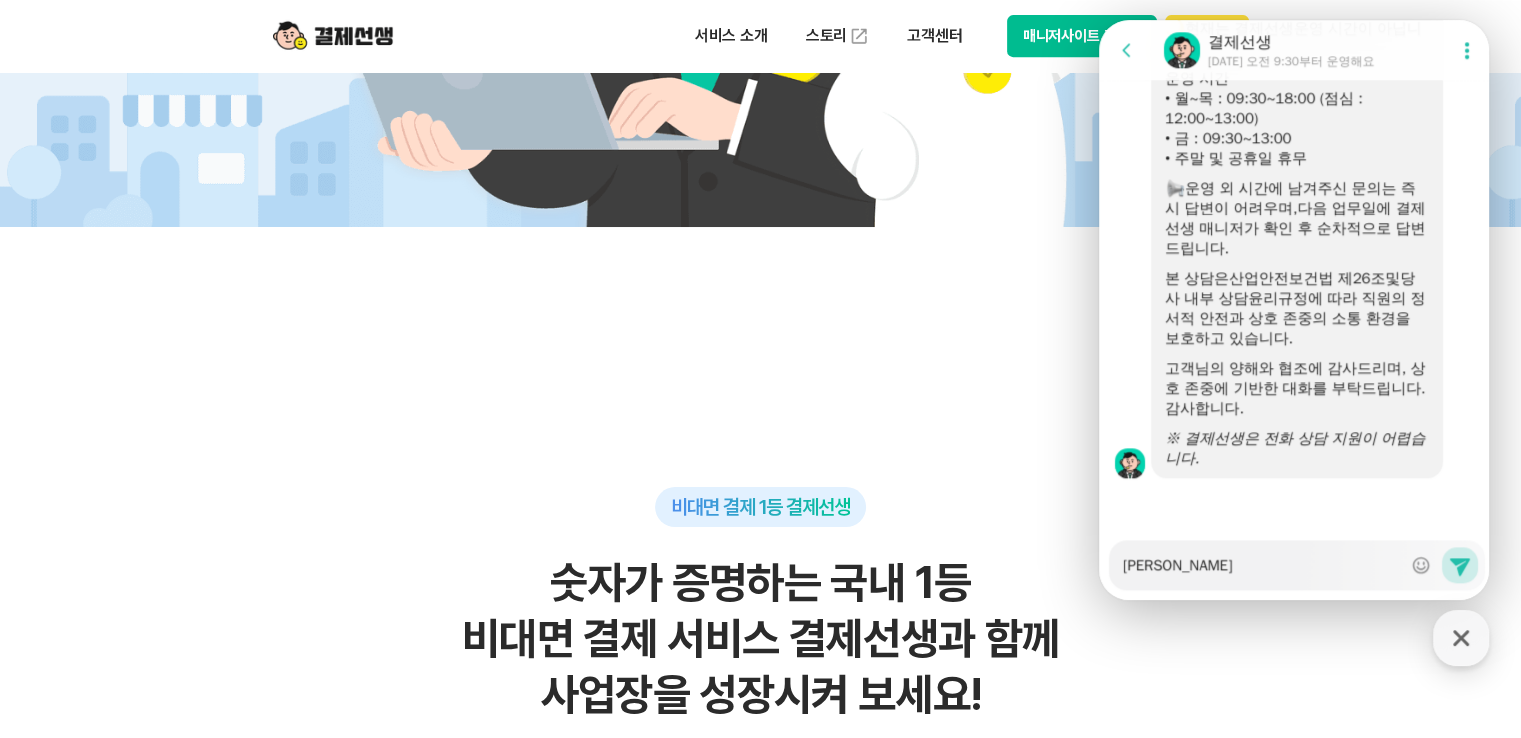 type on "안정으누" 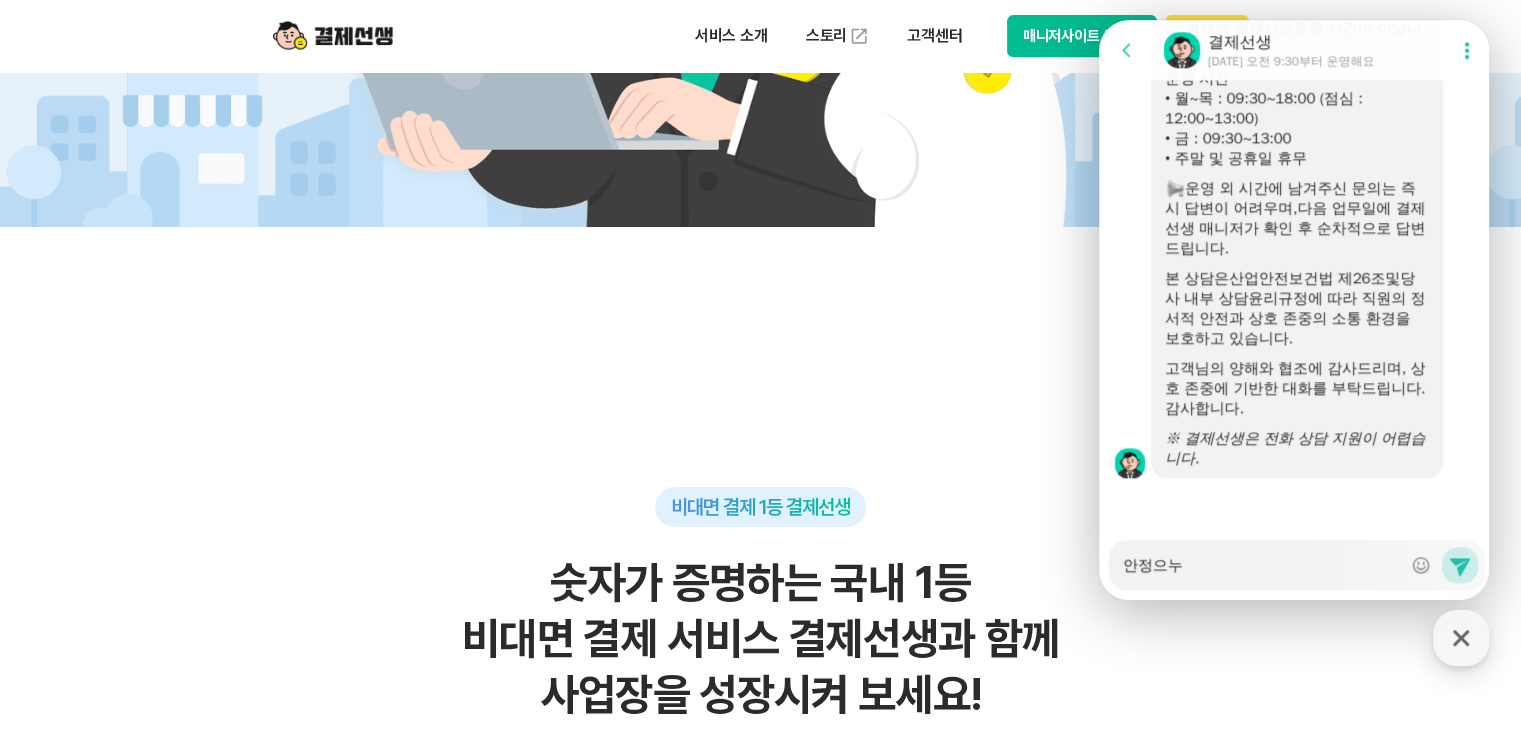 type on "안정으ㄴ" 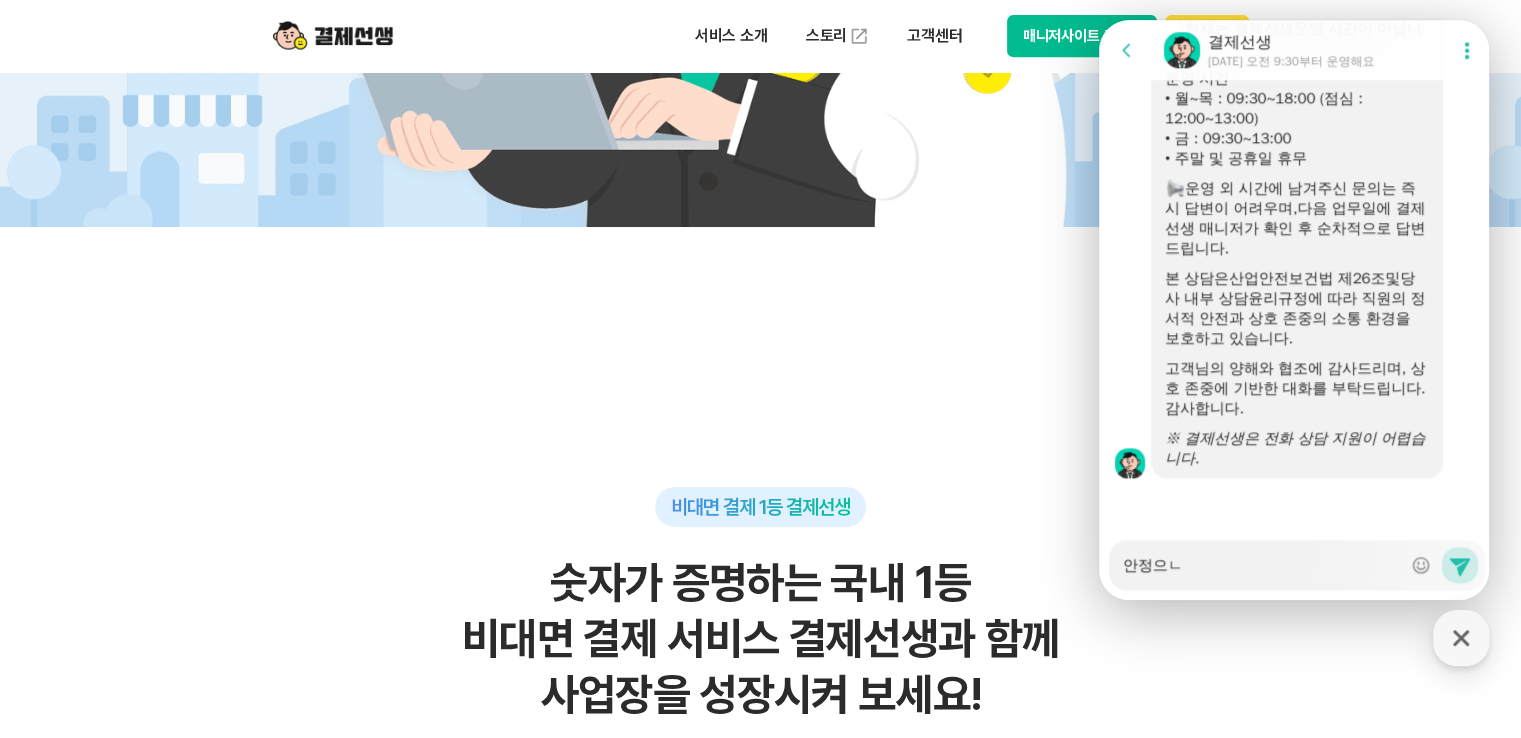 type on "안정으" 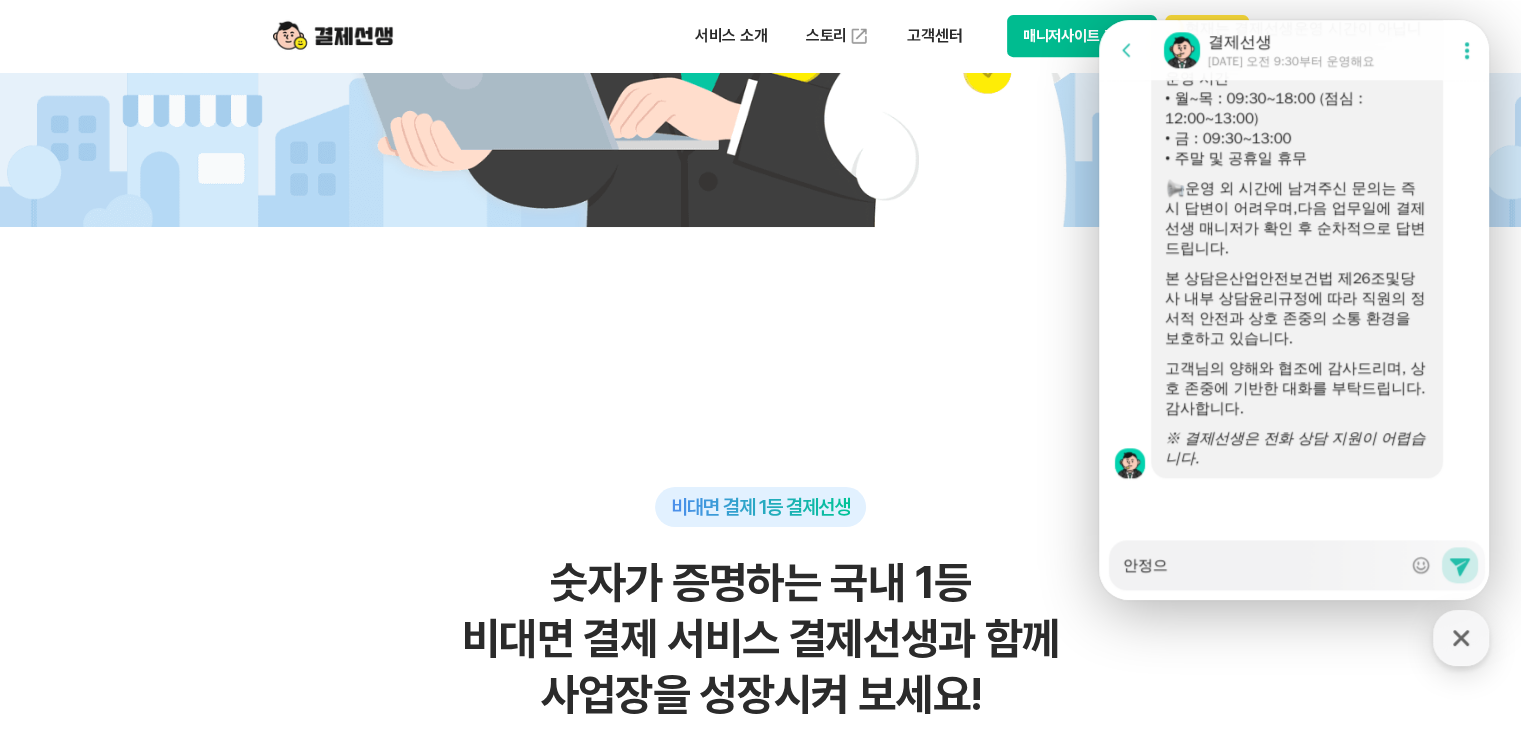 type on "안정" 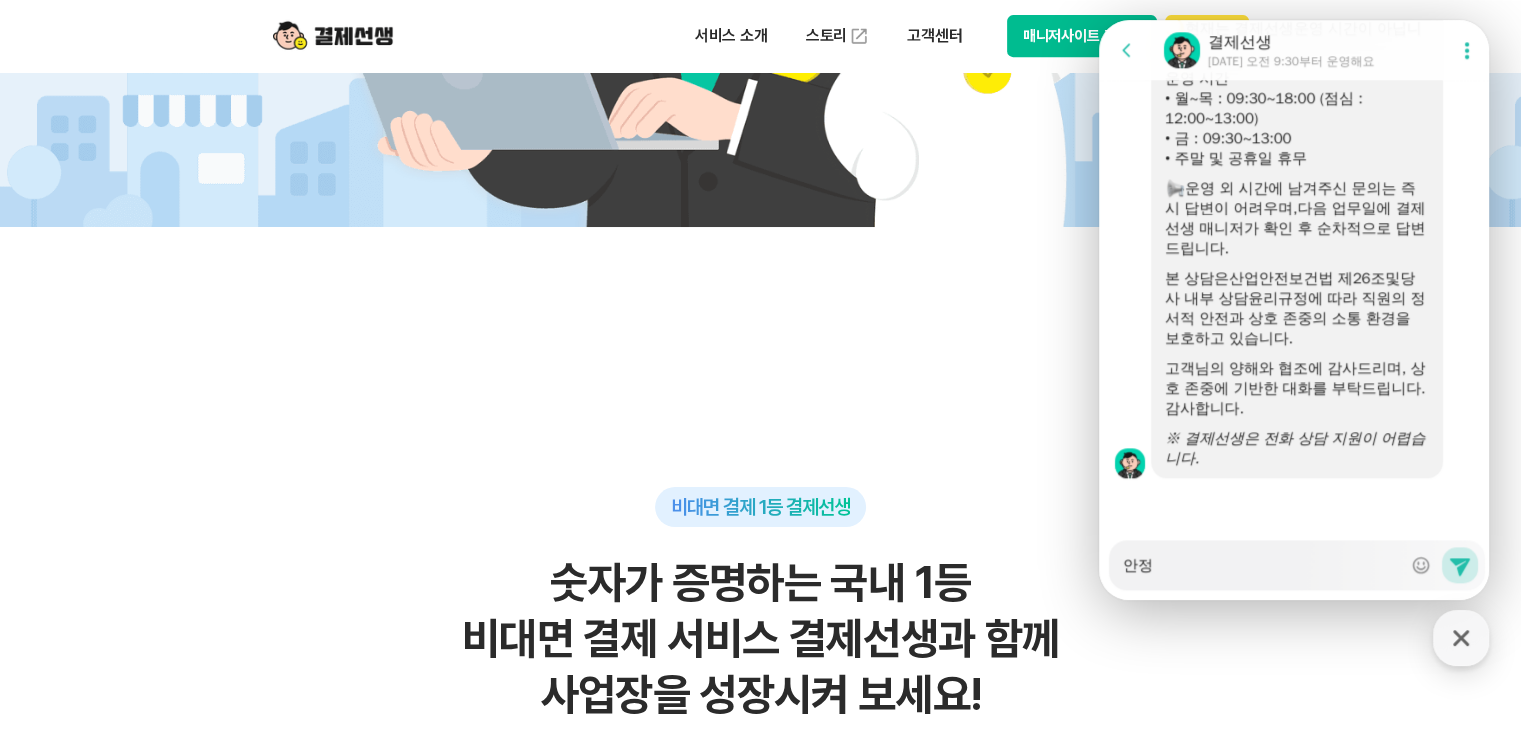 type on "안정ㅇ" 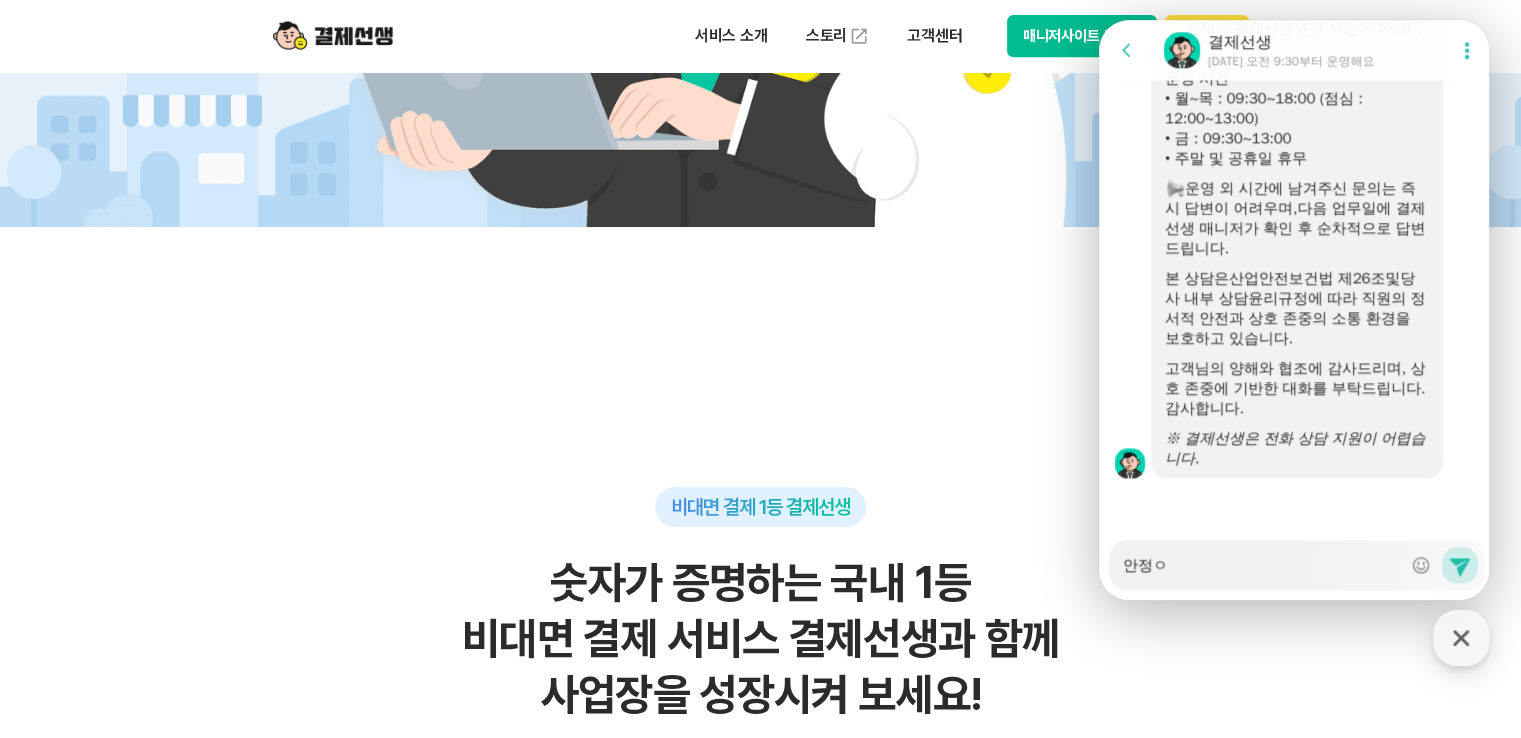 type on "안정으" 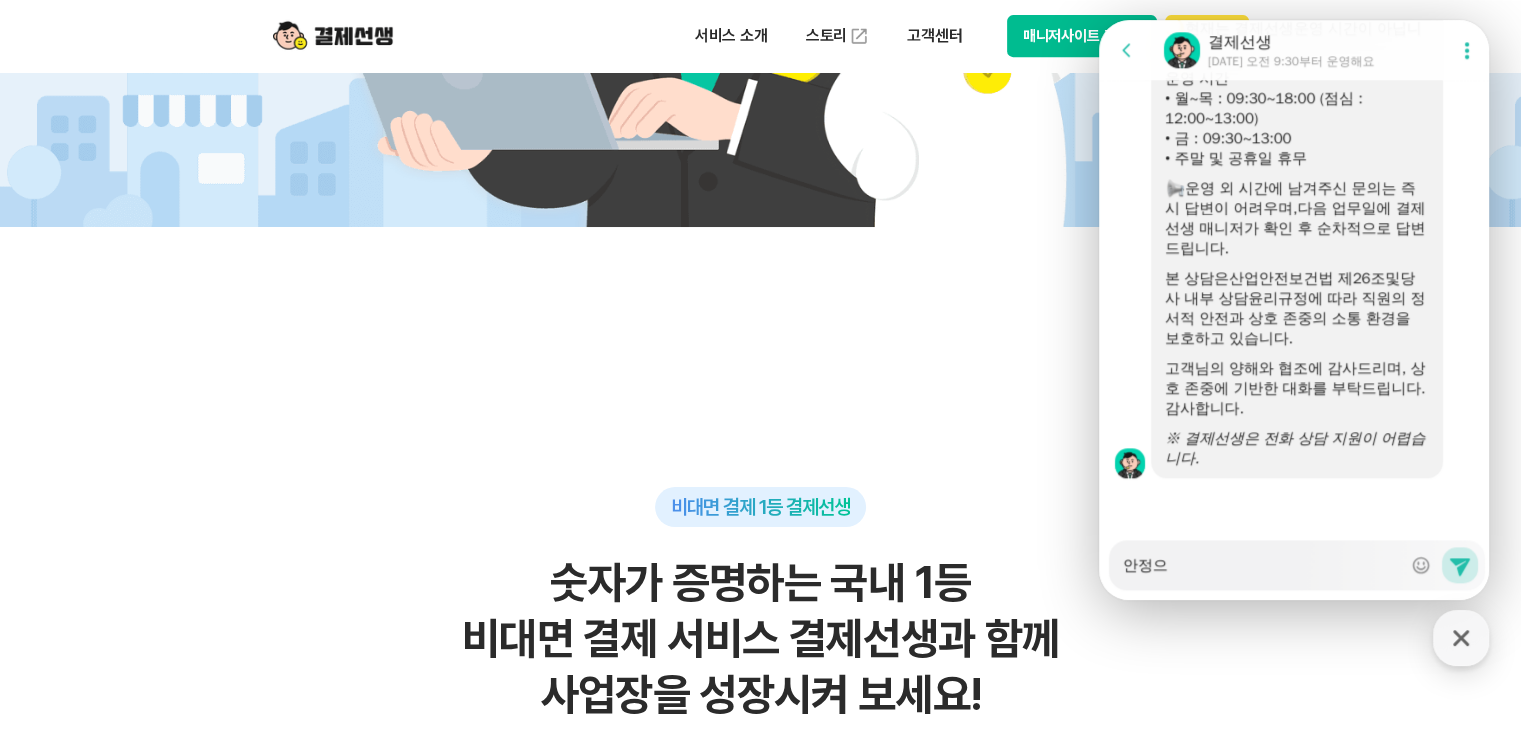 type on "[PERSON_NAME]" 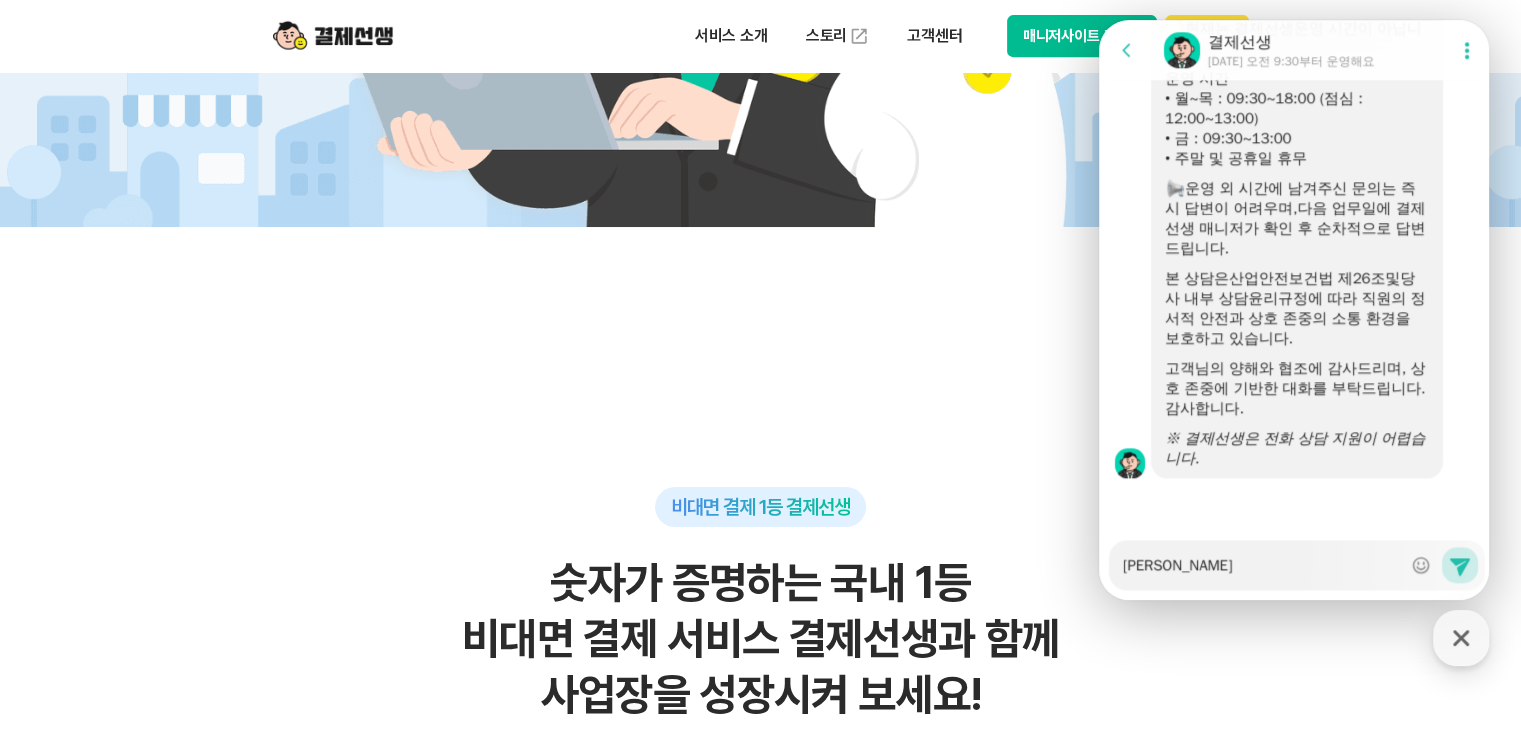 type on "[PERSON_NAME]" 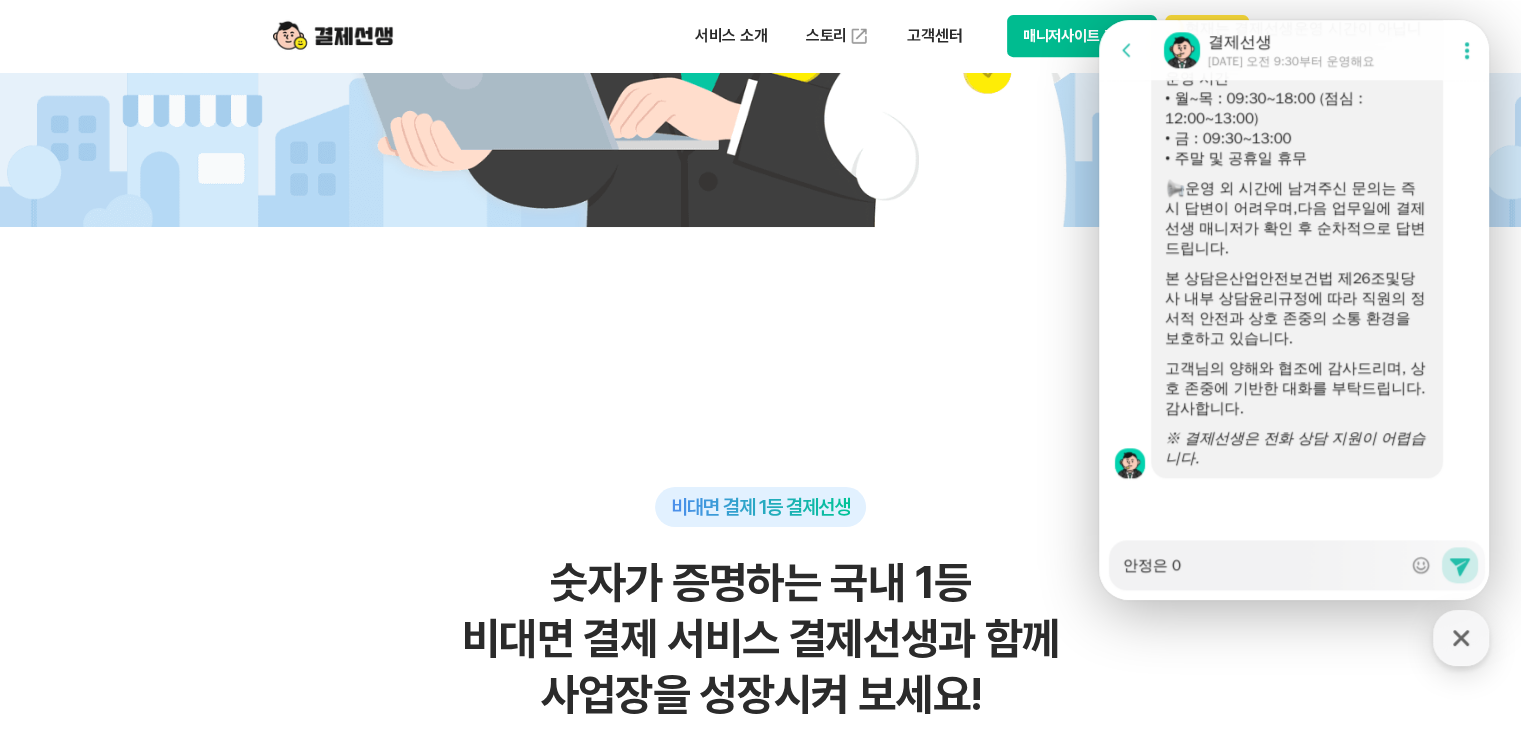 type on "안정은 01" 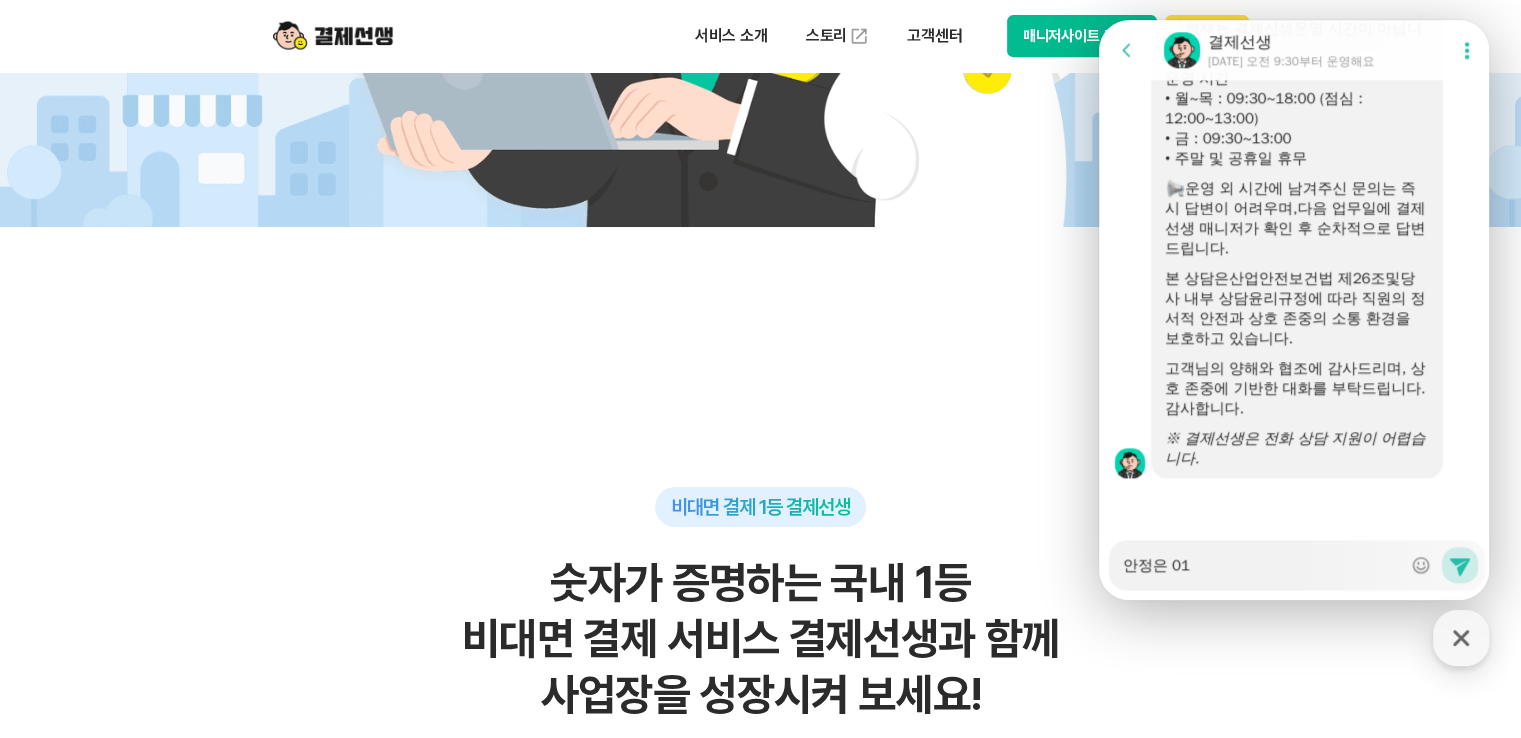 type on "안정은 010" 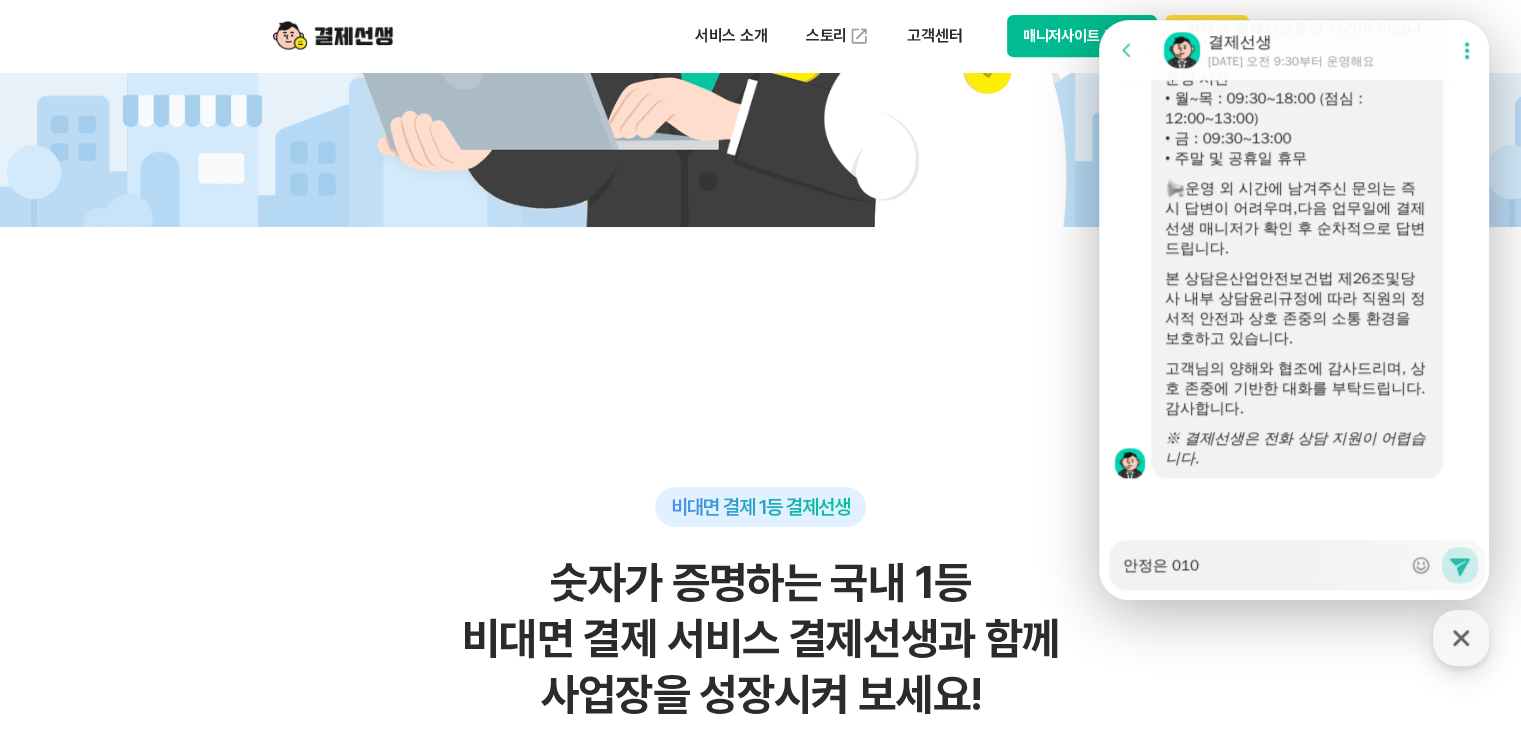 type on "안정은 010-" 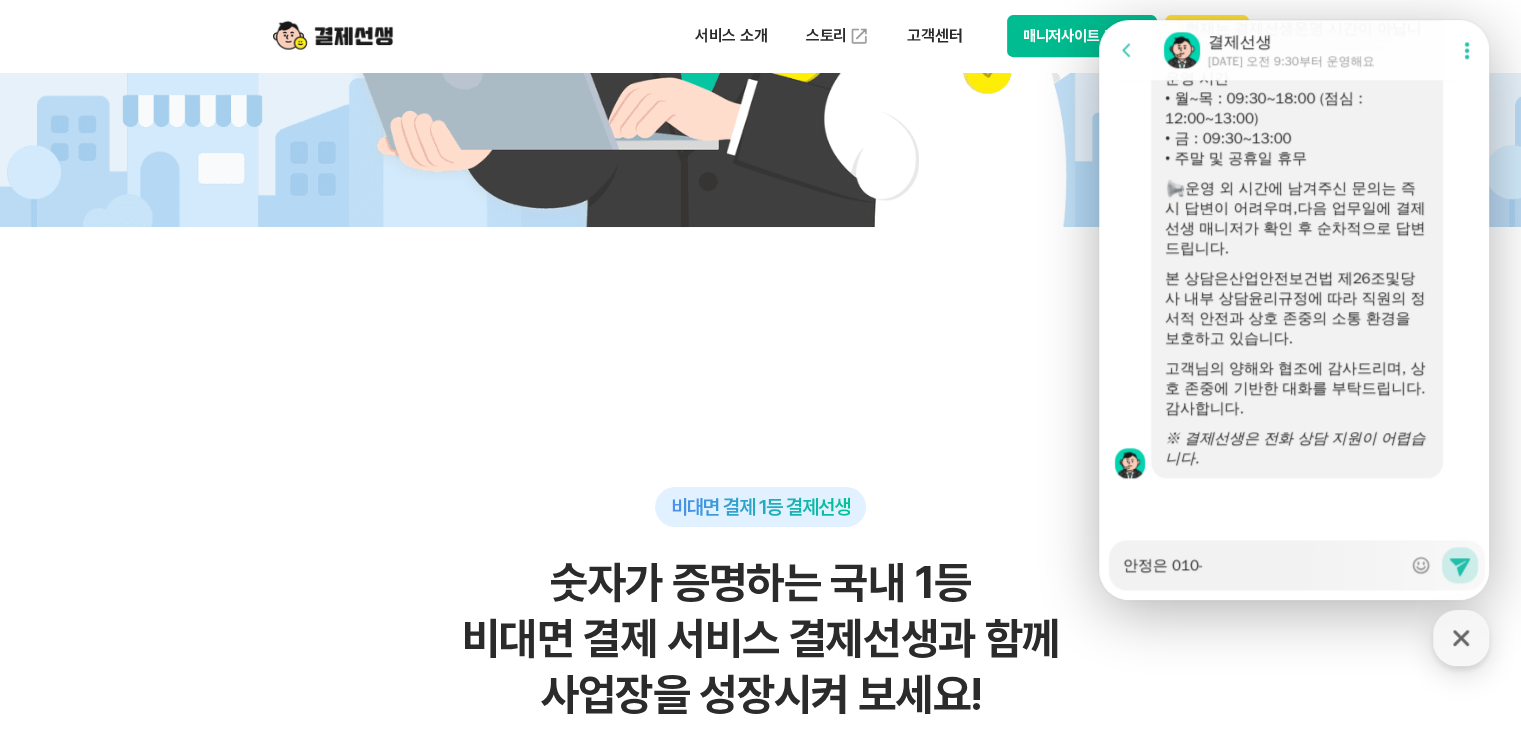 type on "안정은 010-2" 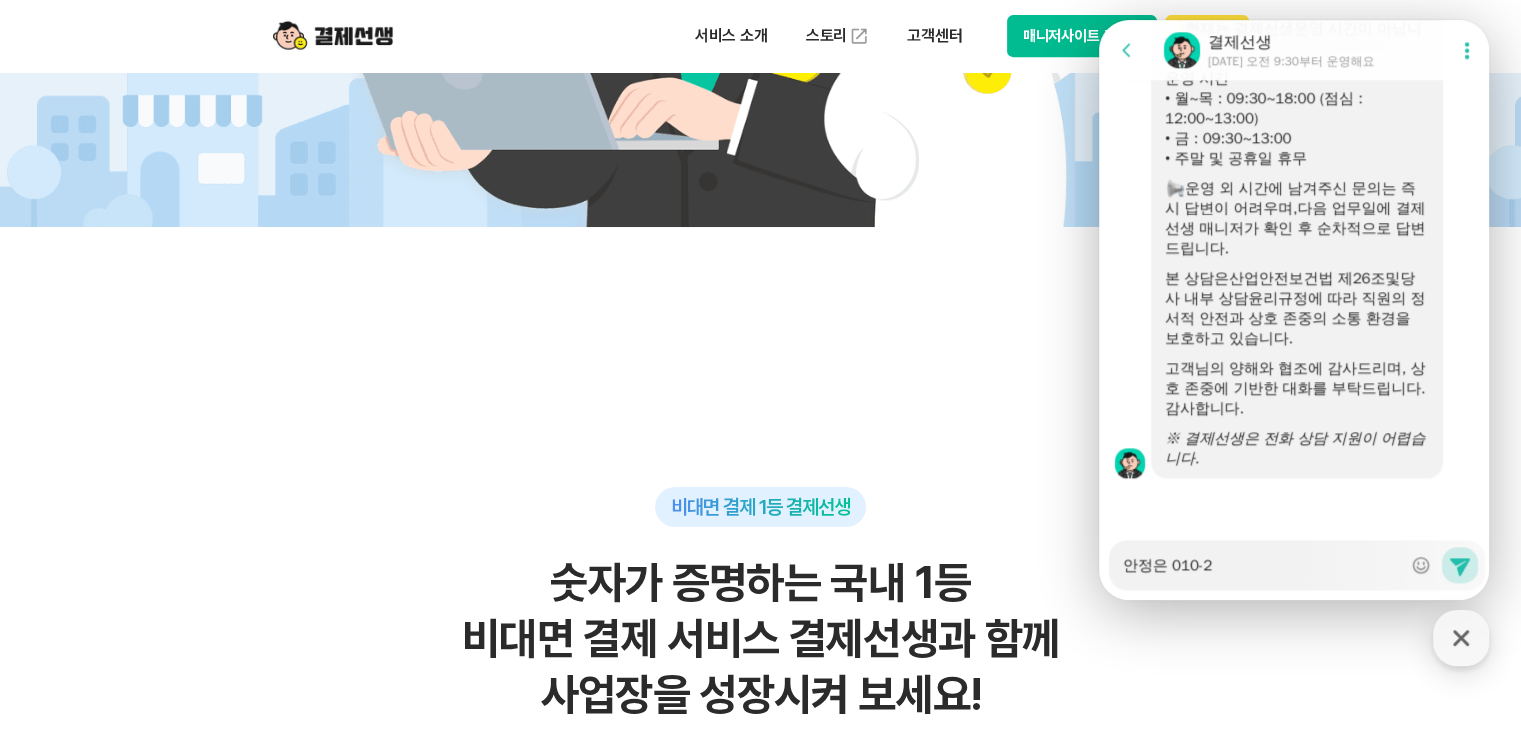 type on "안정은 010-27" 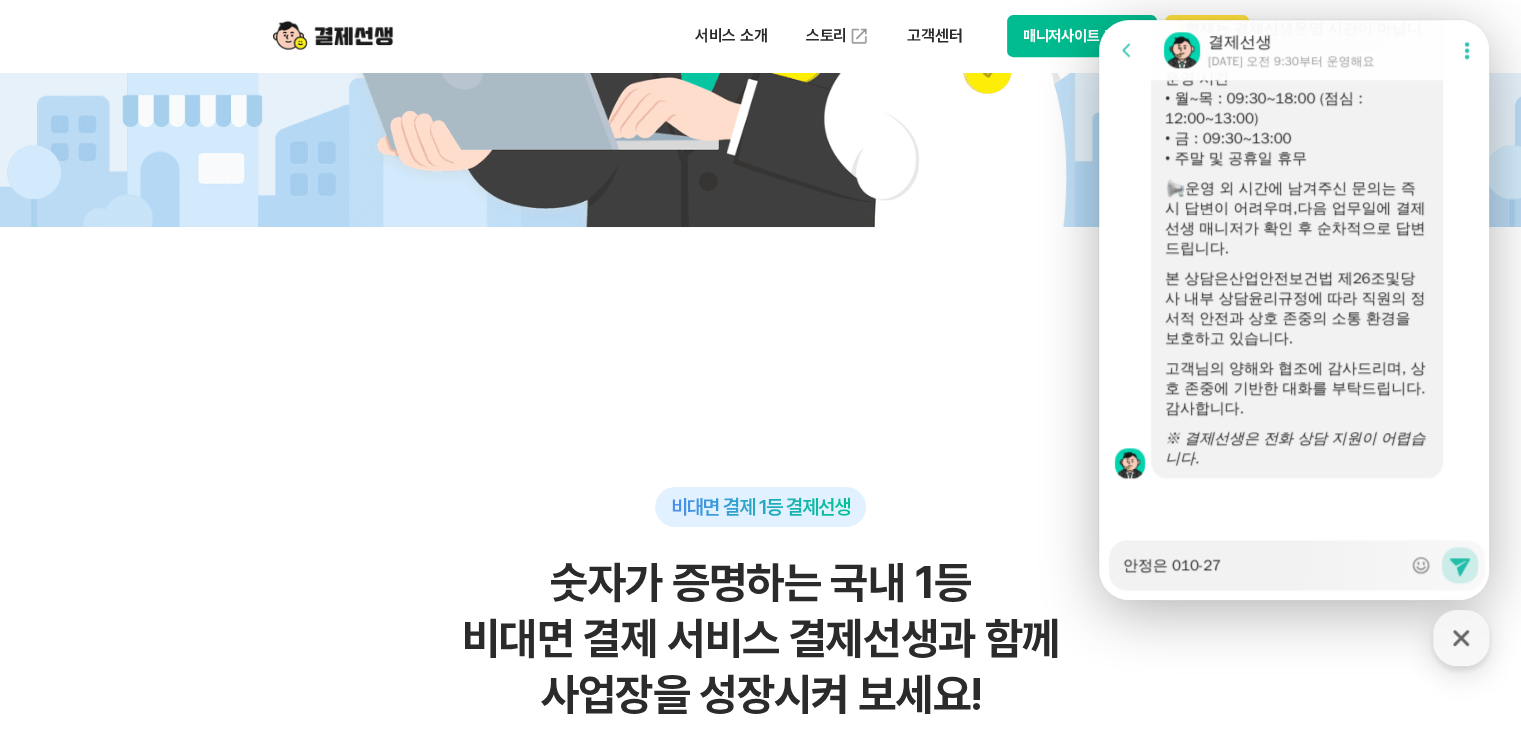 type on "안정은 010-272" 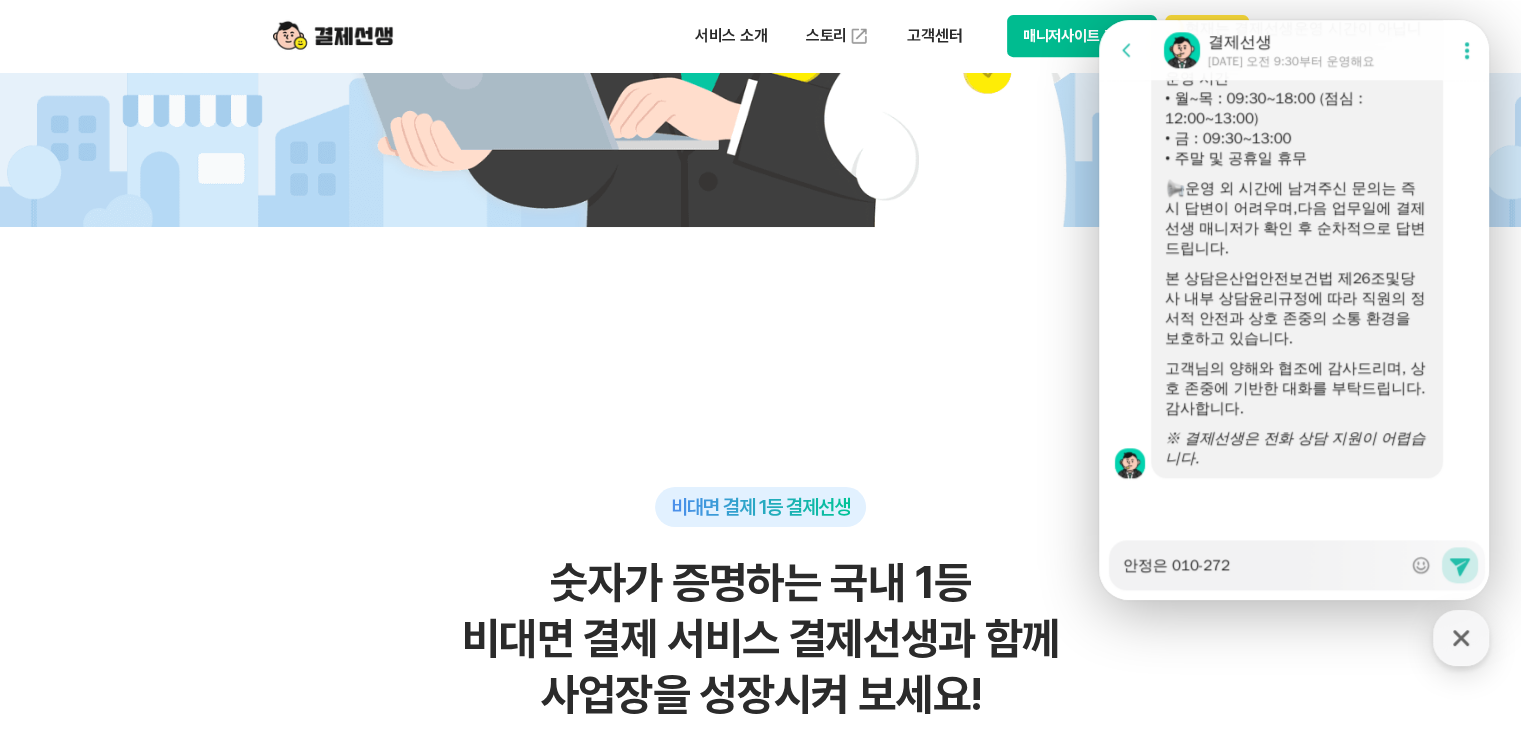type on "안정은 010-2725" 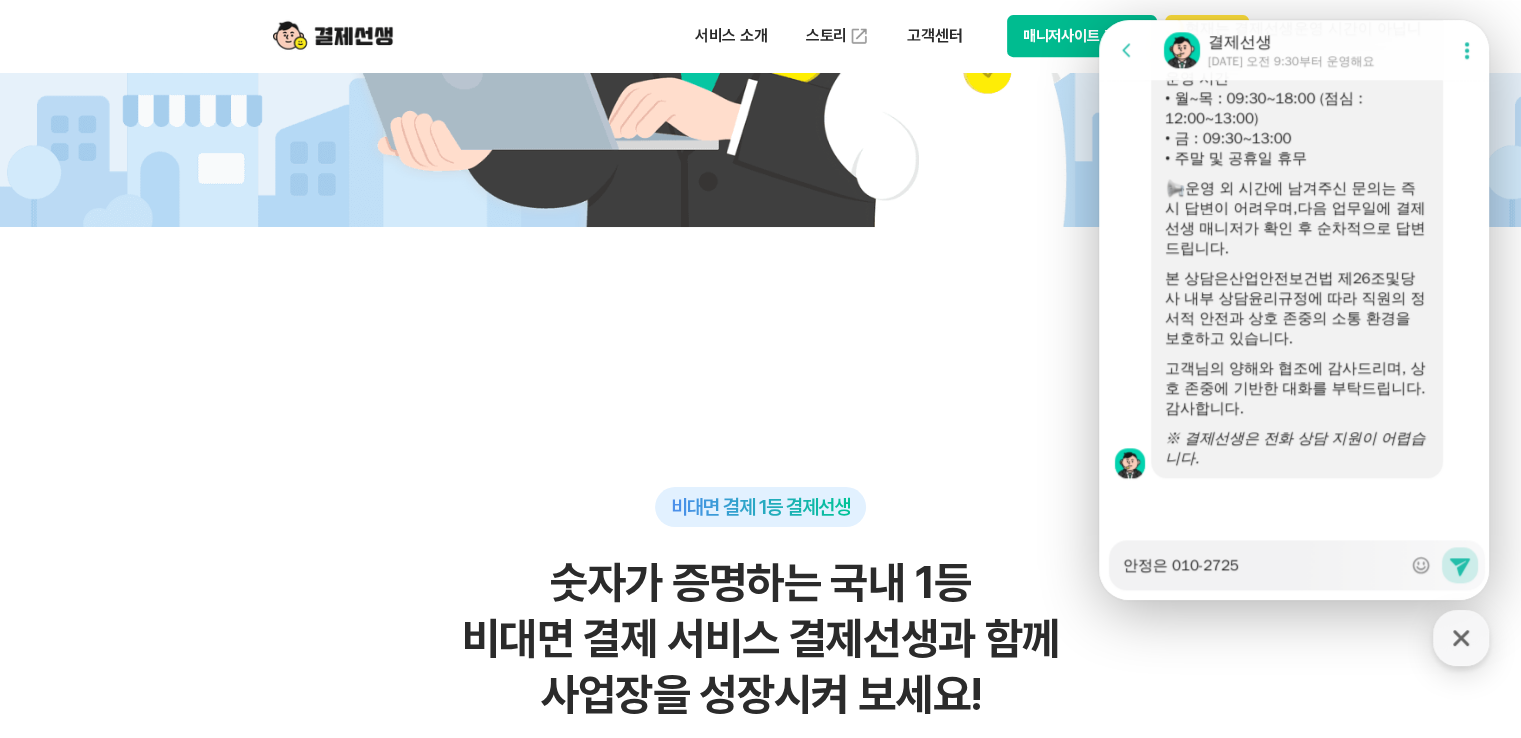 type on "안정은 010-2725-" 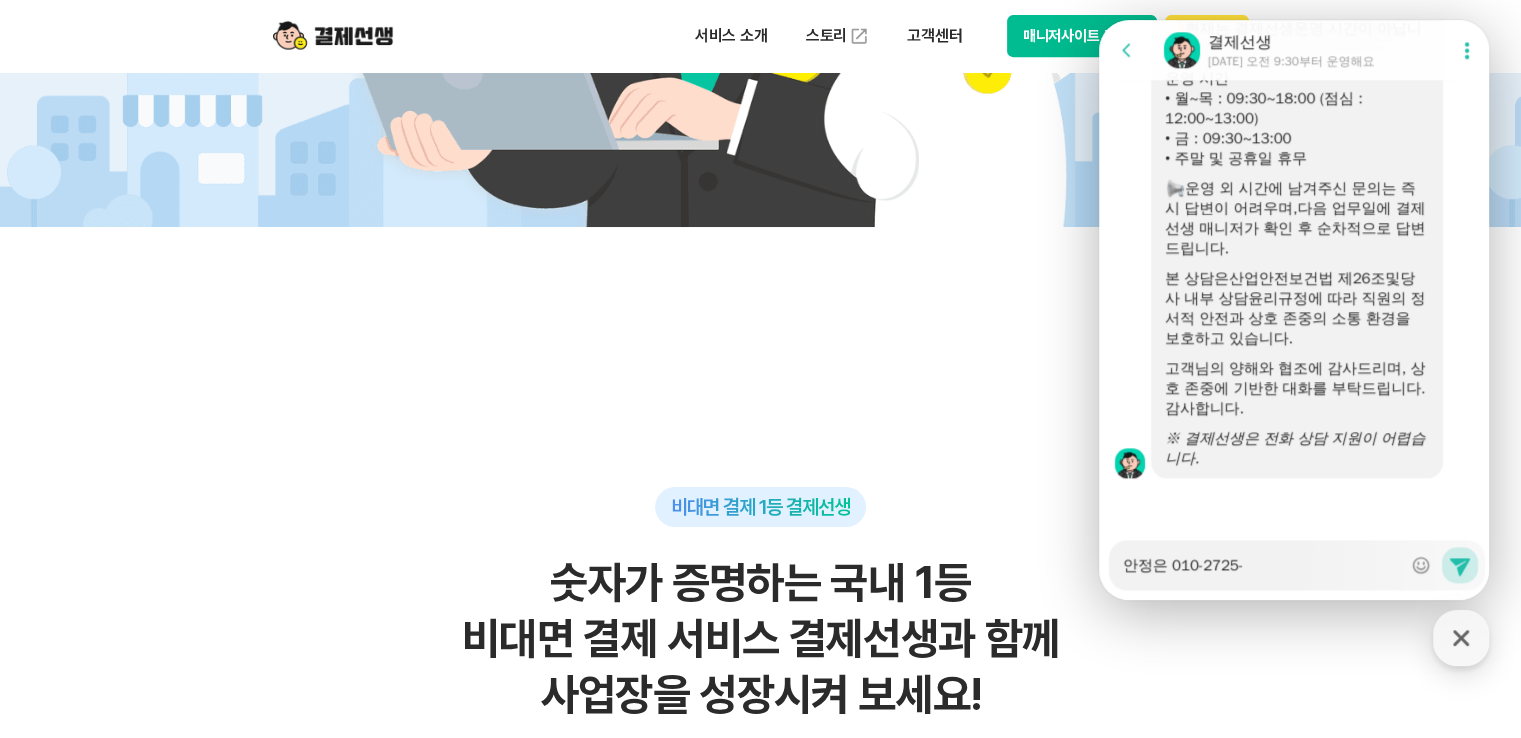 type on "안정은 [PHONE_NUMBER]" 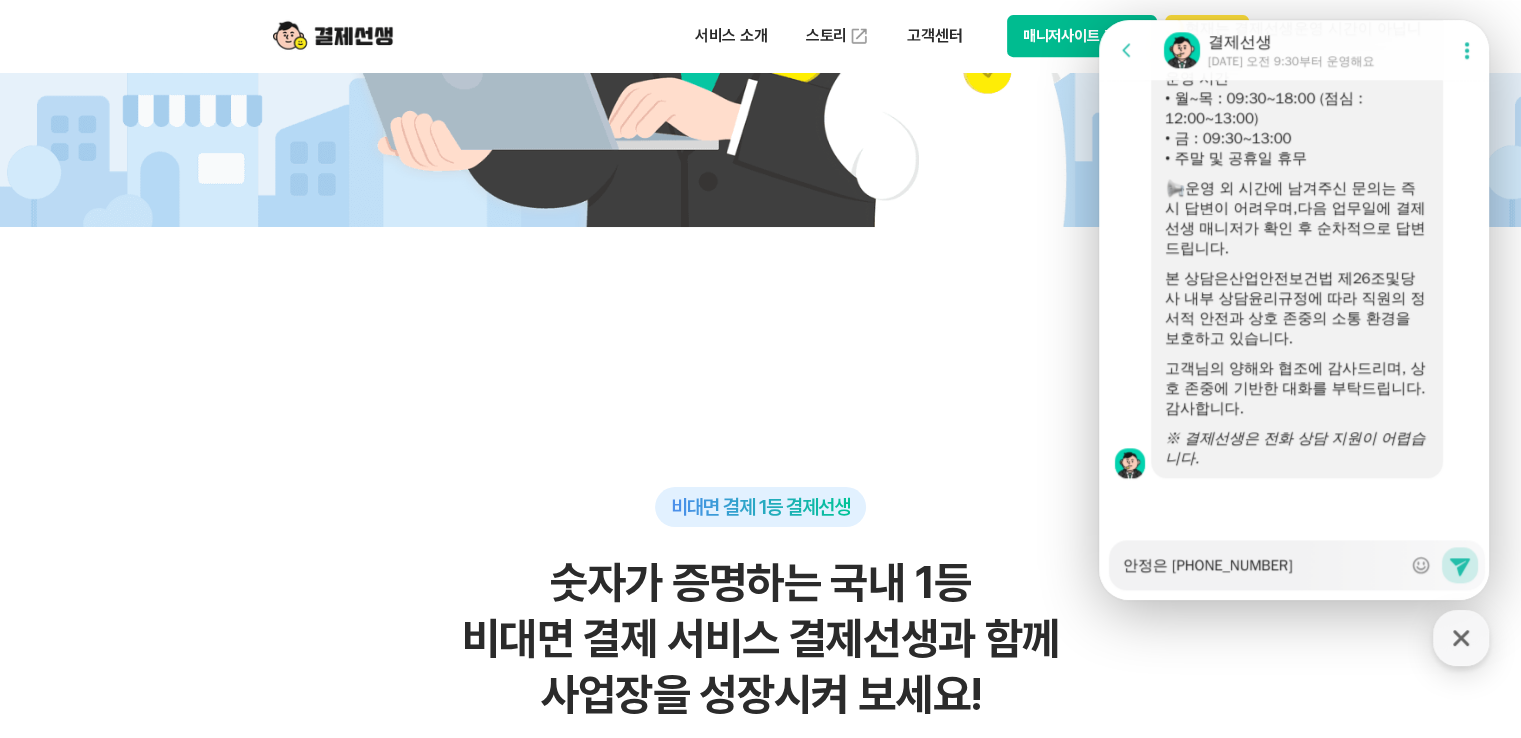 type on "안정은 [PHONE_NUMBER]" 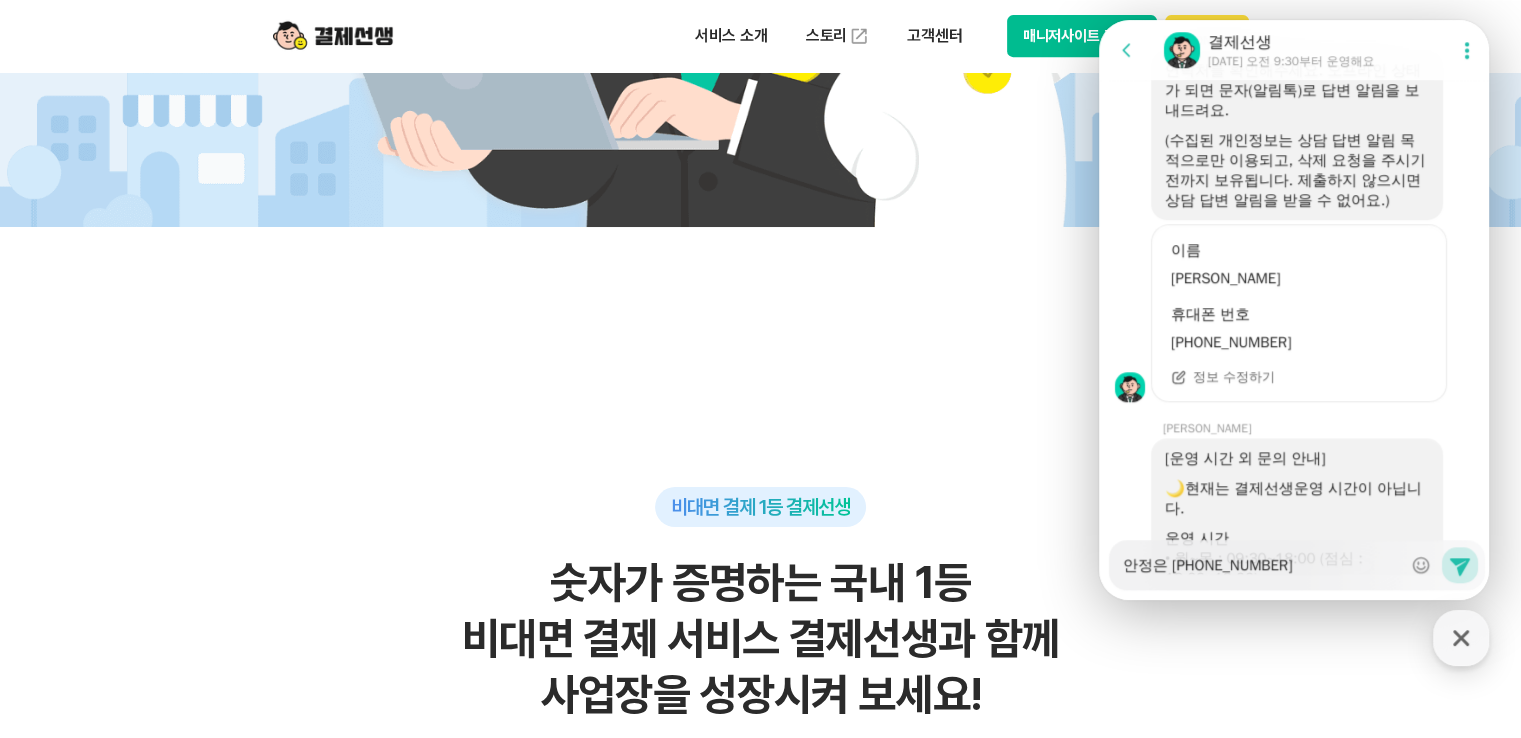 scroll, scrollTop: 2350, scrollLeft: 0, axis: vertical 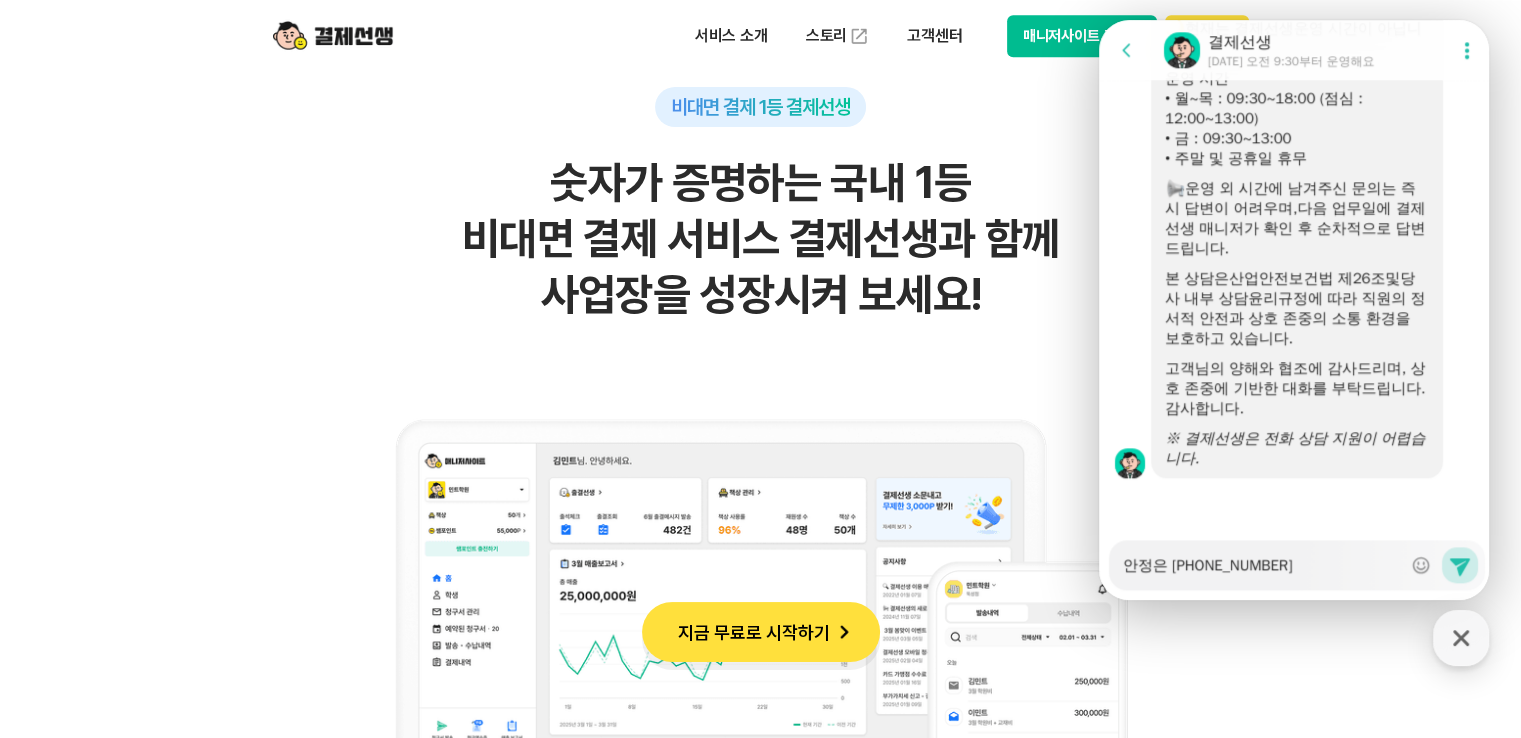 type on "x" 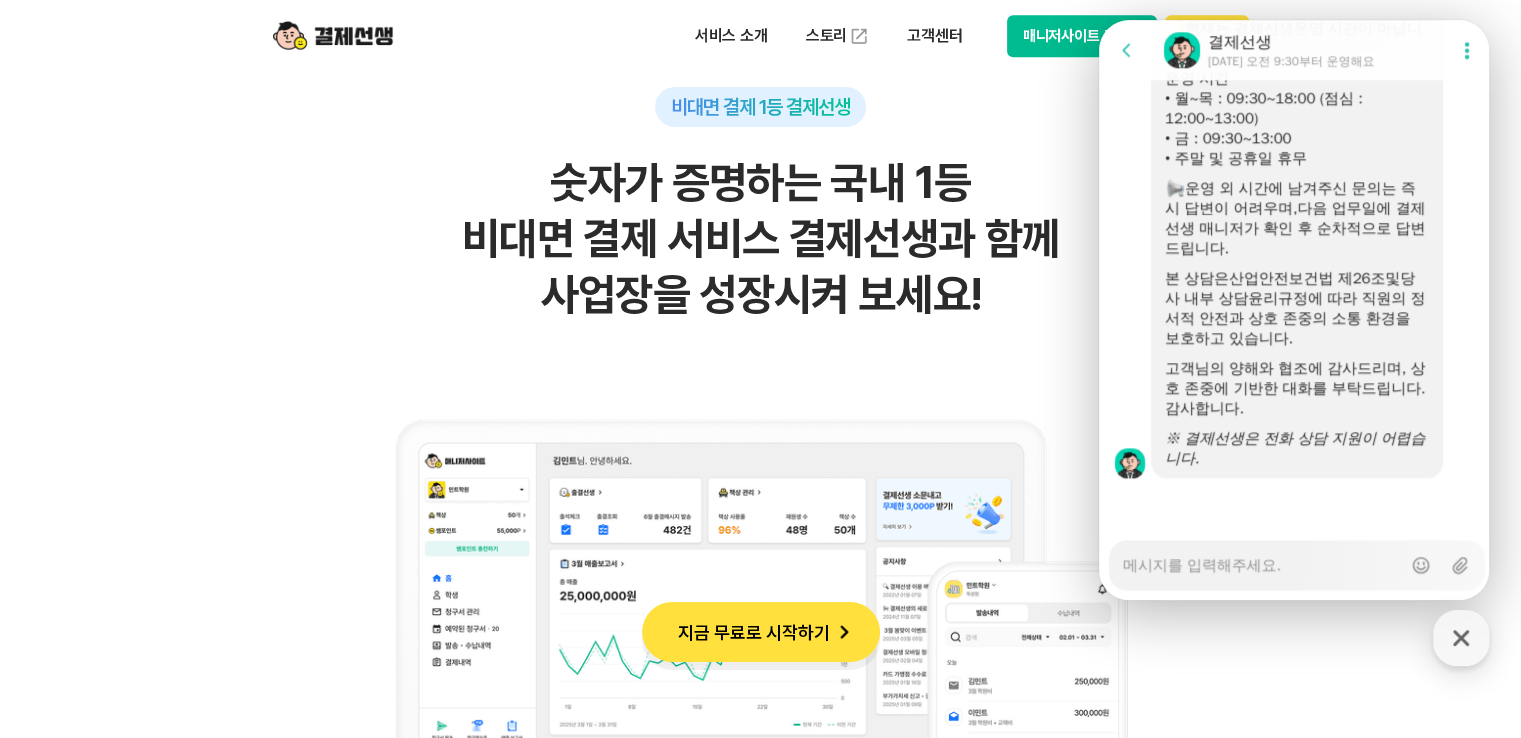 type on "ㅅ" 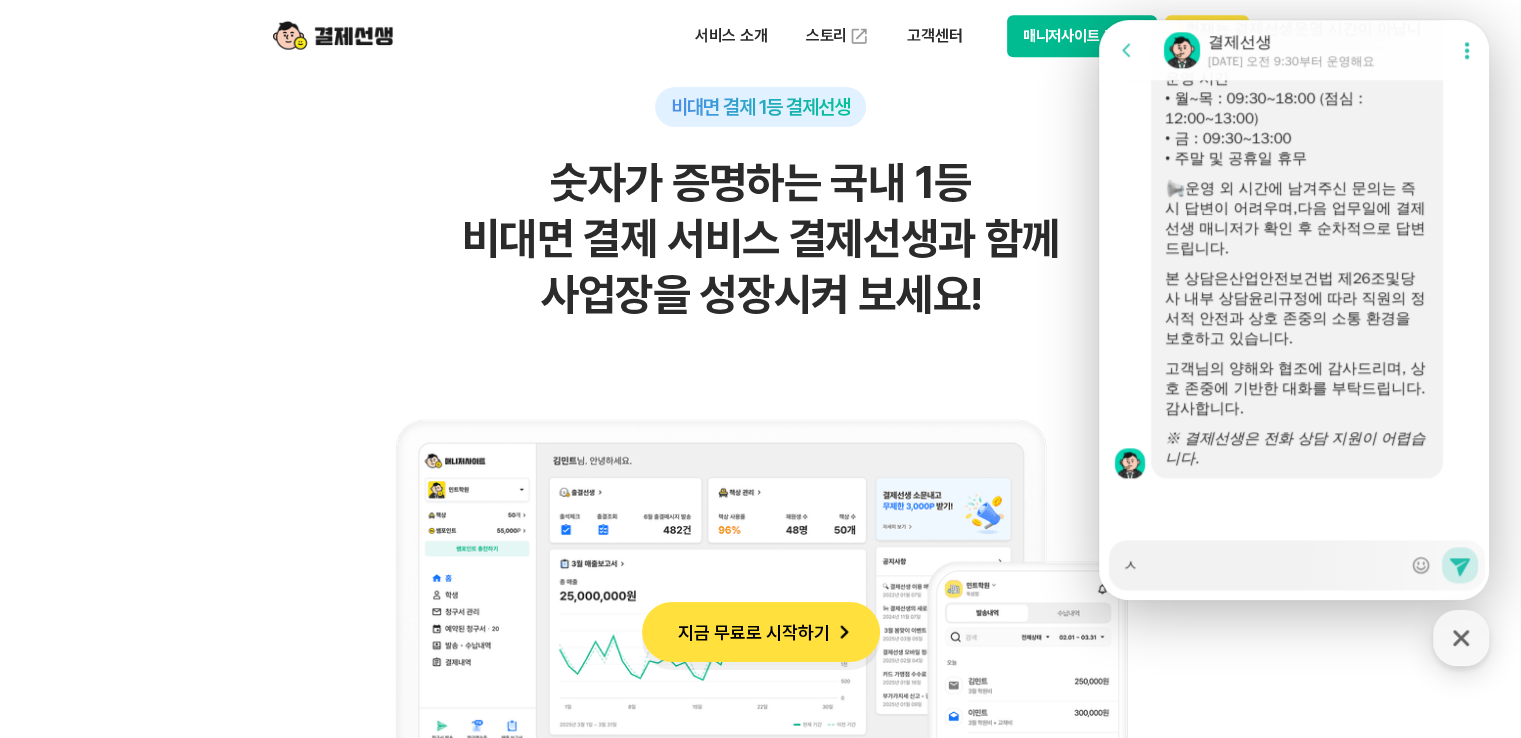 type on "사" 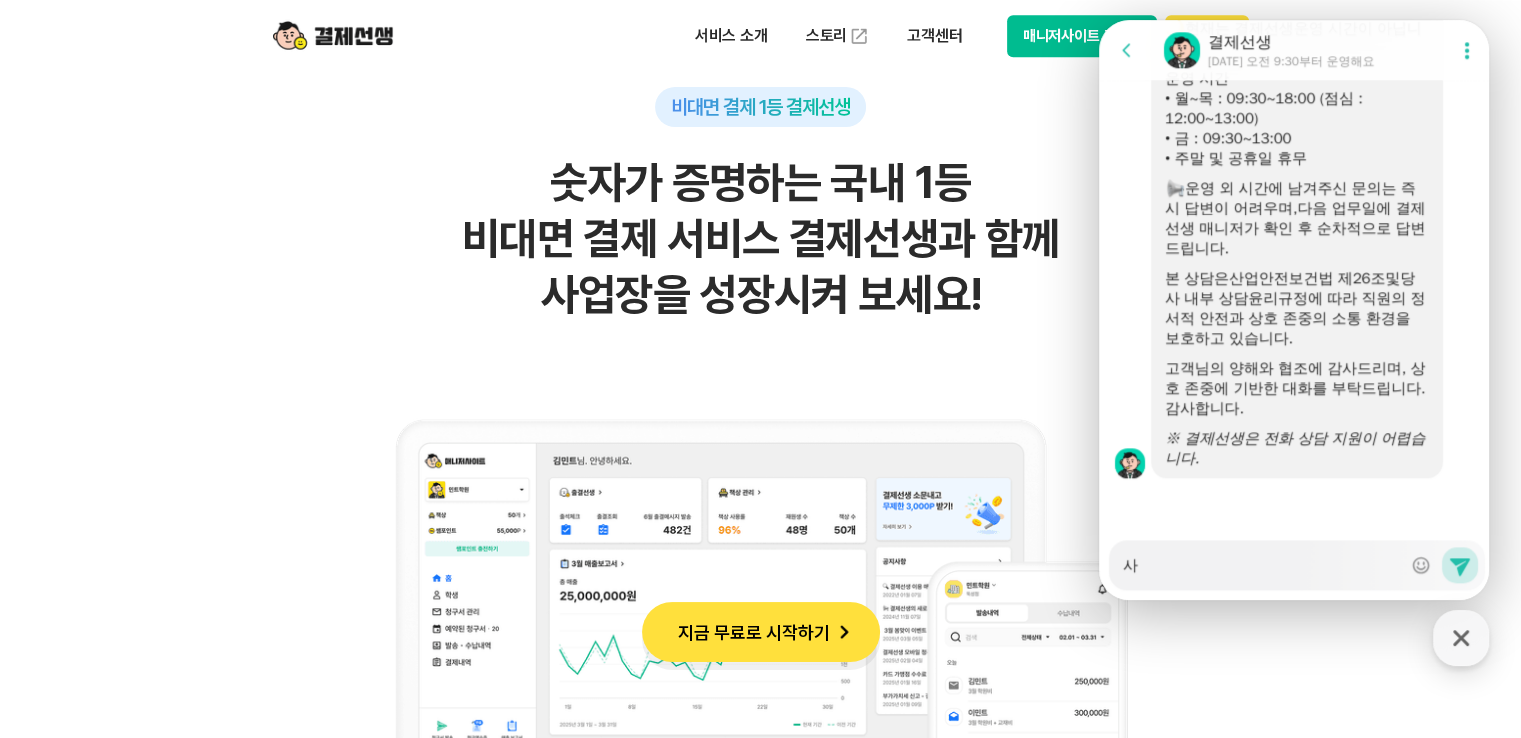 type on "상" 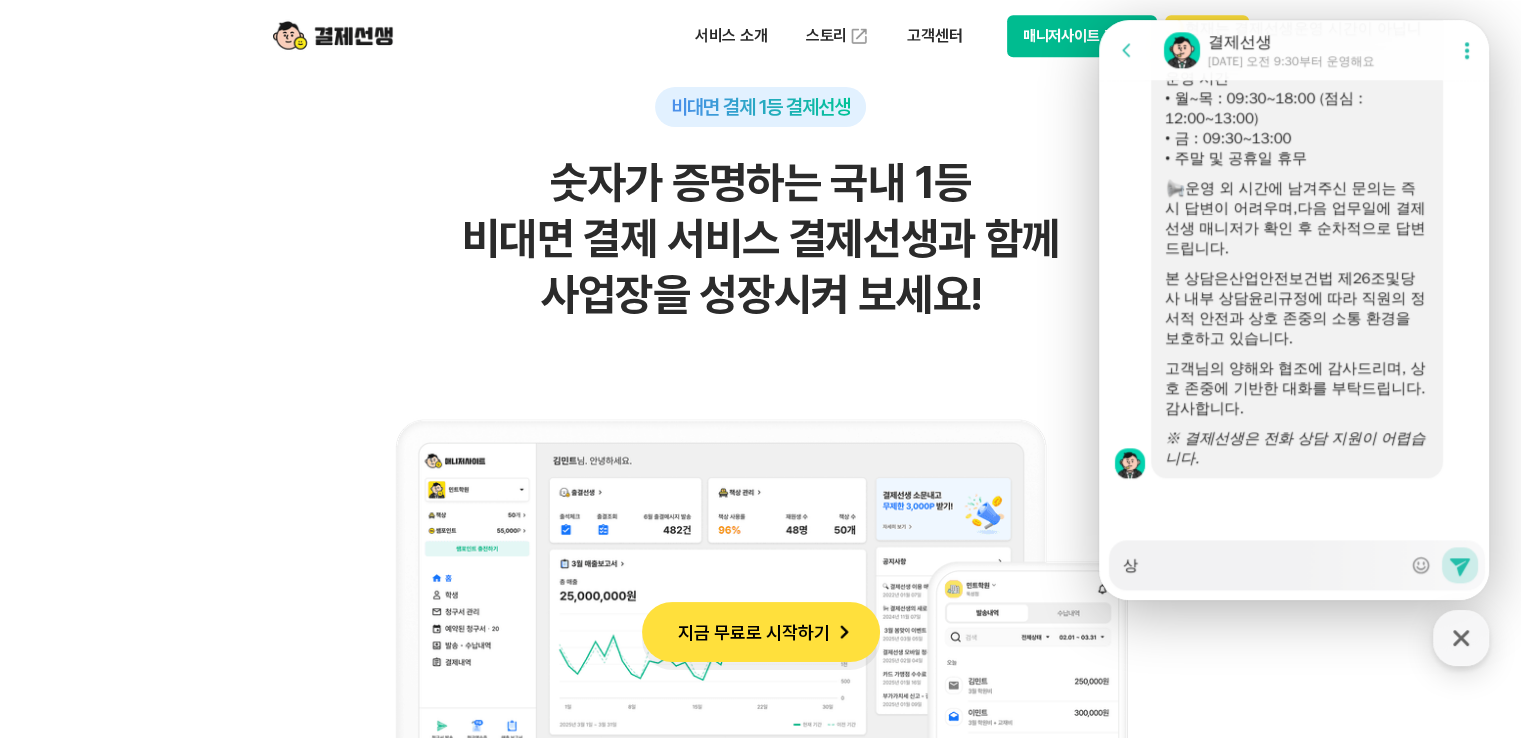 type on "상ㅎ" 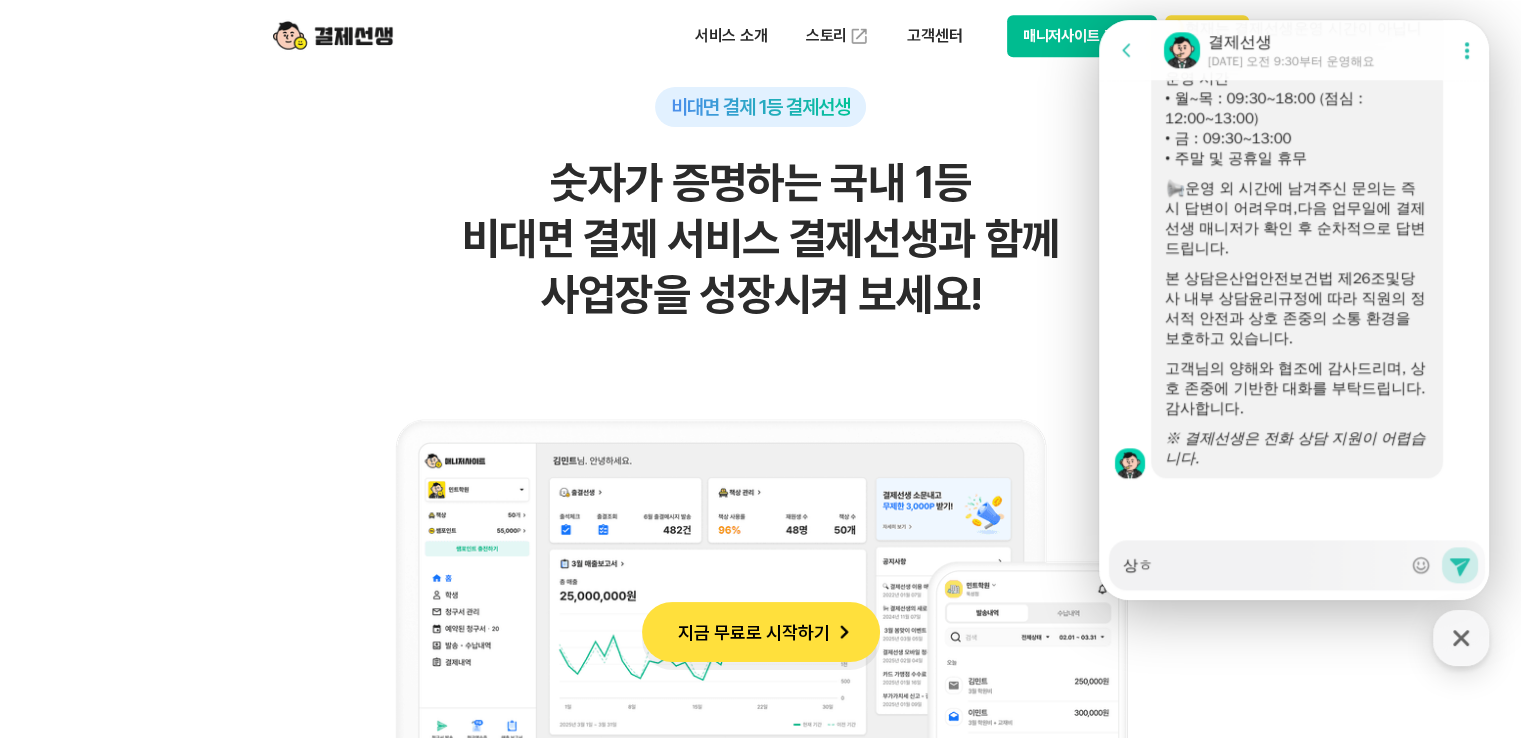 type on "상호" 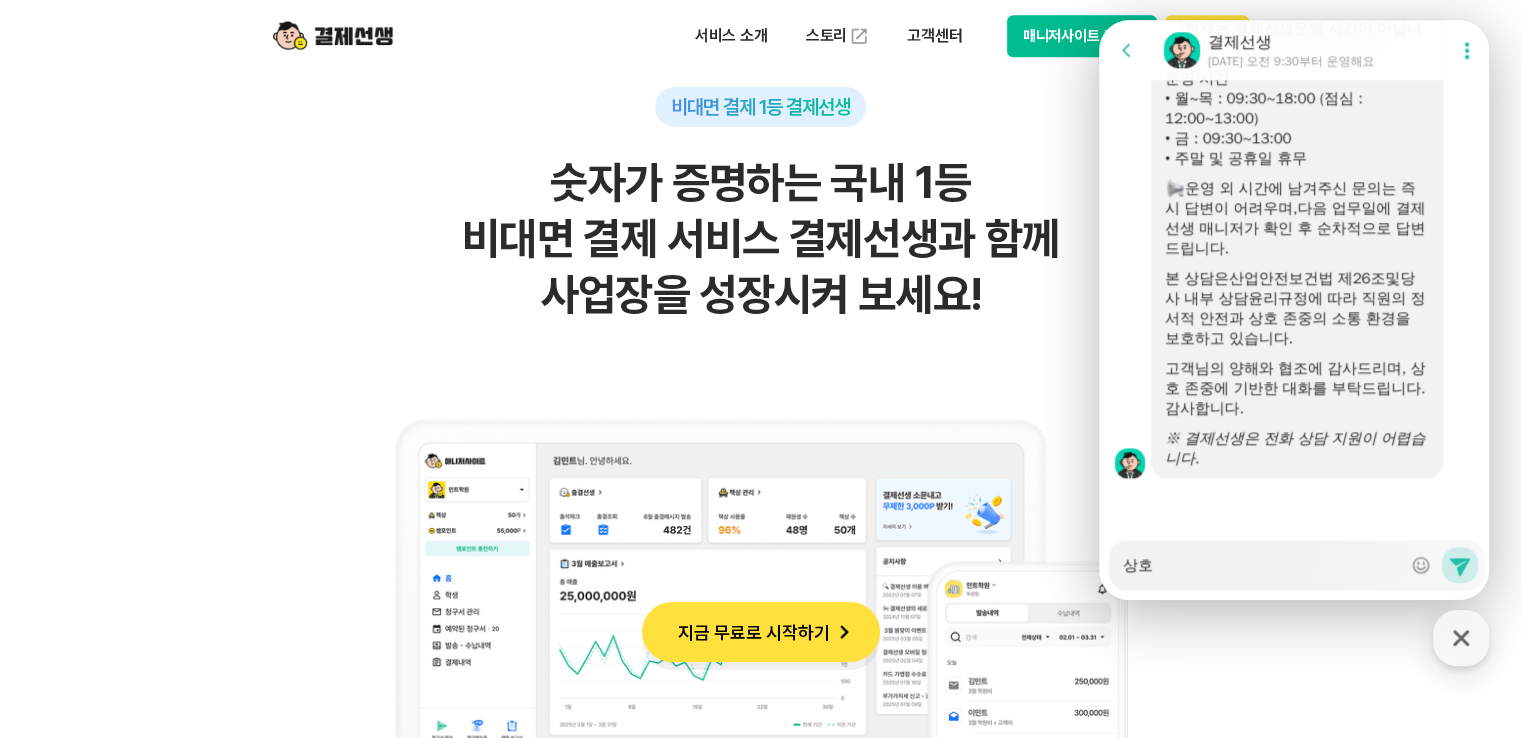 type on "상홈" 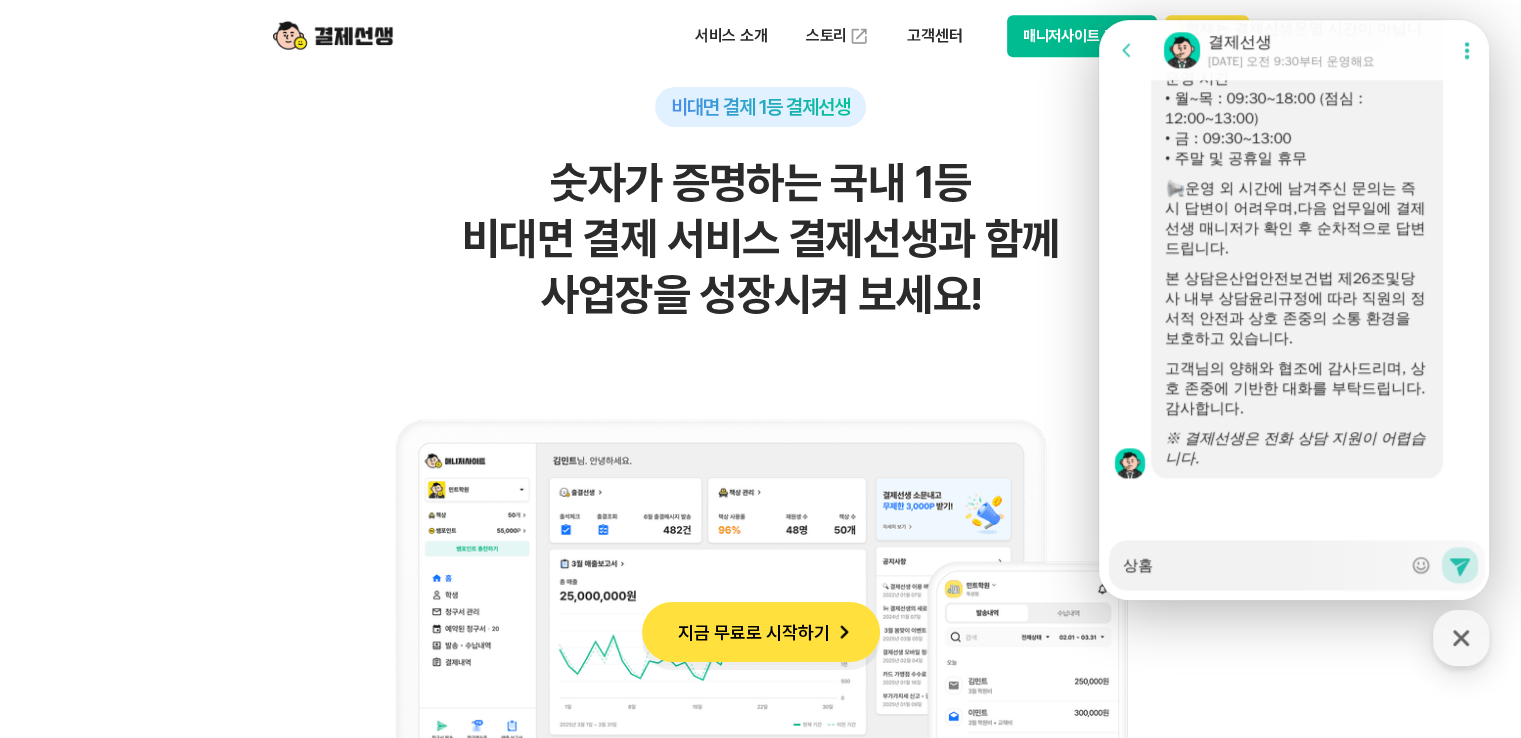 type on "상호며" 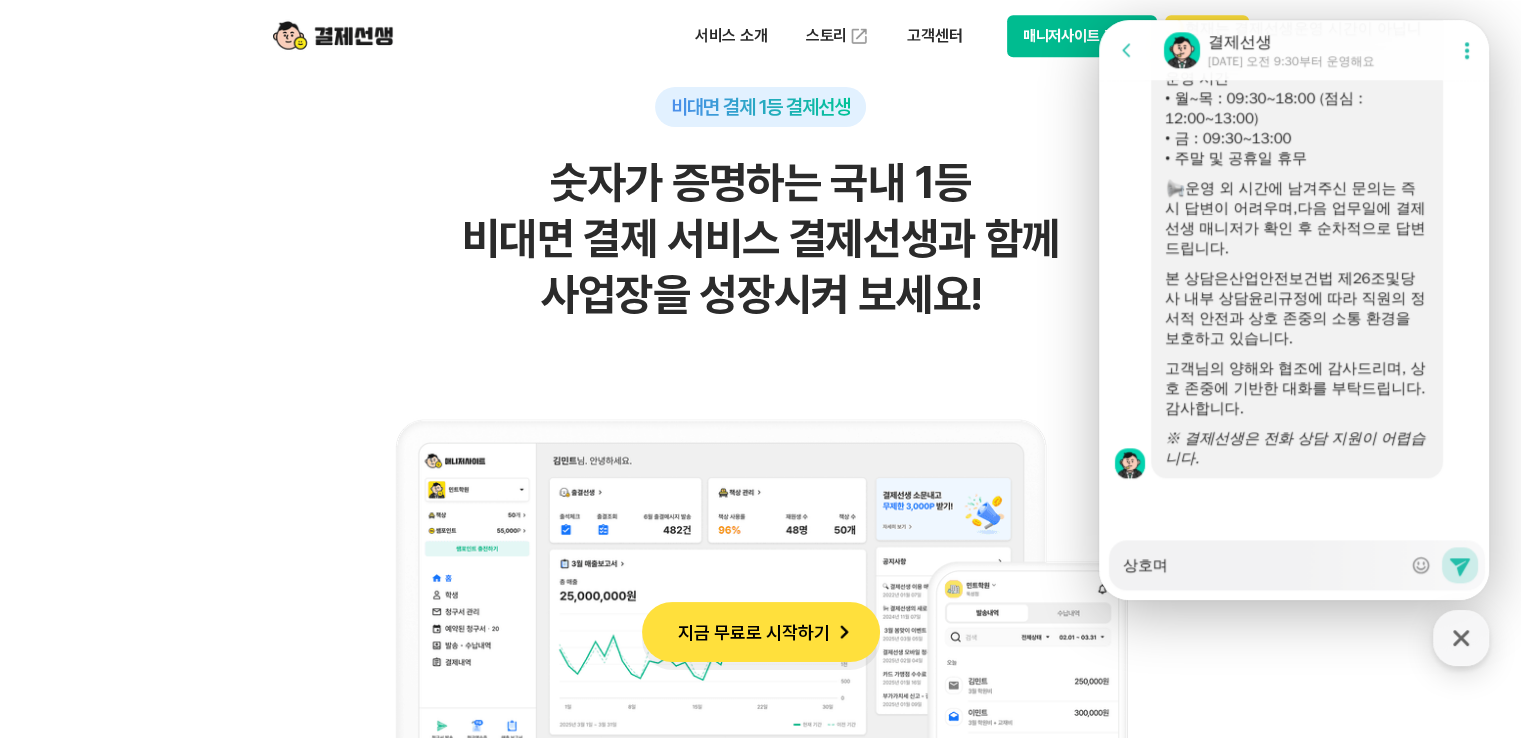 type on "x" 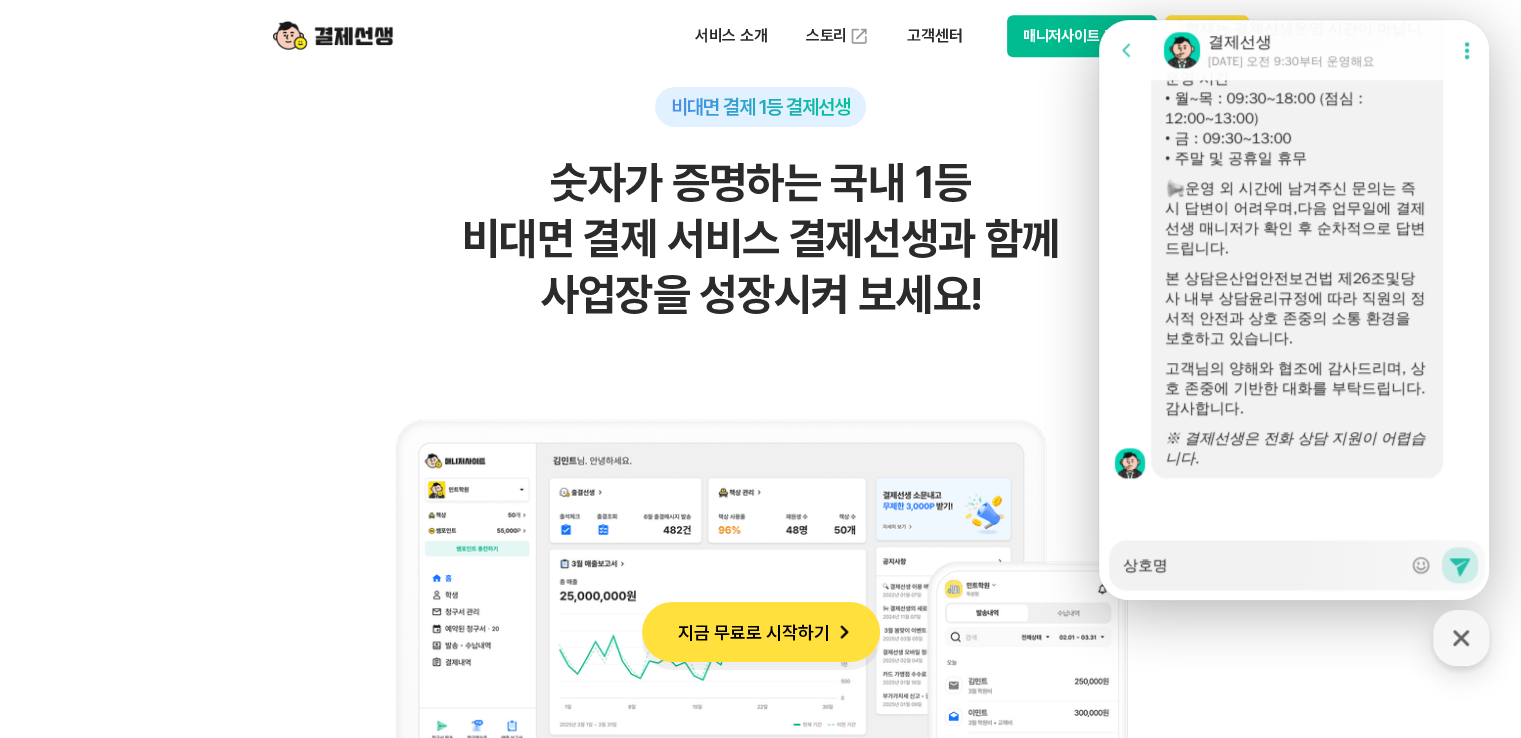 type on "상호명" 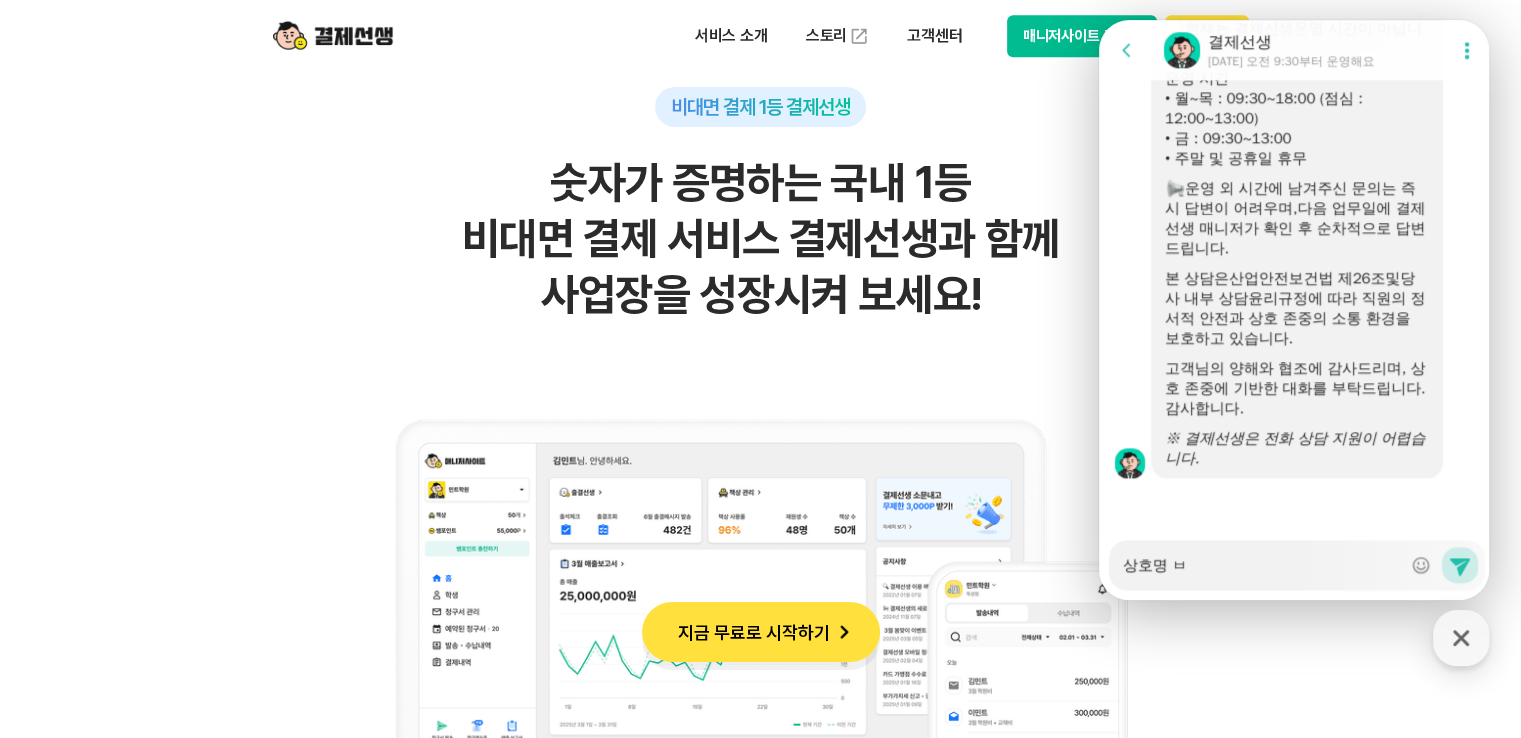type on "상호명 벼" 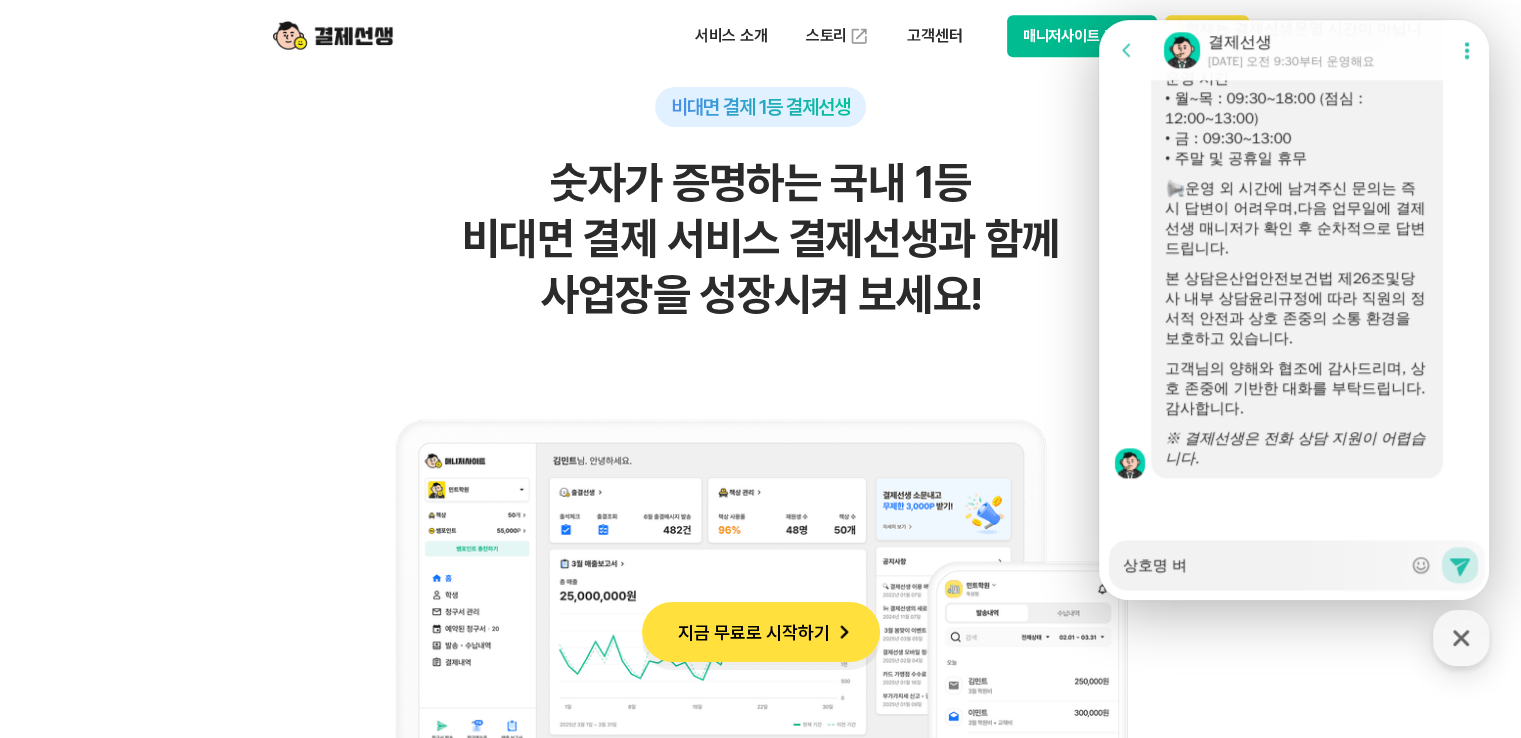 type on "상호명 변" 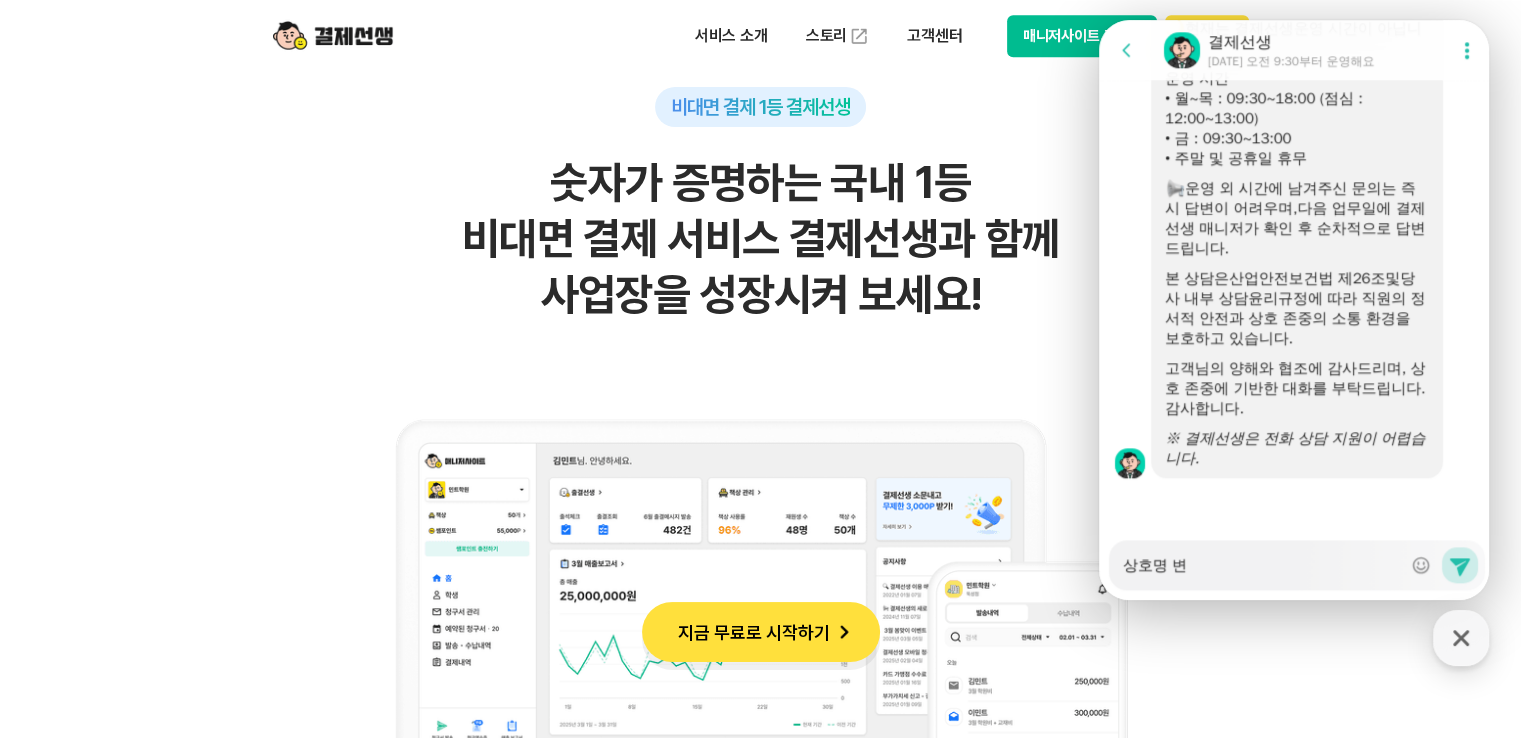 type on "상호명 변ㄱ" 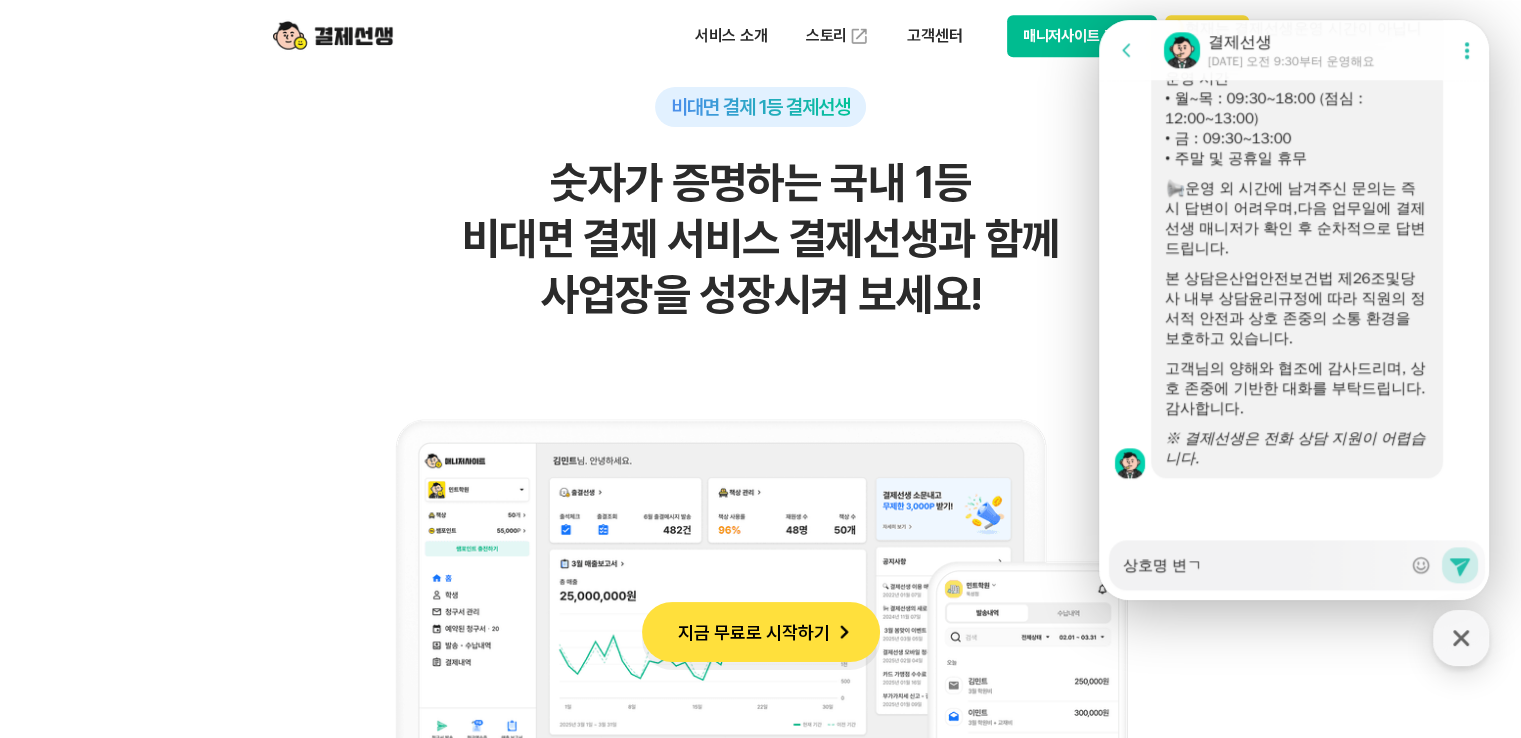 type on "상호명 변겨" 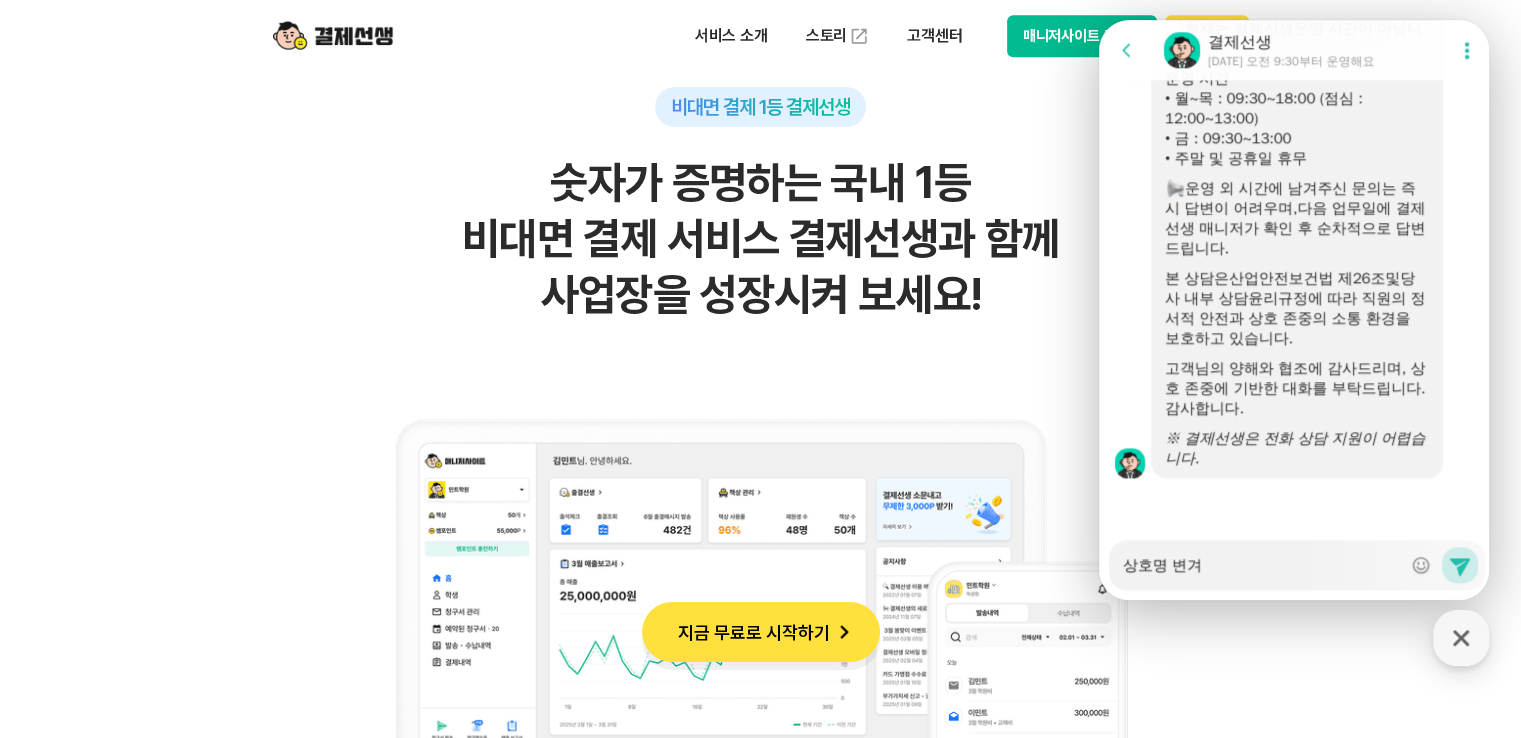 type on "상호명 변경" 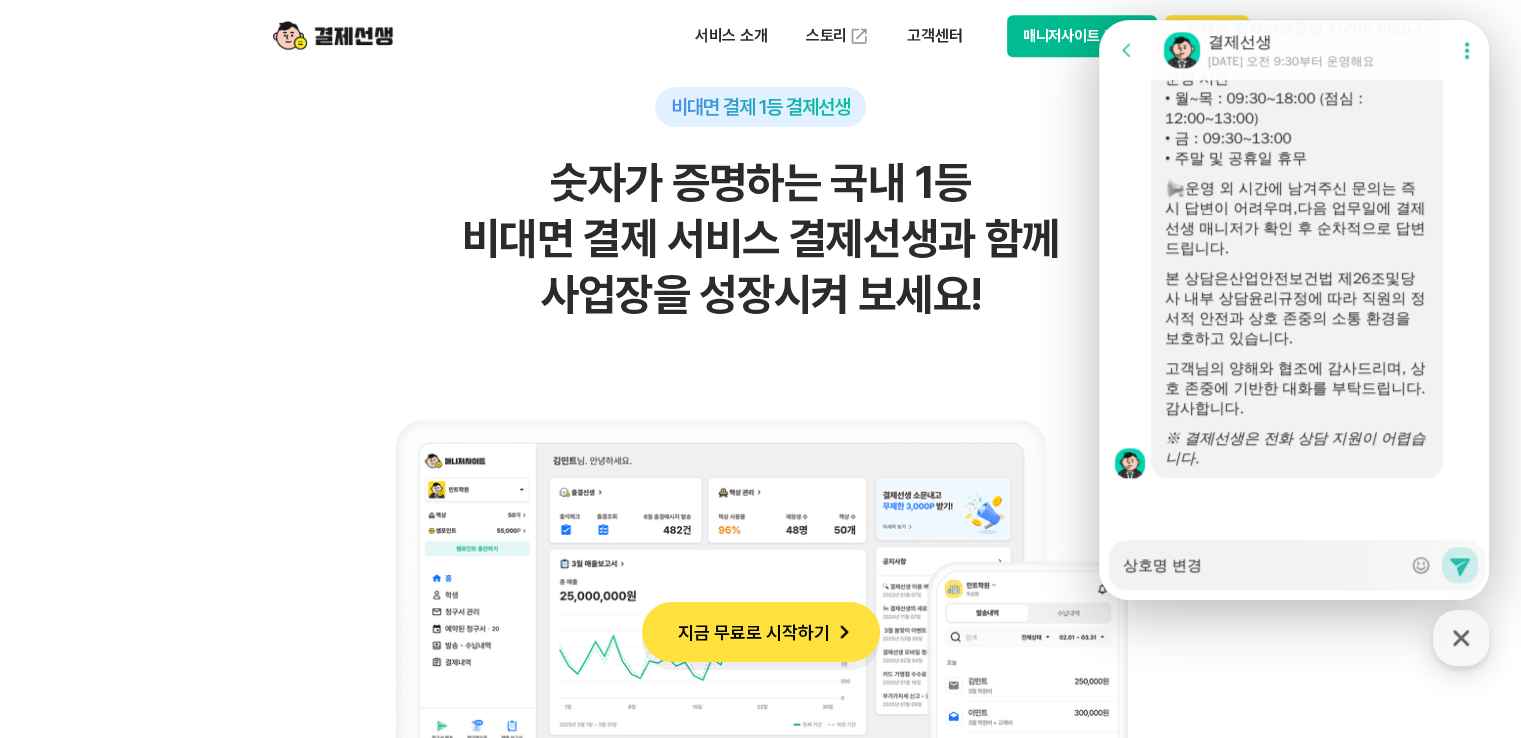 type on "상호명 변경ㅇ" 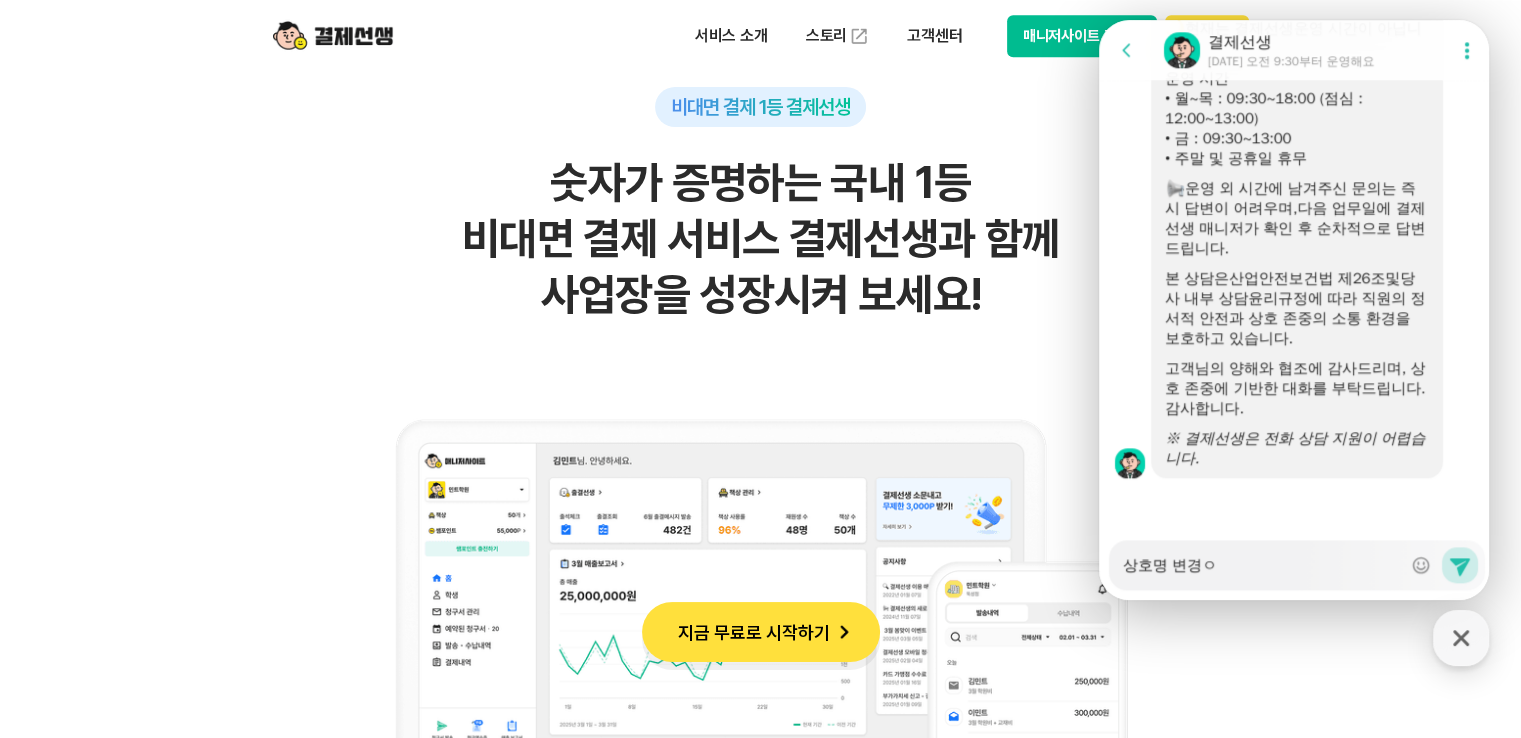 type on "상호명 변경으" 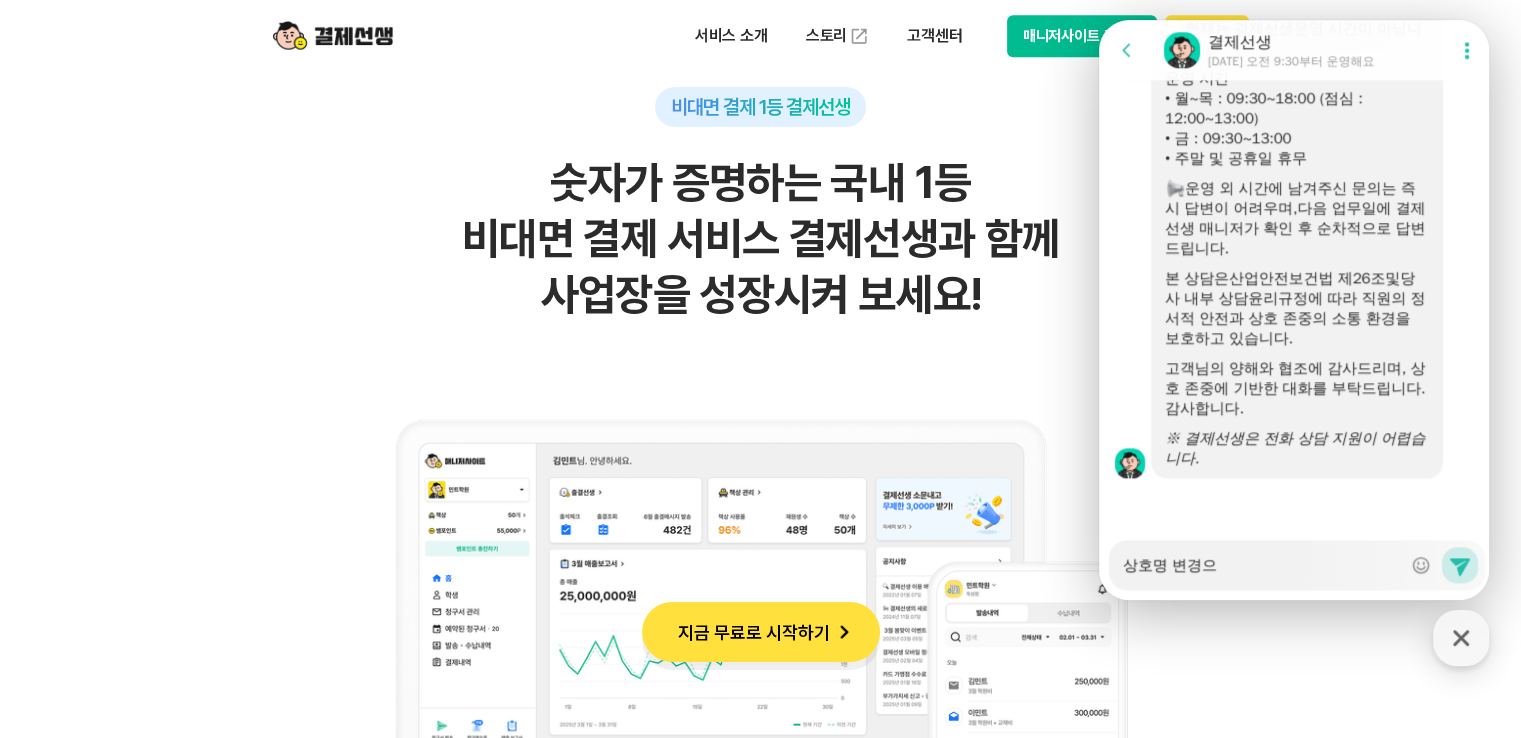 type on "상호명 변경을" 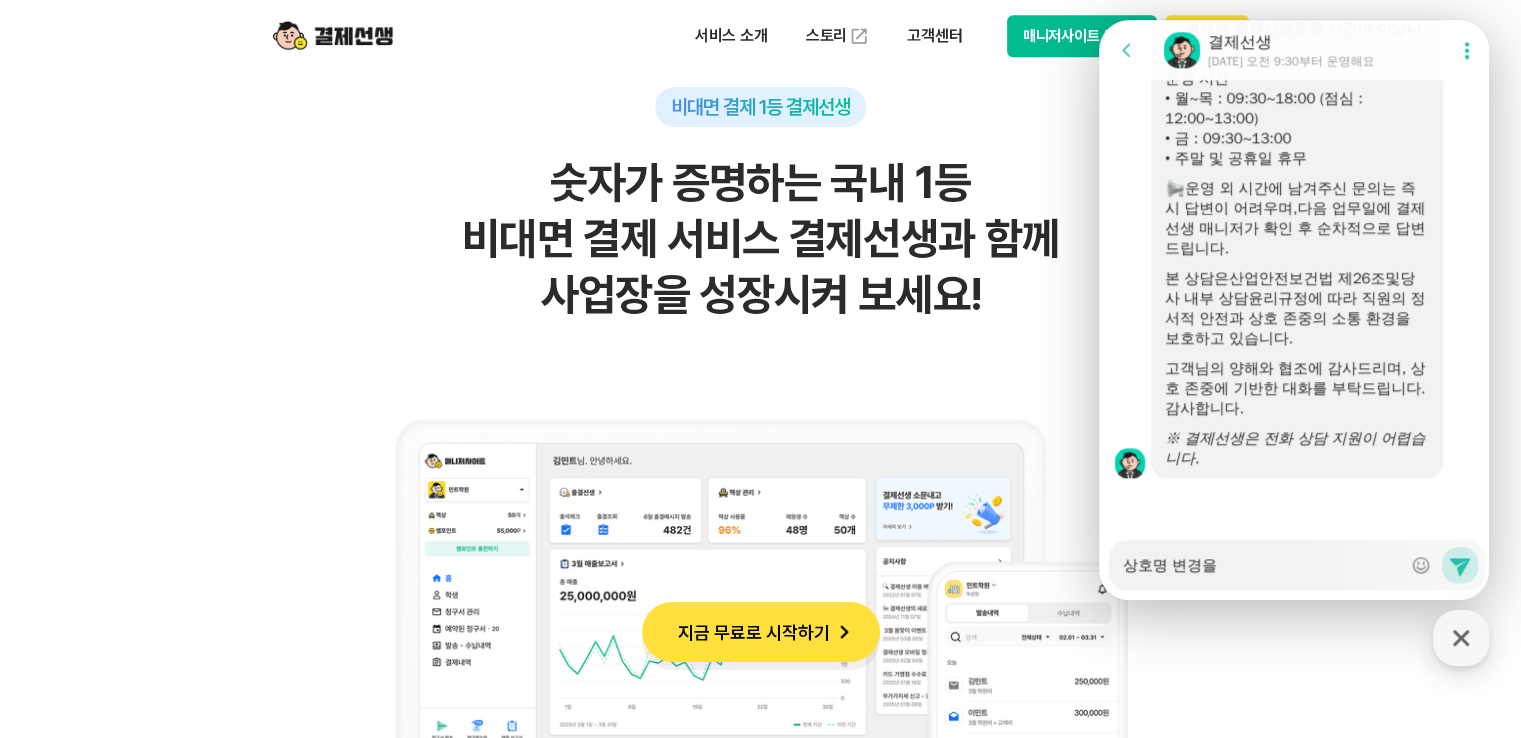 type on "상호명 변경으로" 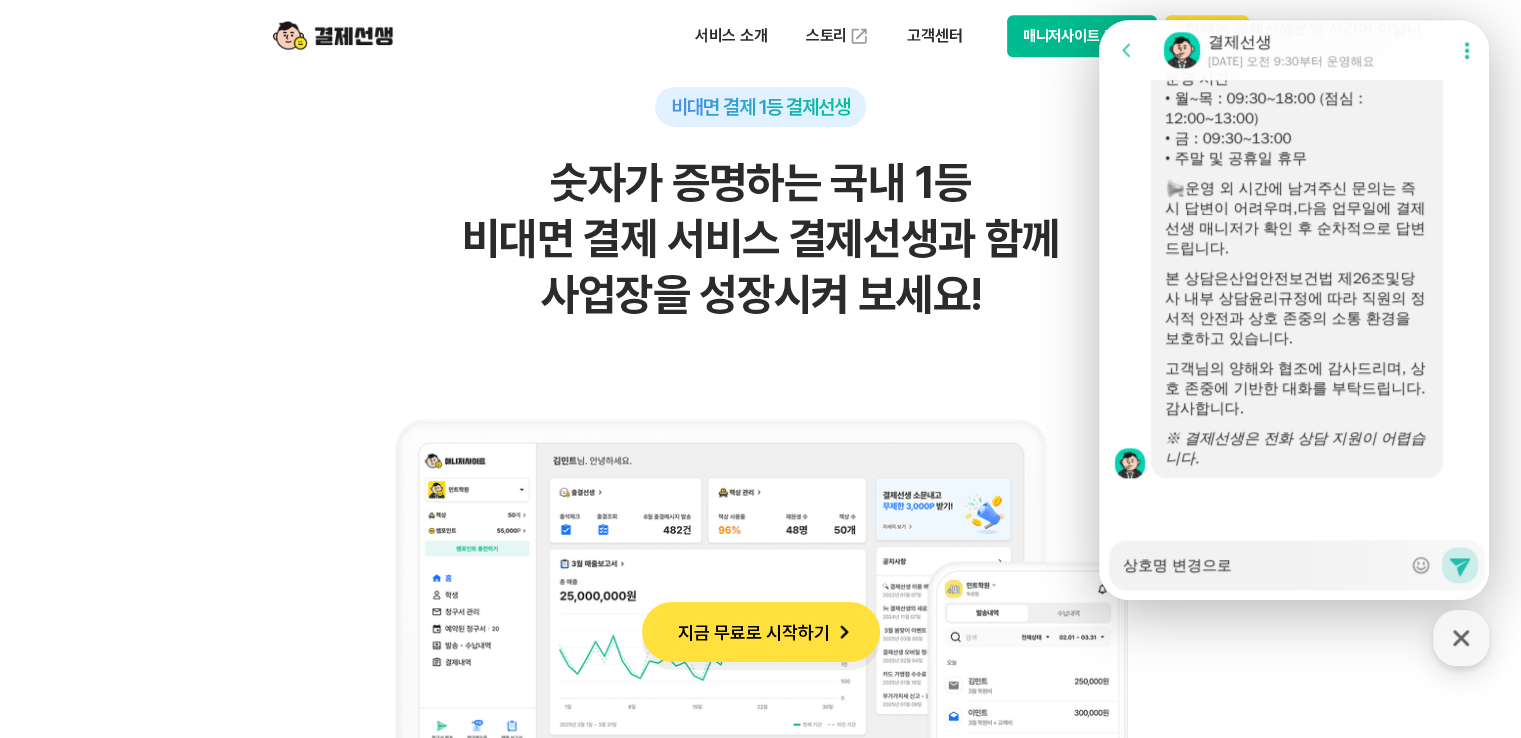 type on "상호명 변경으로" 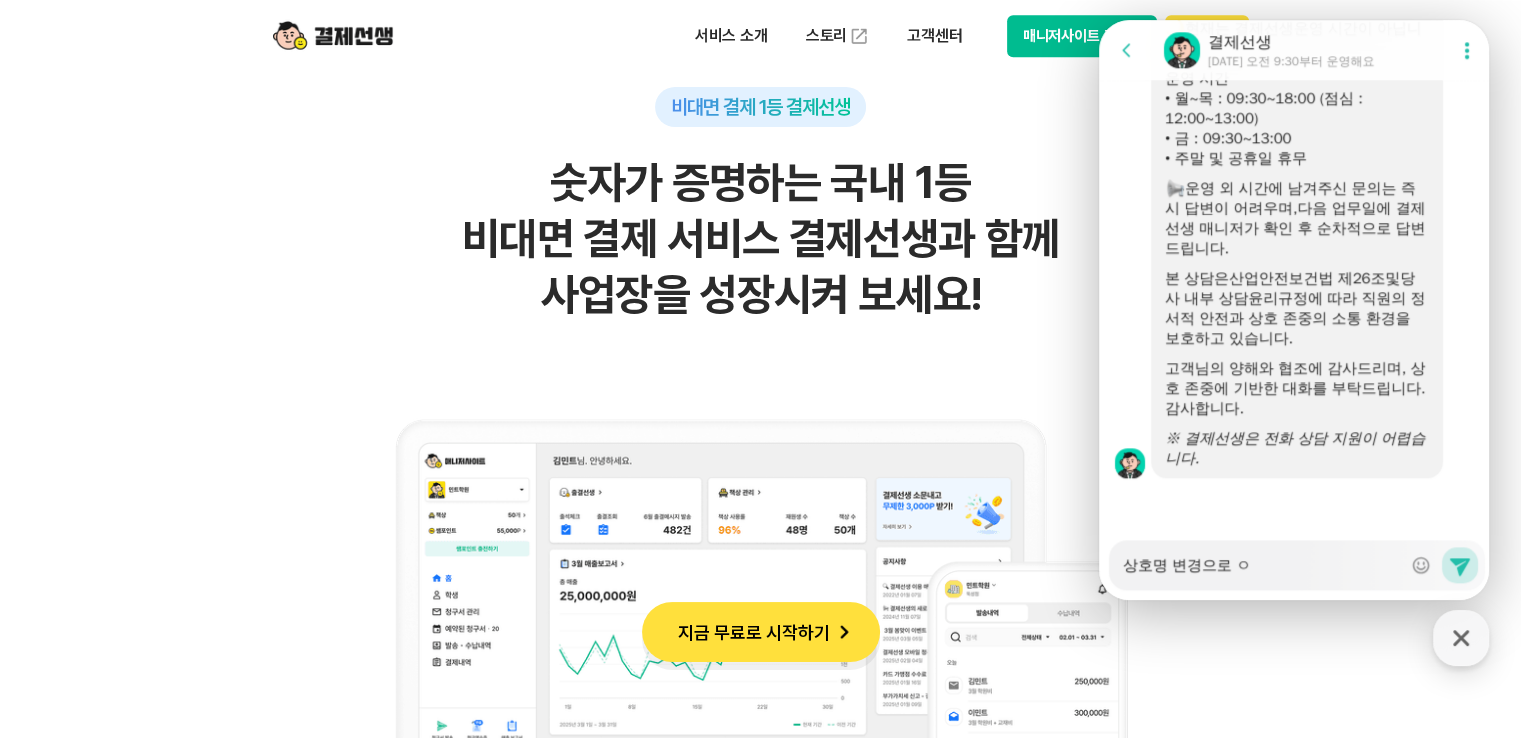 type on "상호명 변경으로 여" 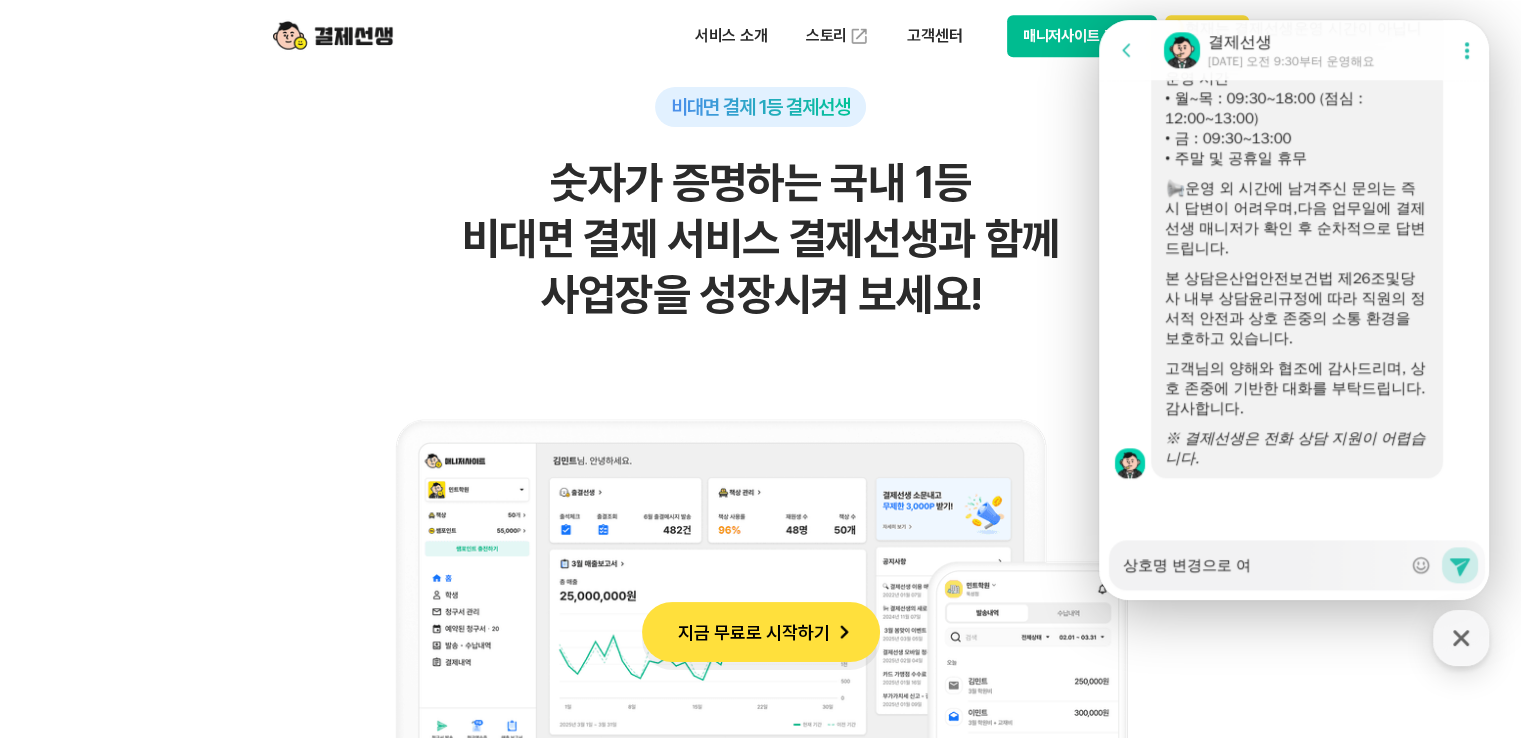 type on "상호명 변경으로 연" 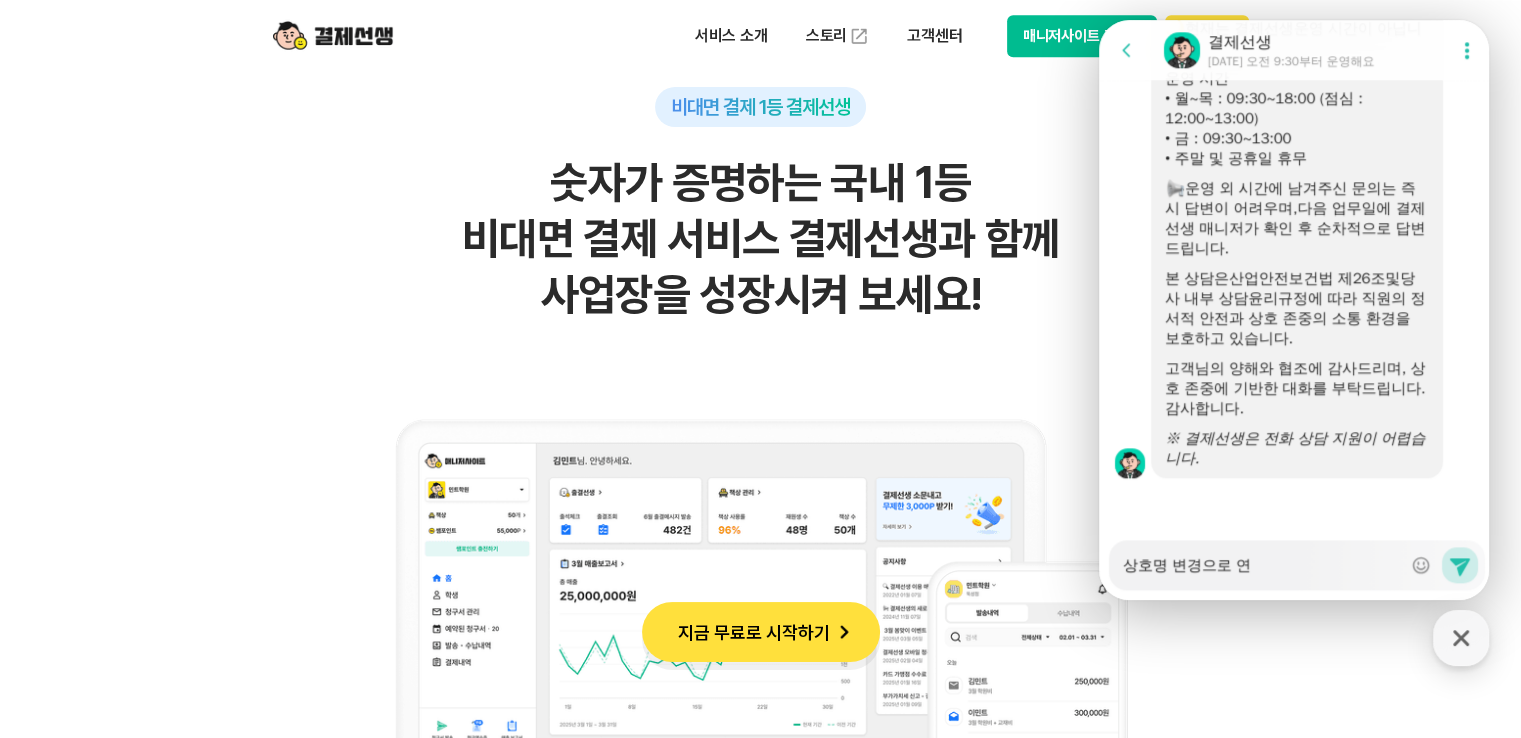 type on "상호명 변경으로 연ㄹ" 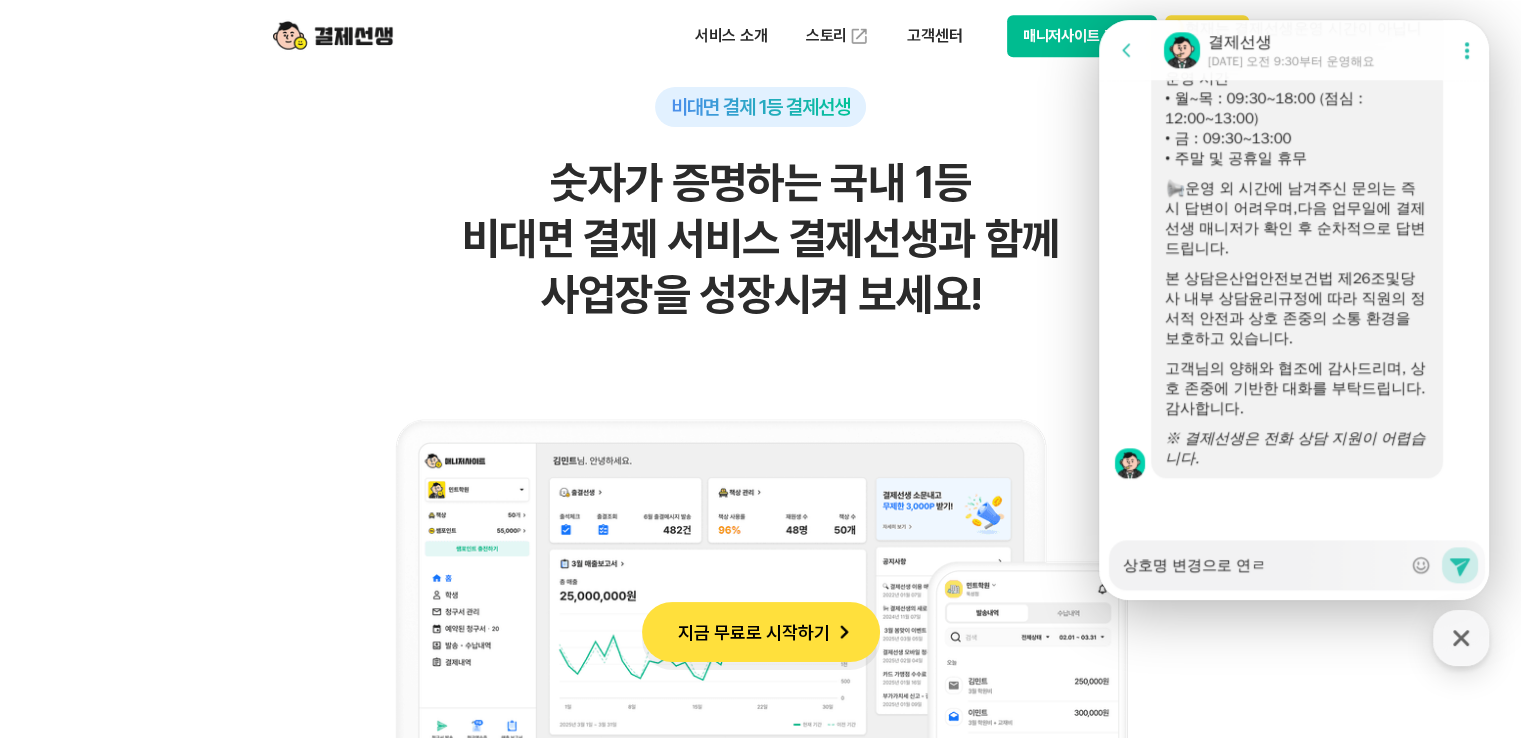 type on "상호명 변경으로 연라" 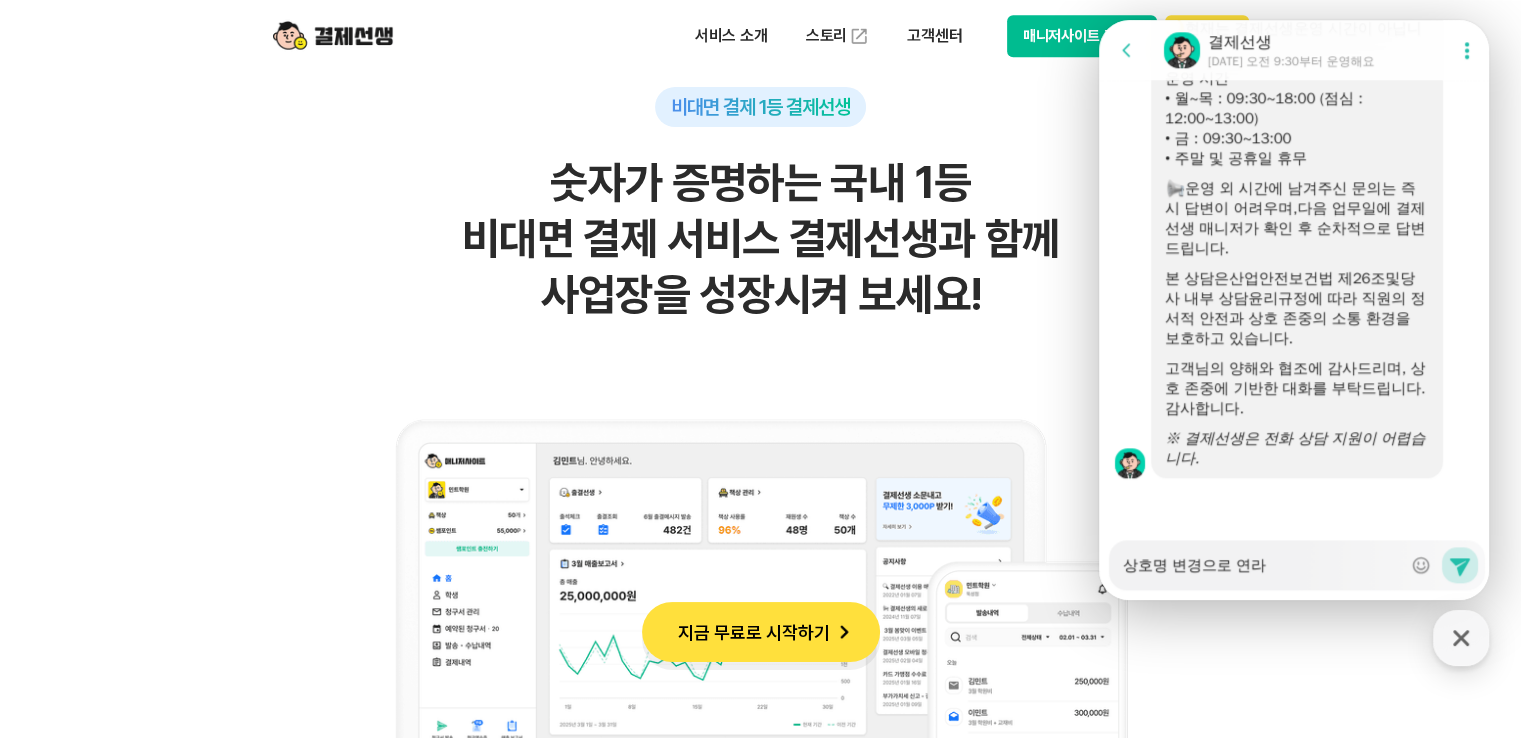 type on "상호명 변경으로 연락" 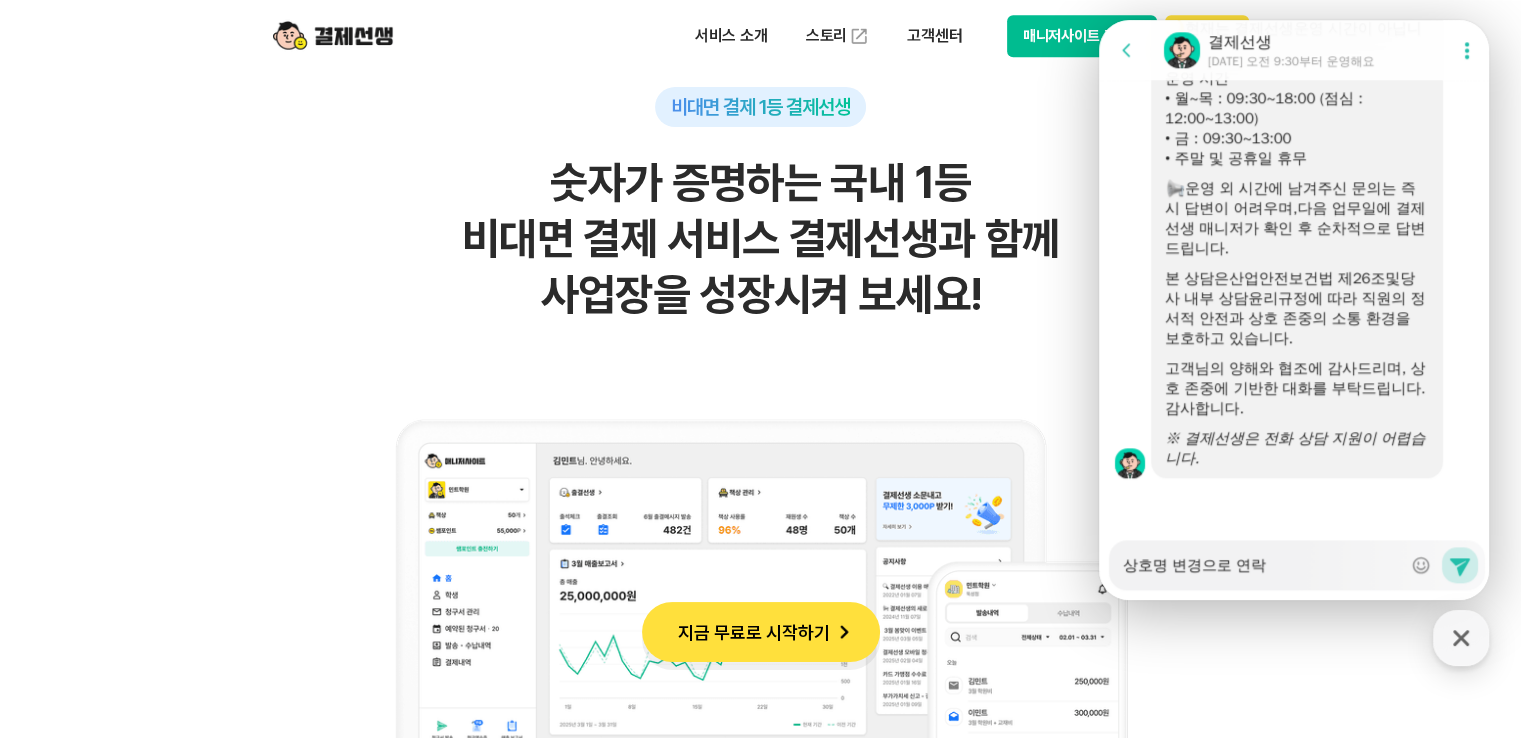 type on "상호명 변경으로 연락ㄷ" 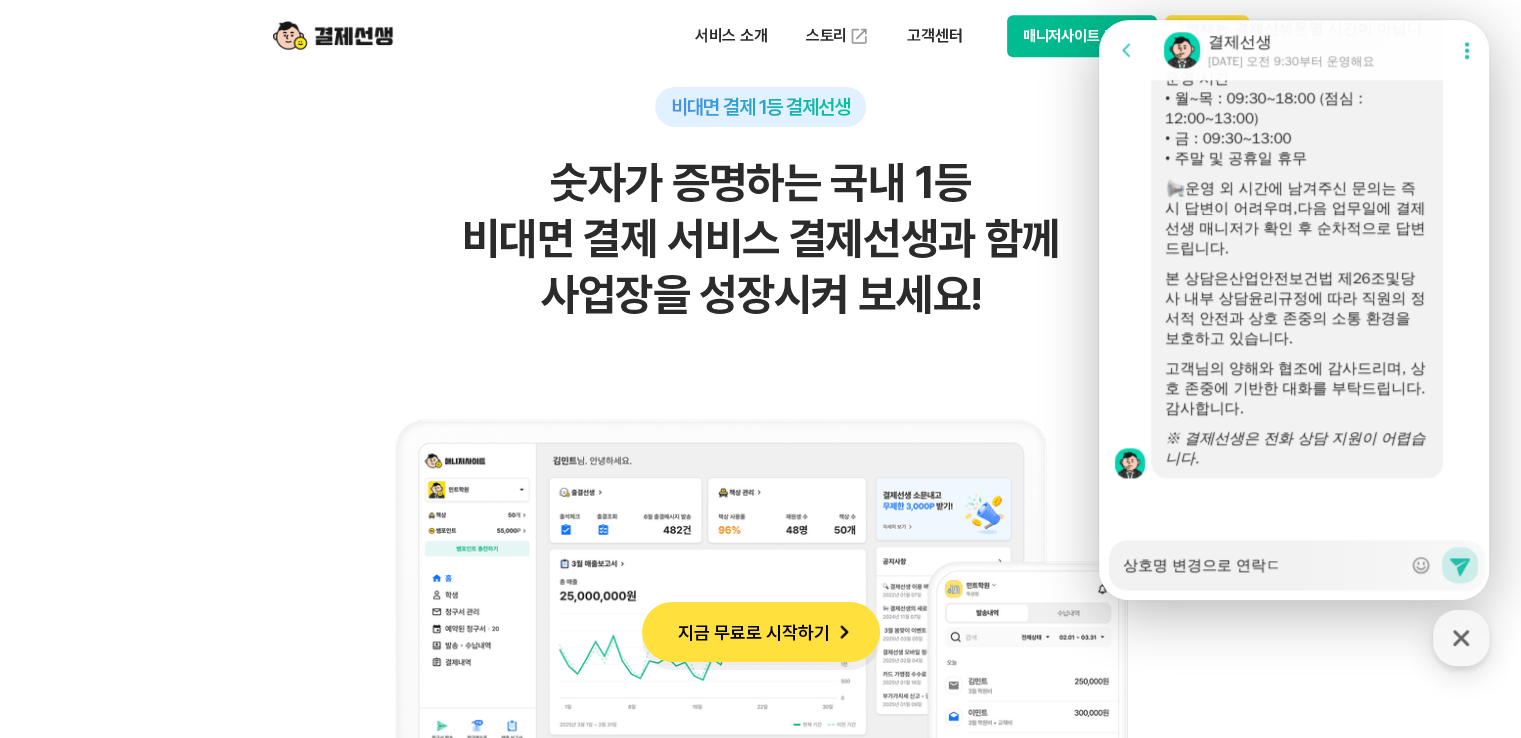 type on "상호명 변경으로 연락드" 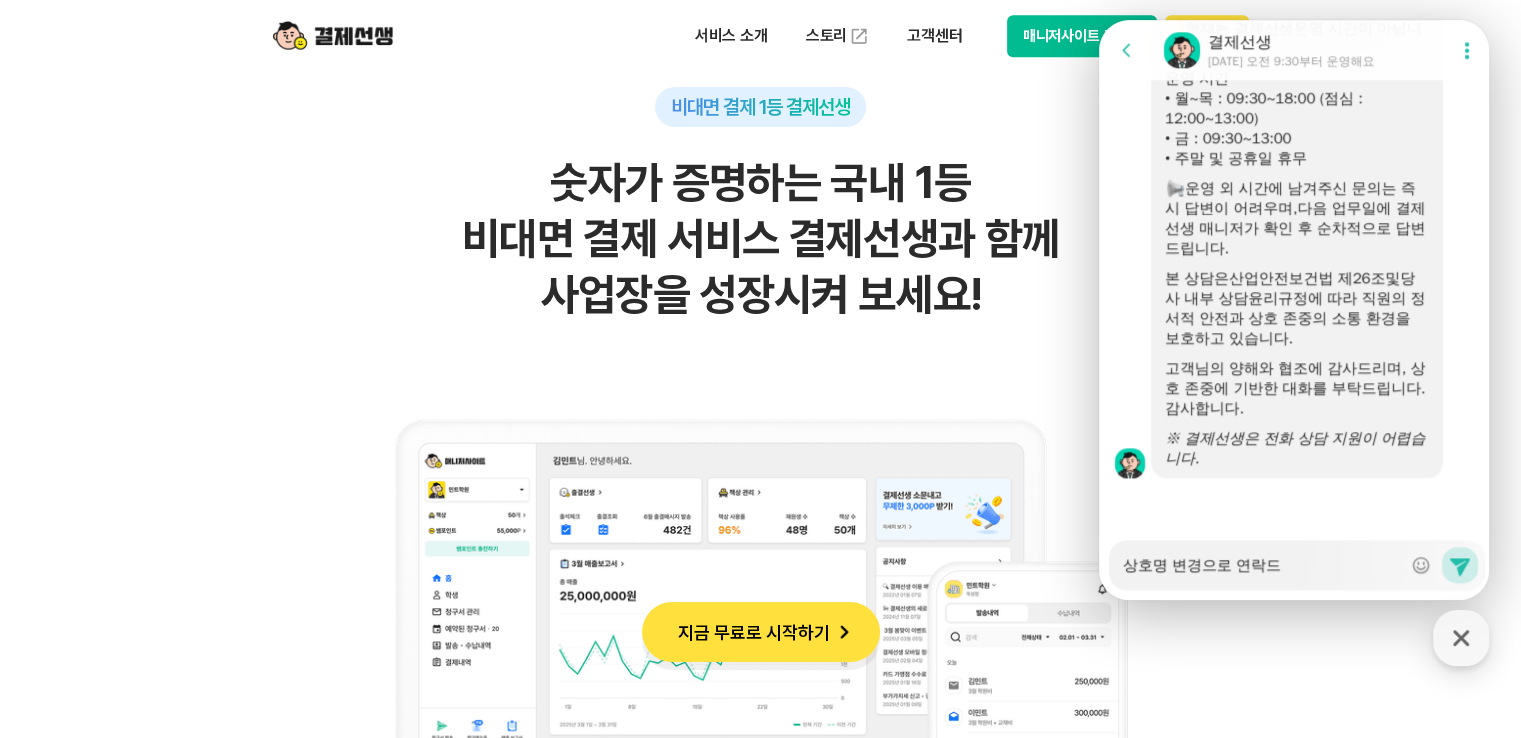 type on "상호명 변경으로 연락들" 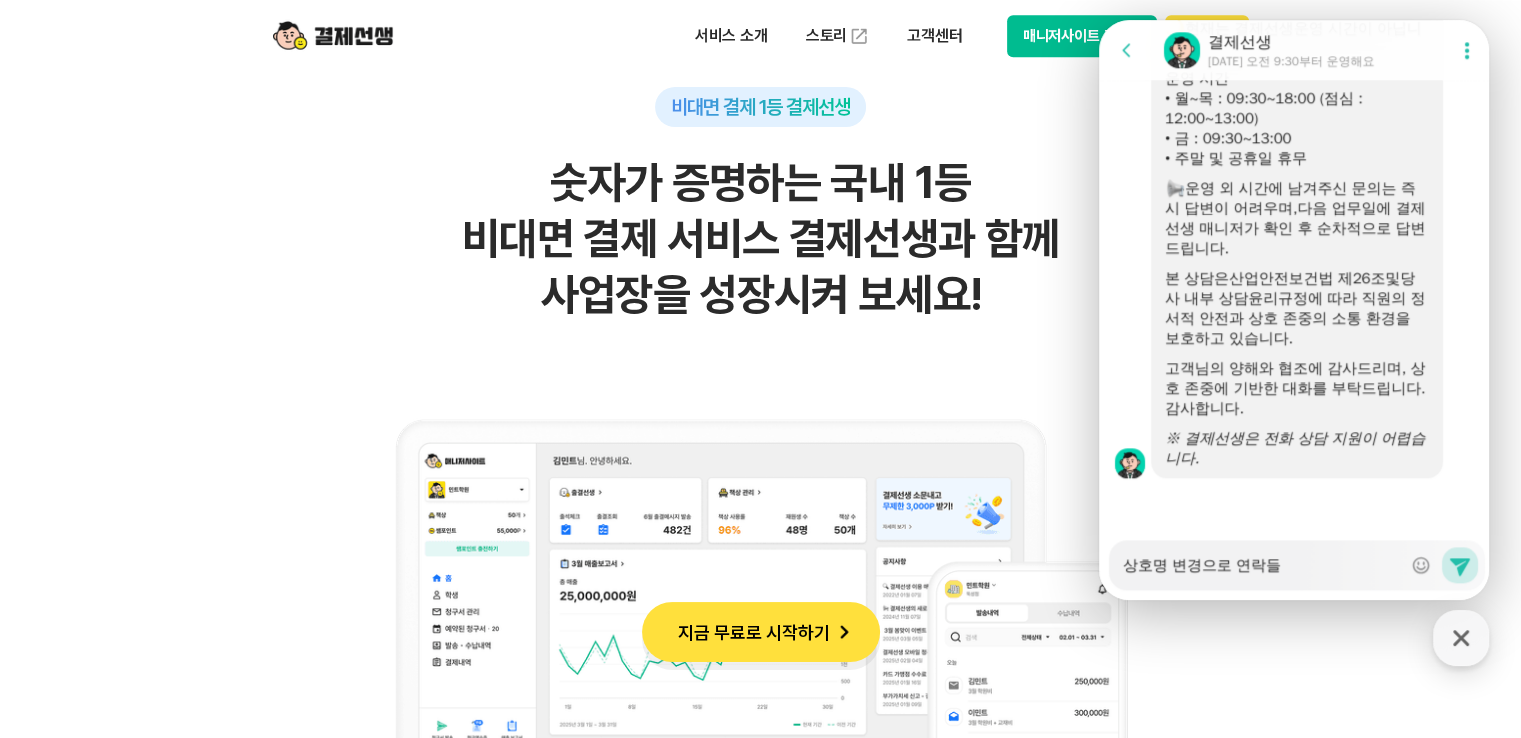 type on "x" 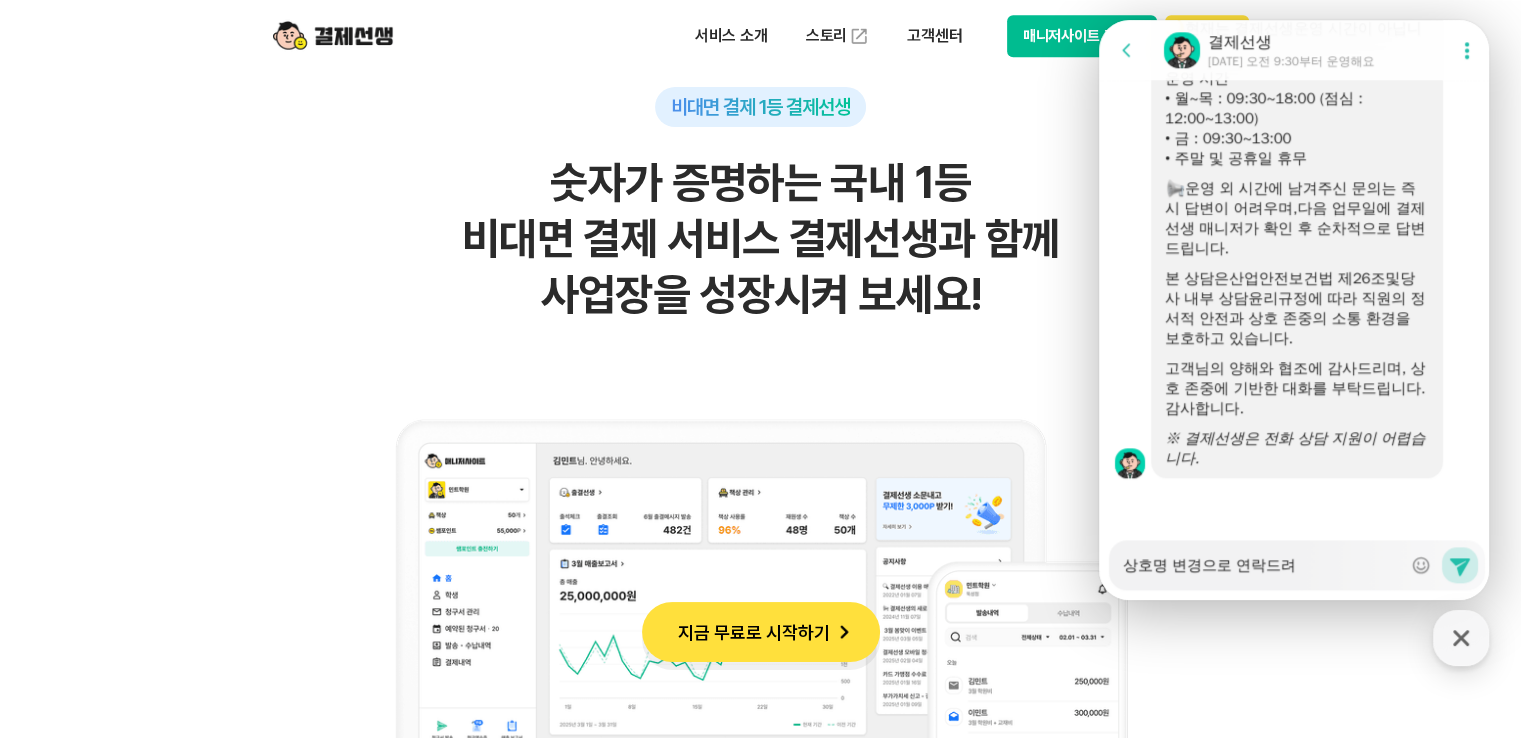 type on "상호명 변경으로 연락드렸" 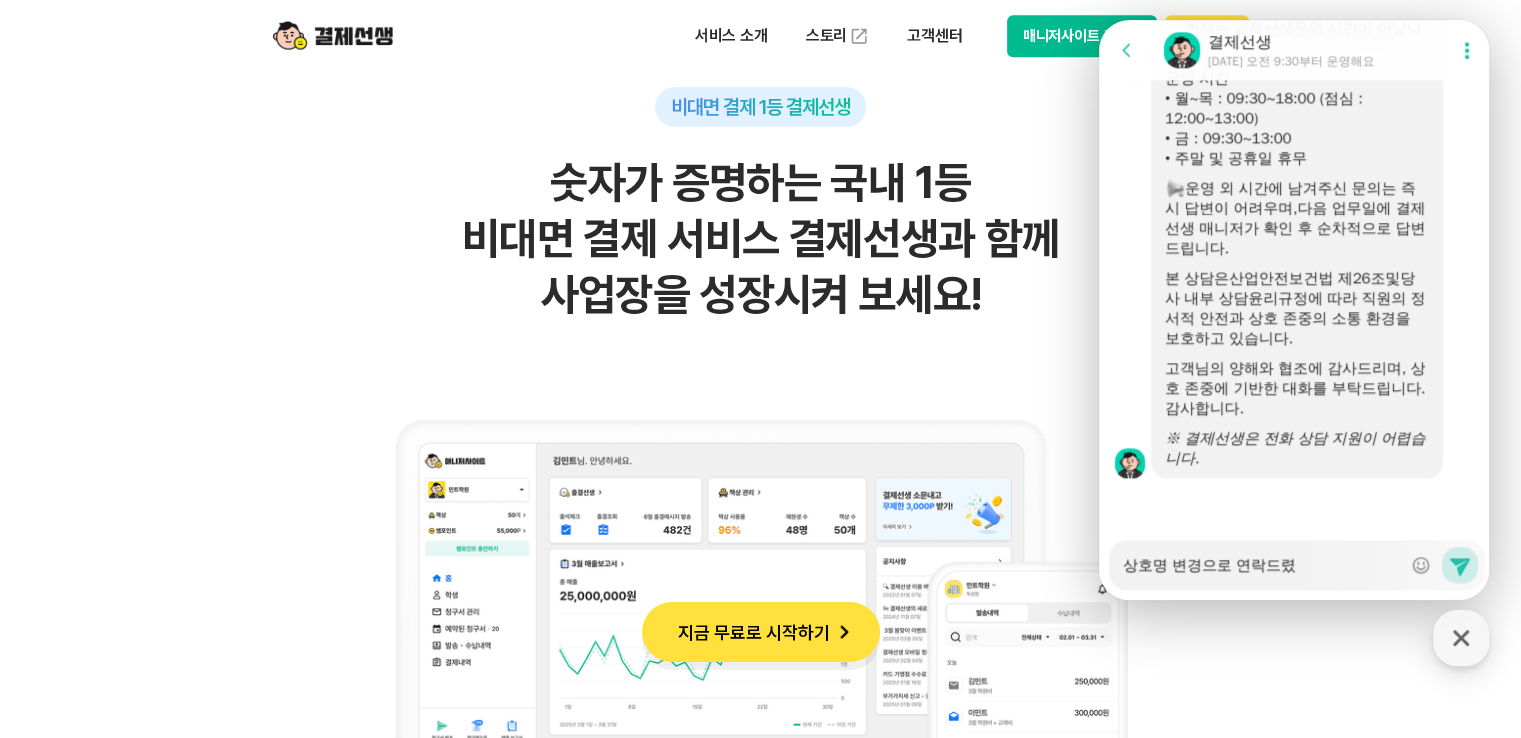 type on "상호명 변경으로 연락드렸ㅅ" 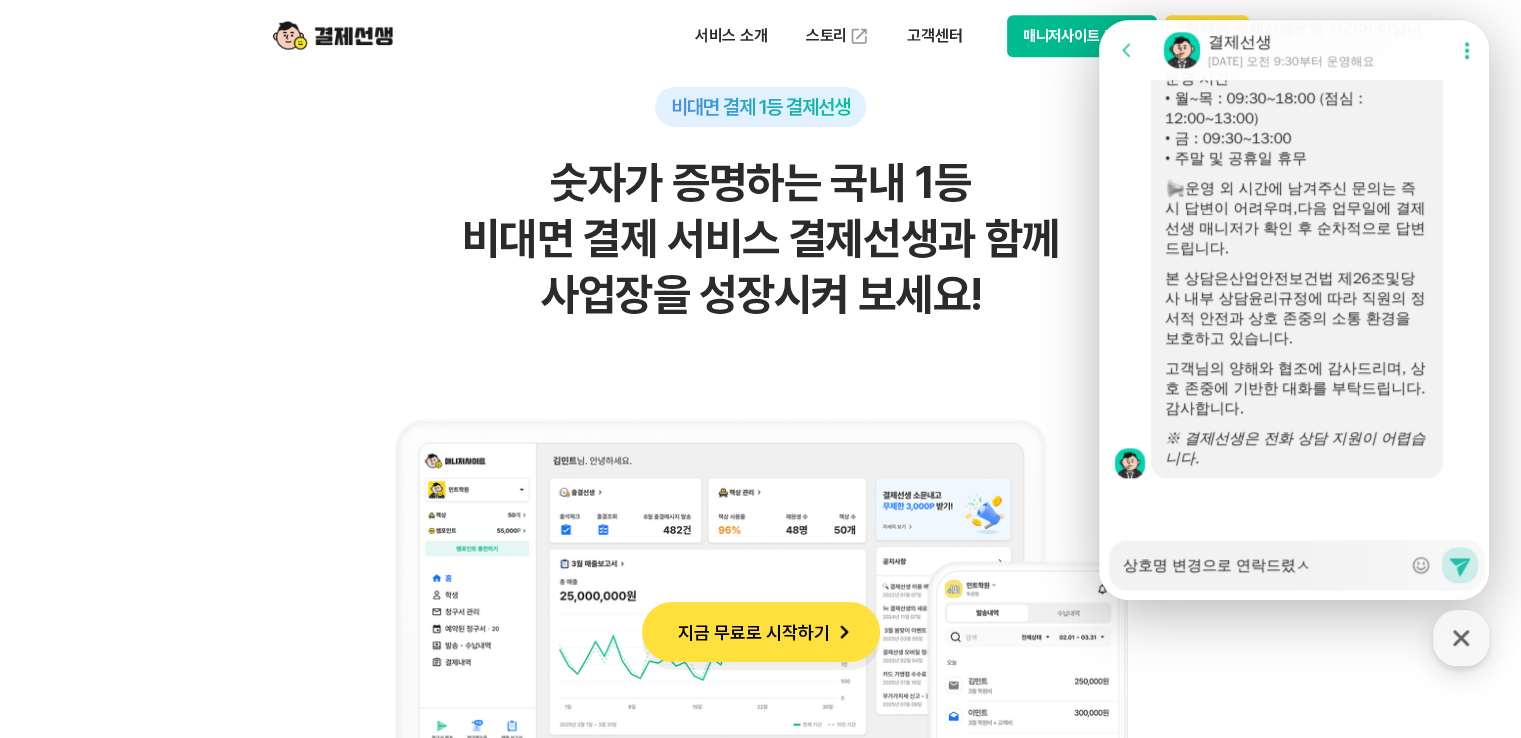 type on "상호명 변경으로 연락드렸스" 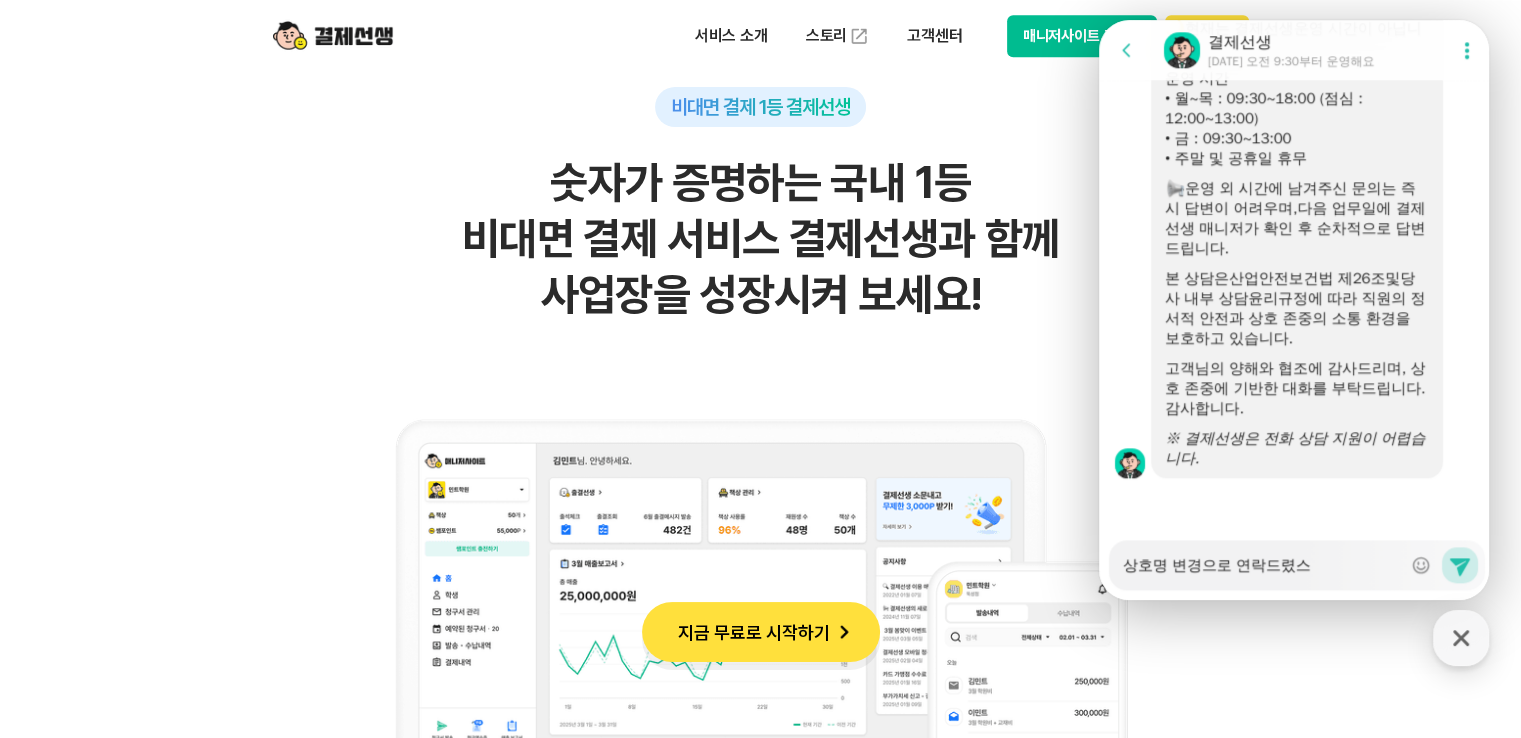 type on "상호명 변경으로 연락드렸습" 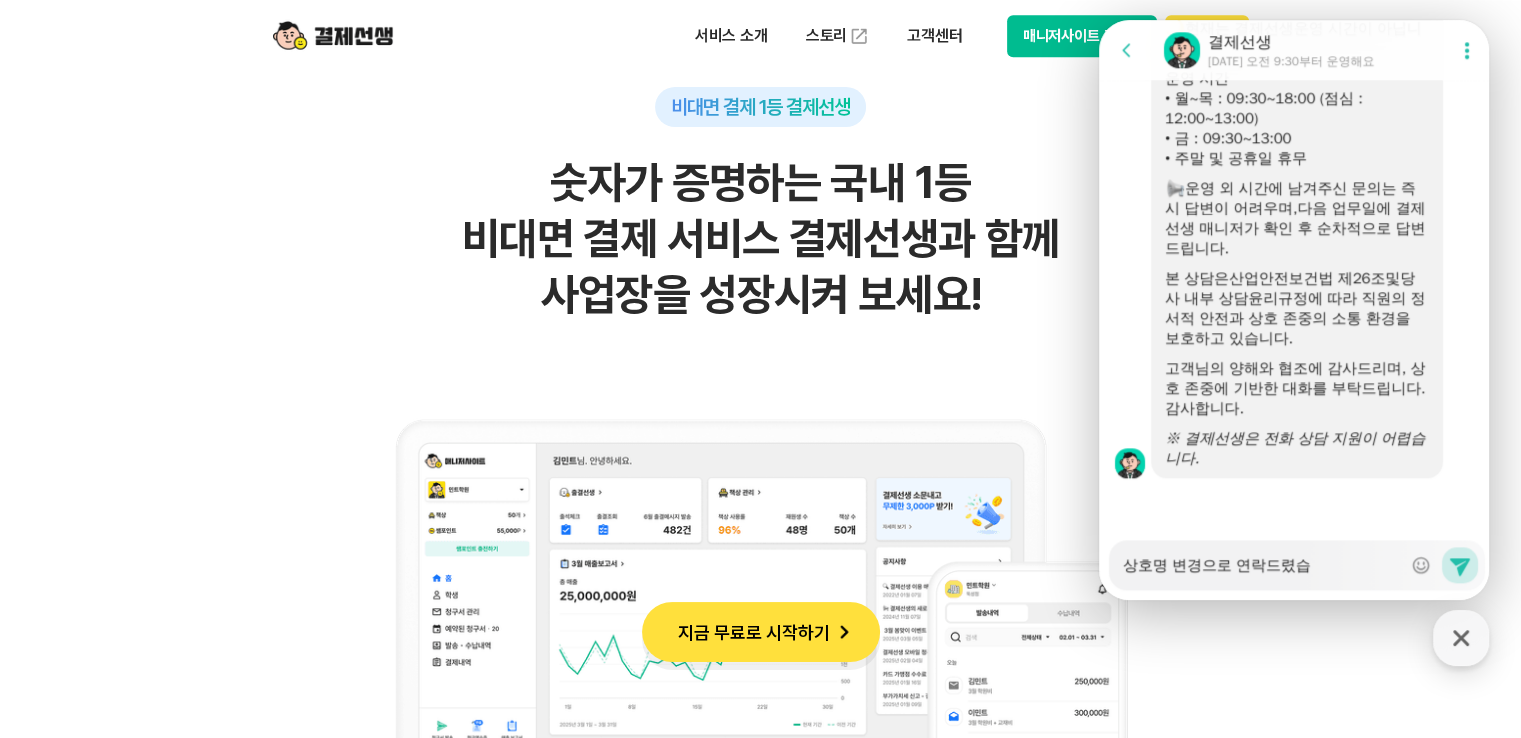 type on "상호명 변경으로 연락드렸습ㄴ" 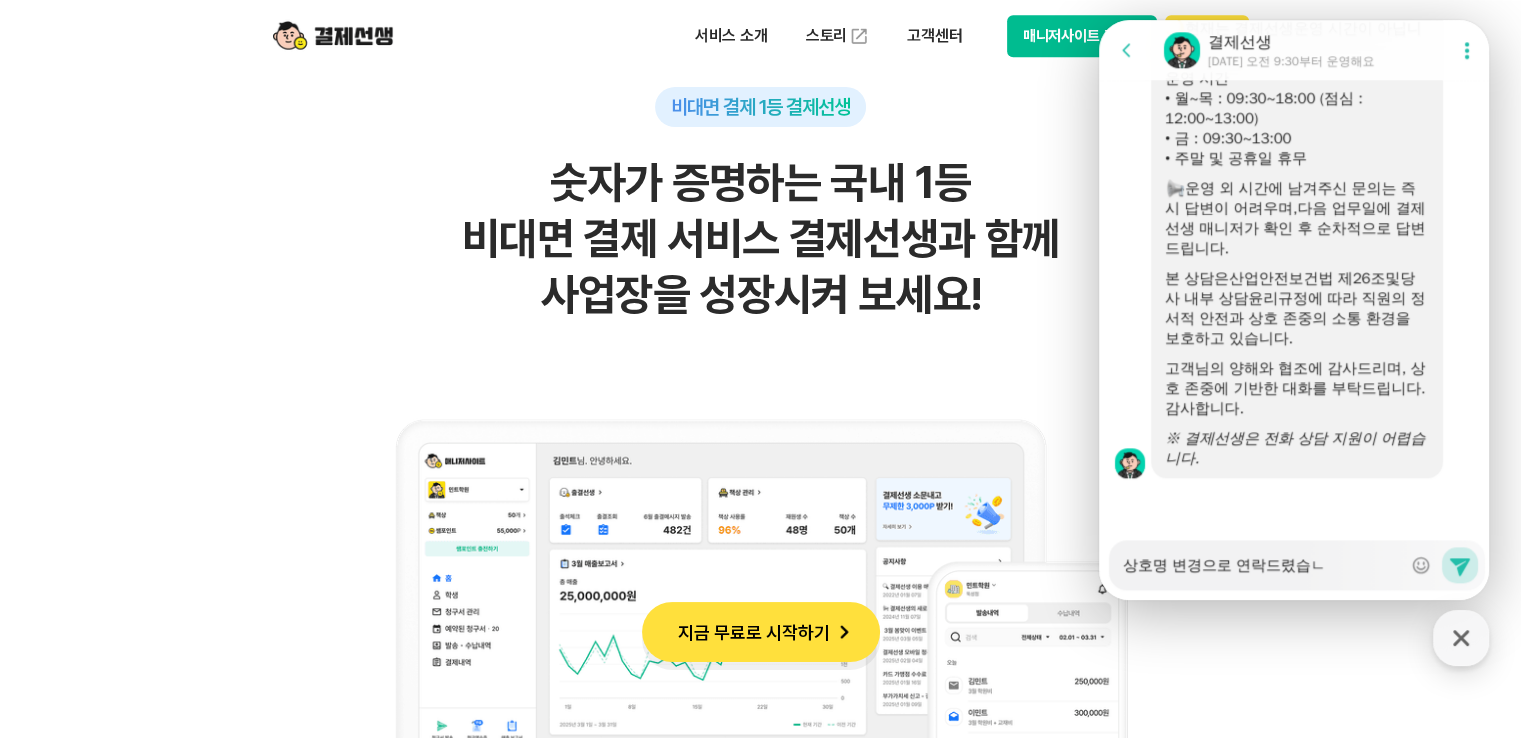 type on "상호명 변경으로 연락드렸습니" 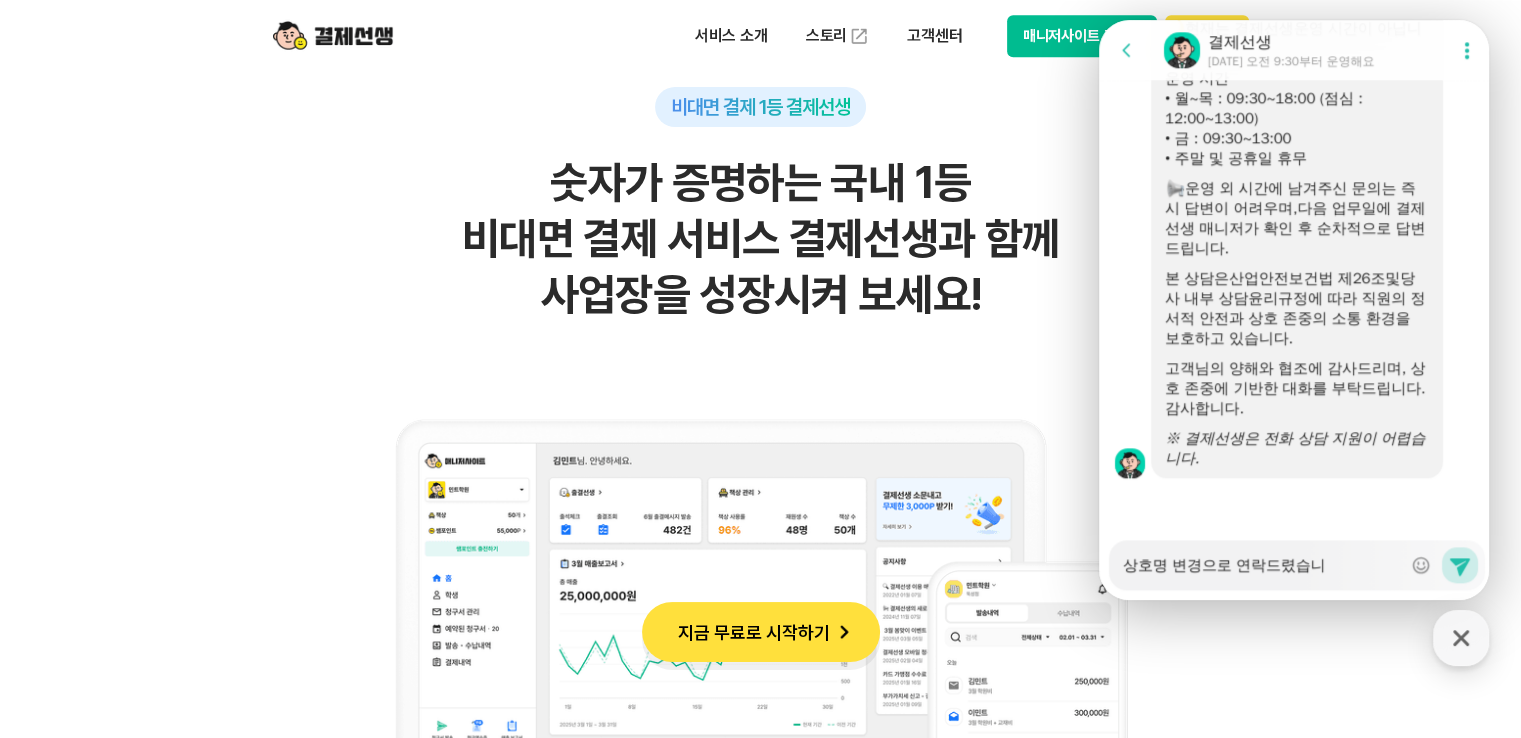 type on "상호명 변경으로 연락드렸습닏" 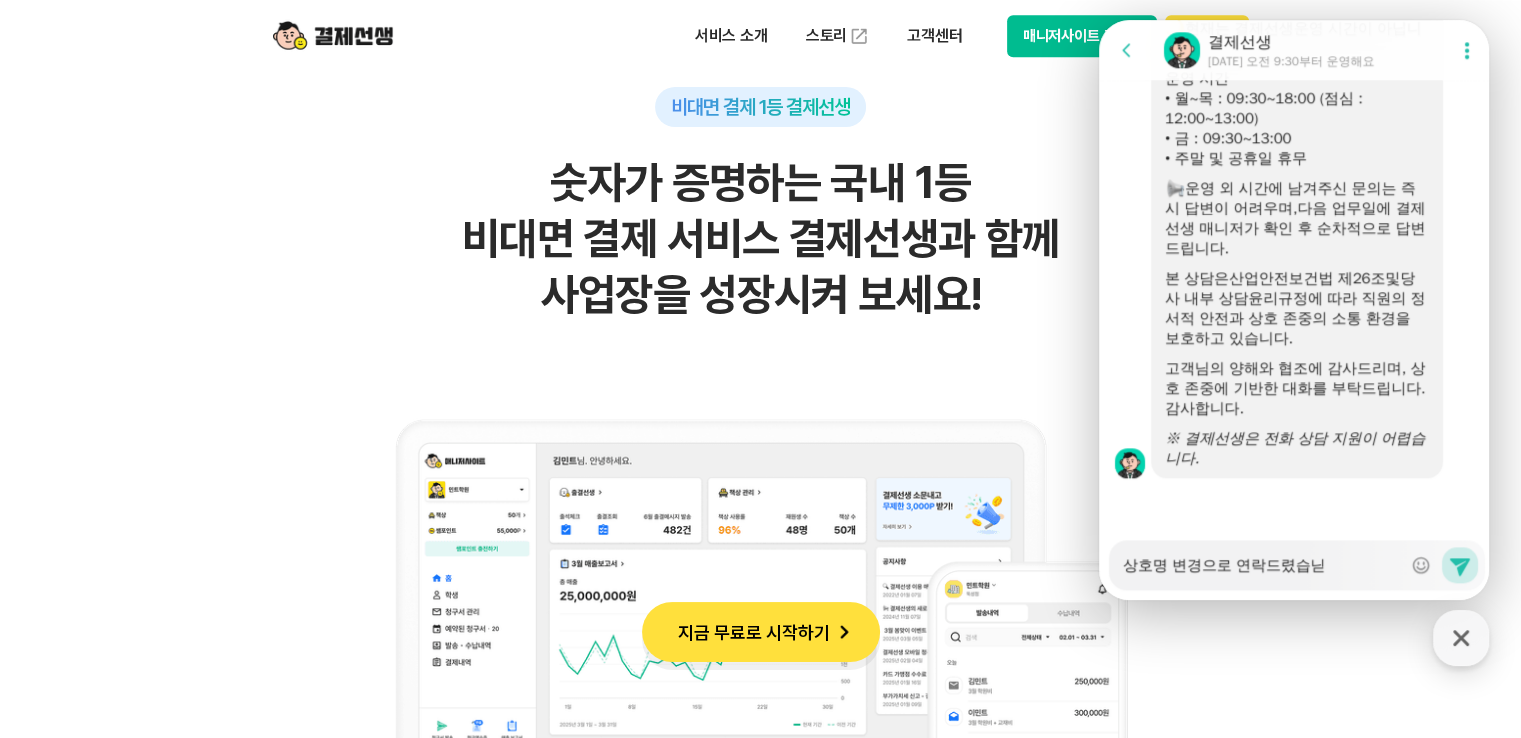 type on "x" 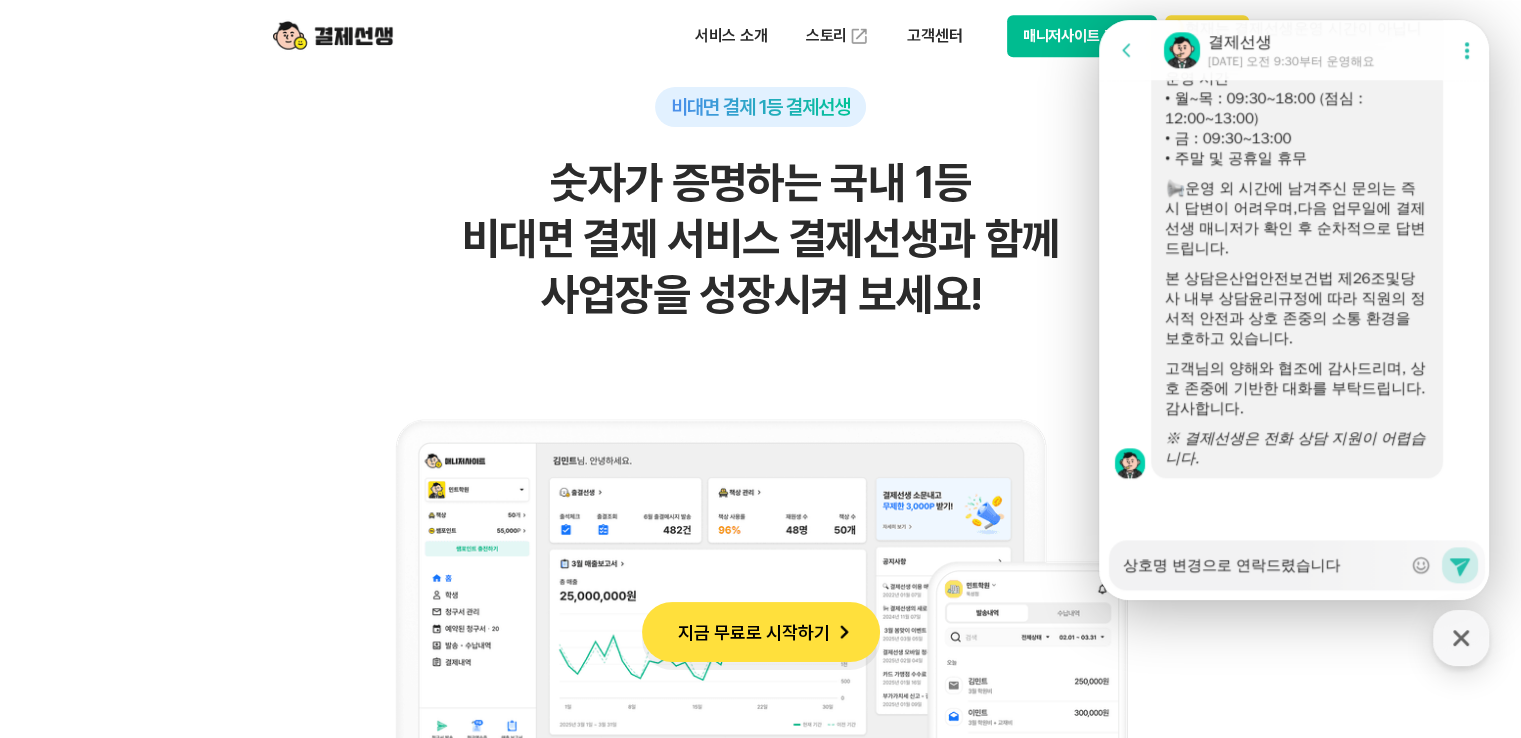 type on "상호명 변경으로 연락드렸습니다." 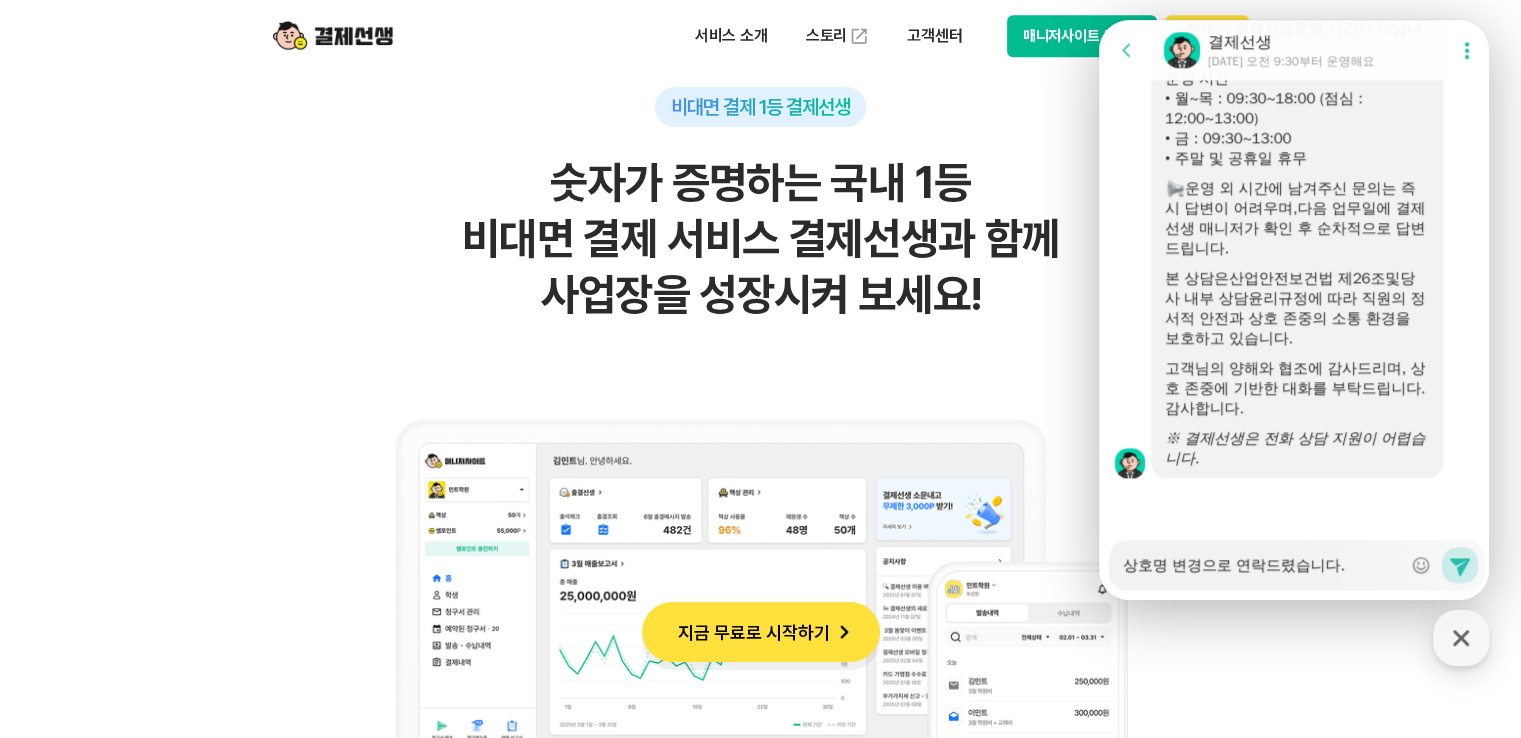 type on "x" 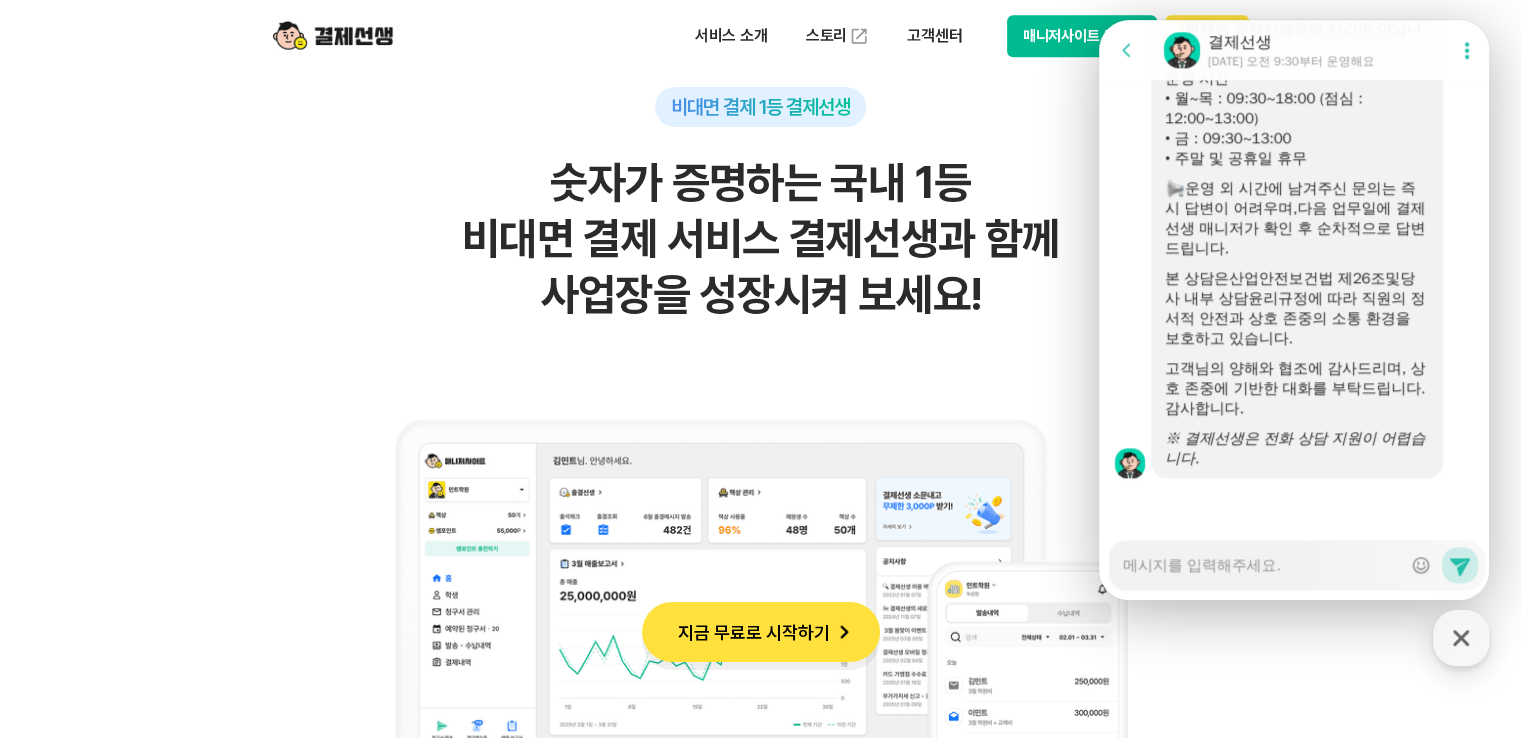 scroll, scrollTop: 2450, scrollLeft: 0, axis: vertical 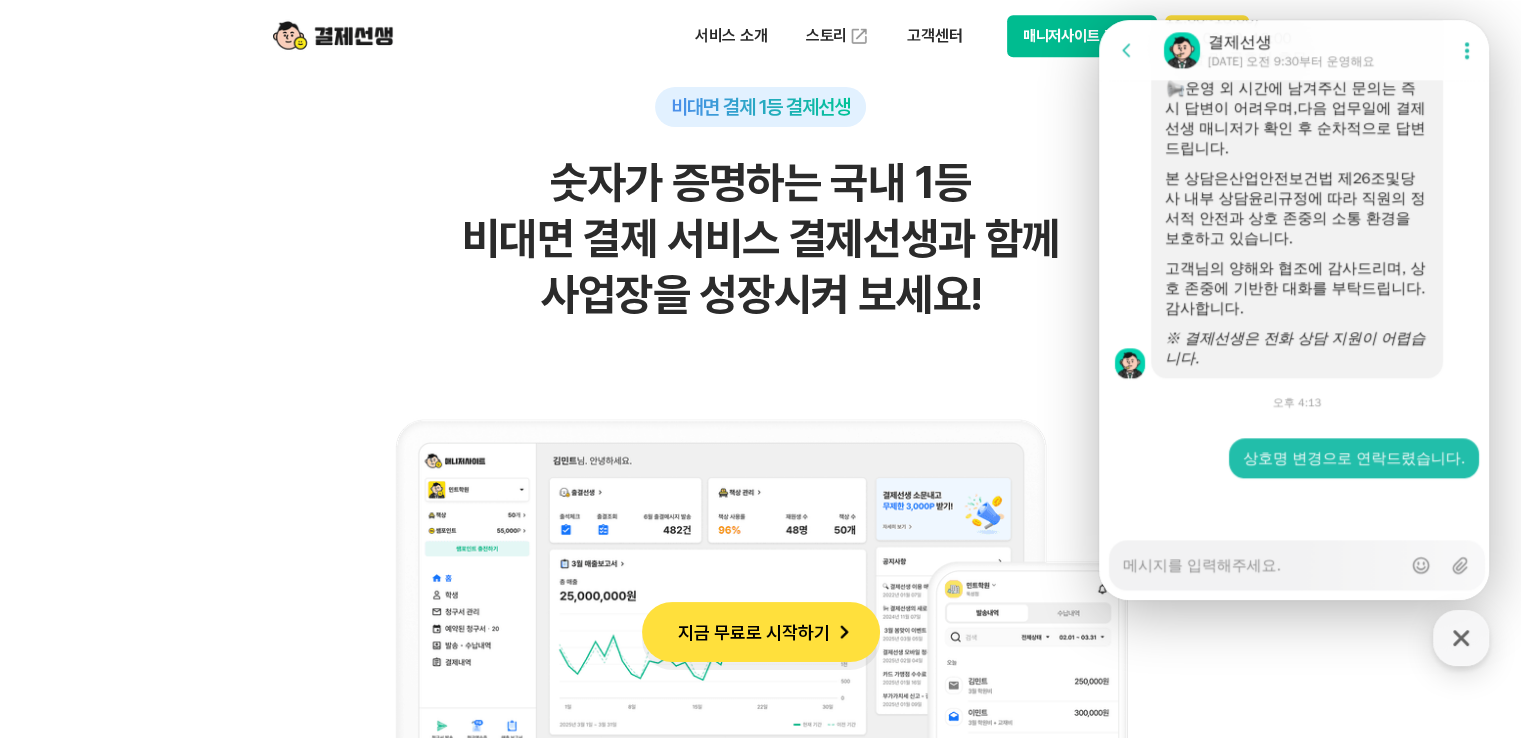 type on "x" 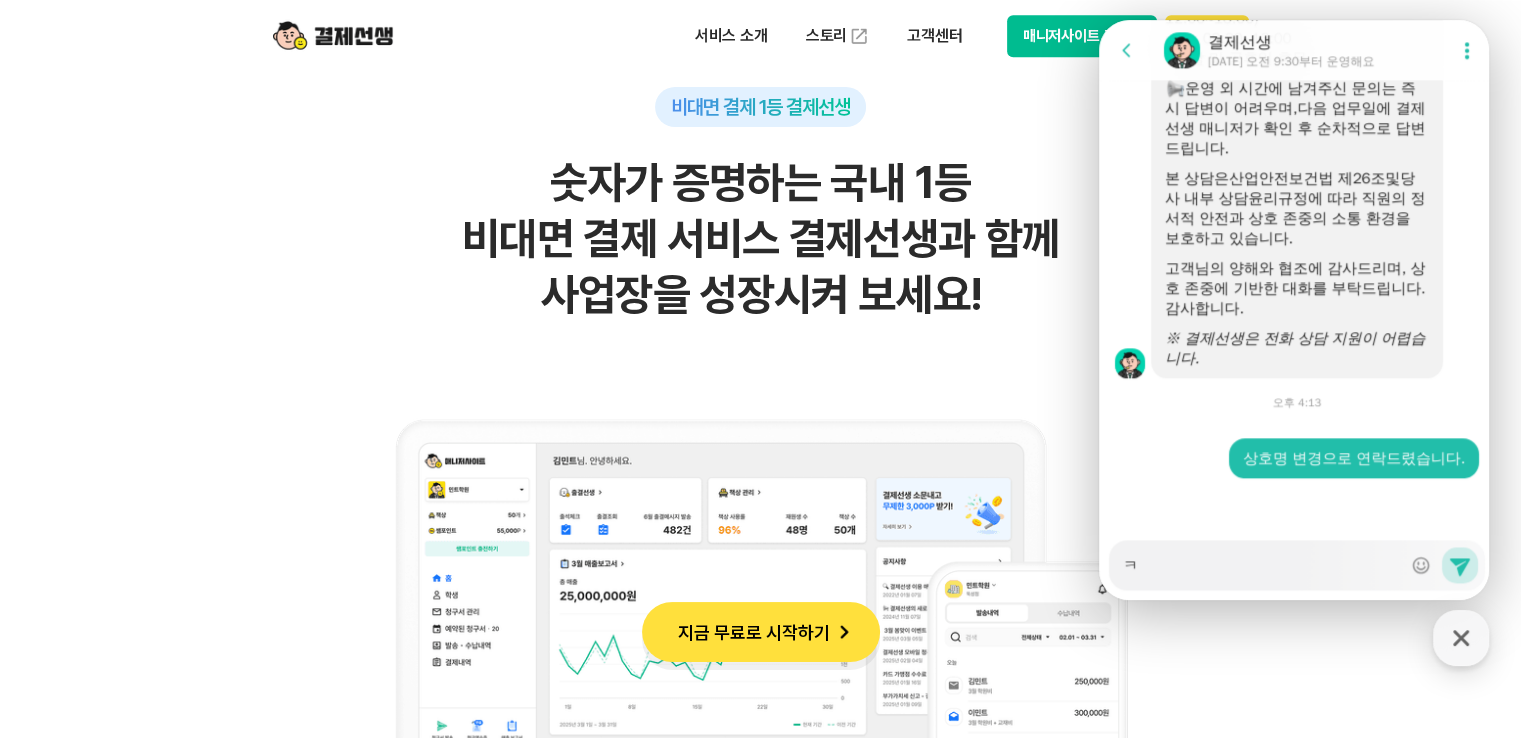 type on "카" 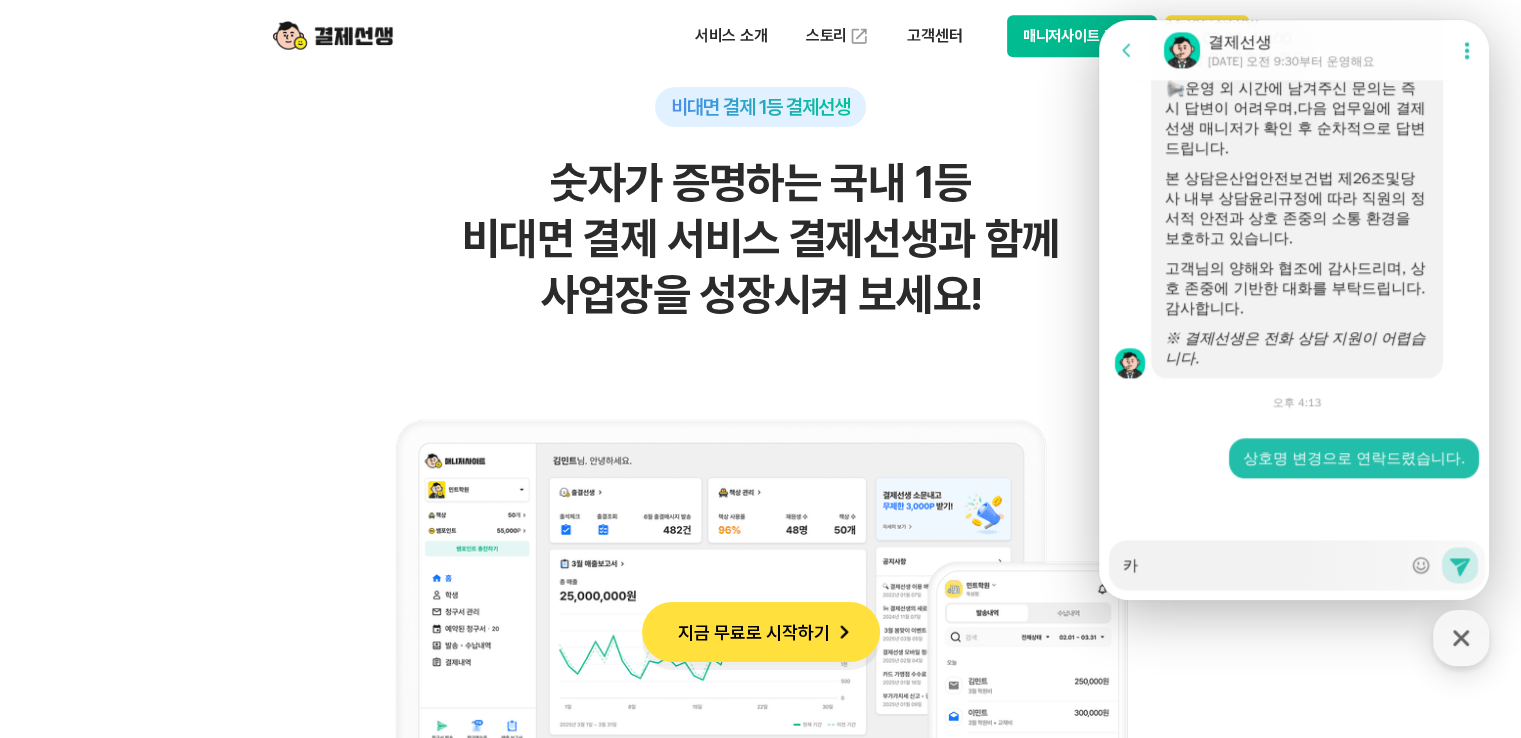 type on "칻" 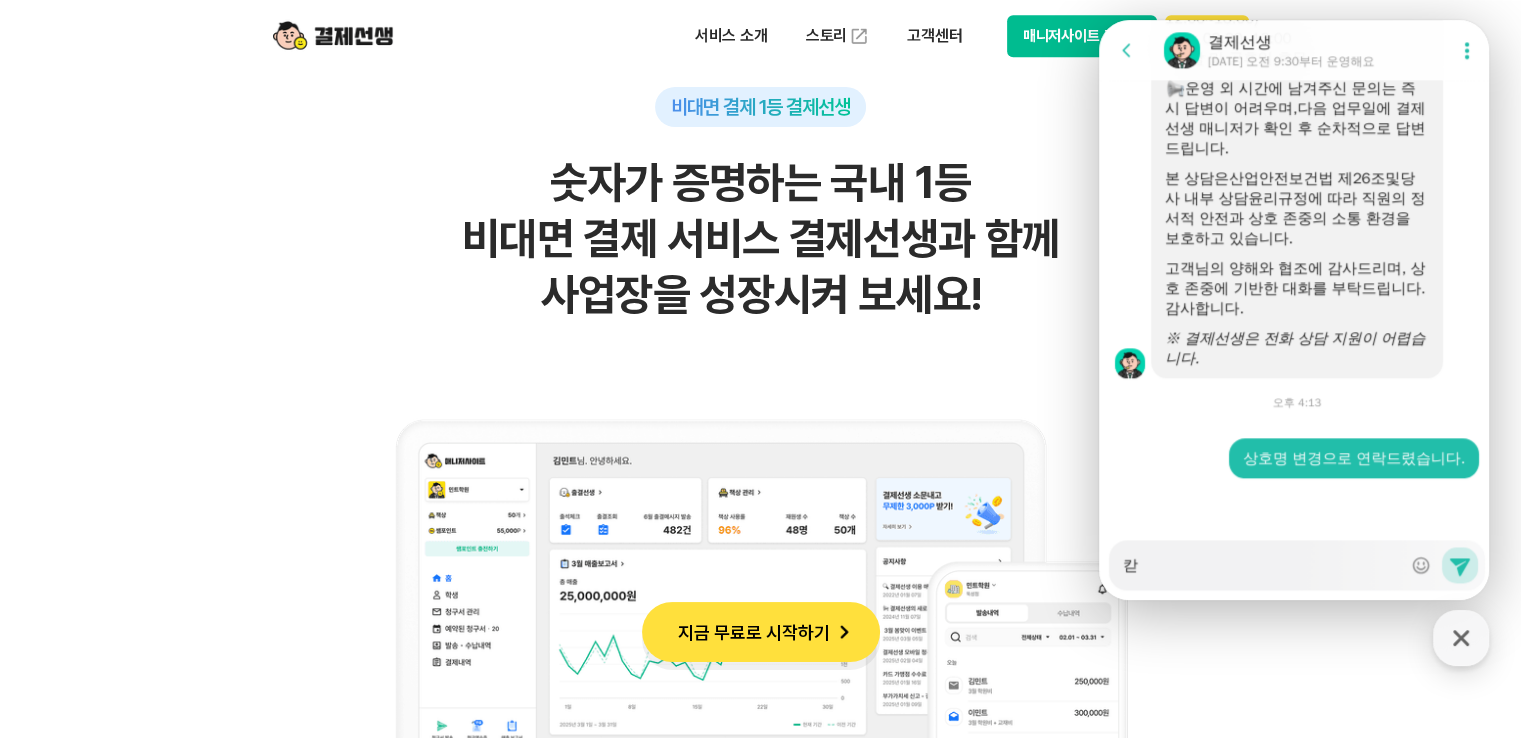 type on "카드" 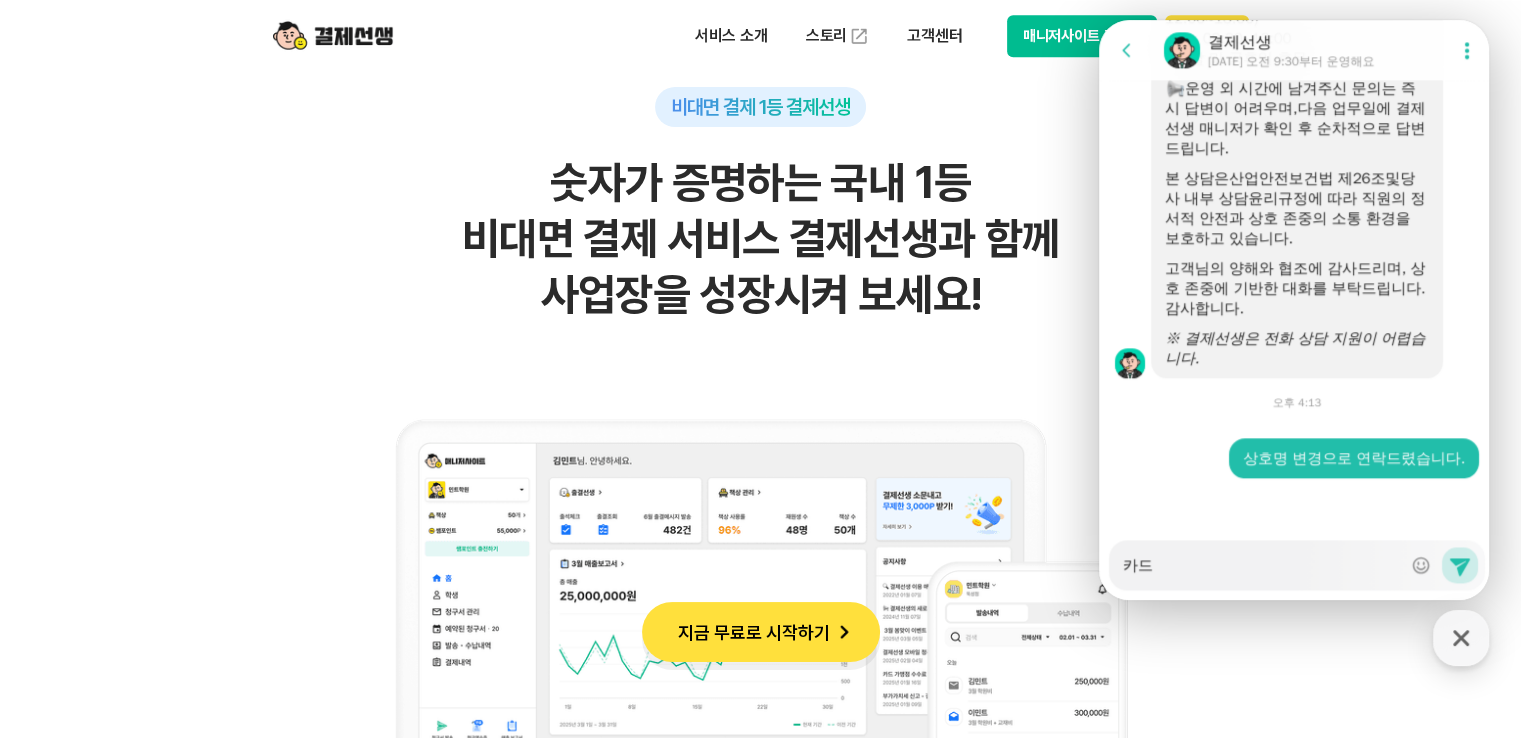 type on "카듯" 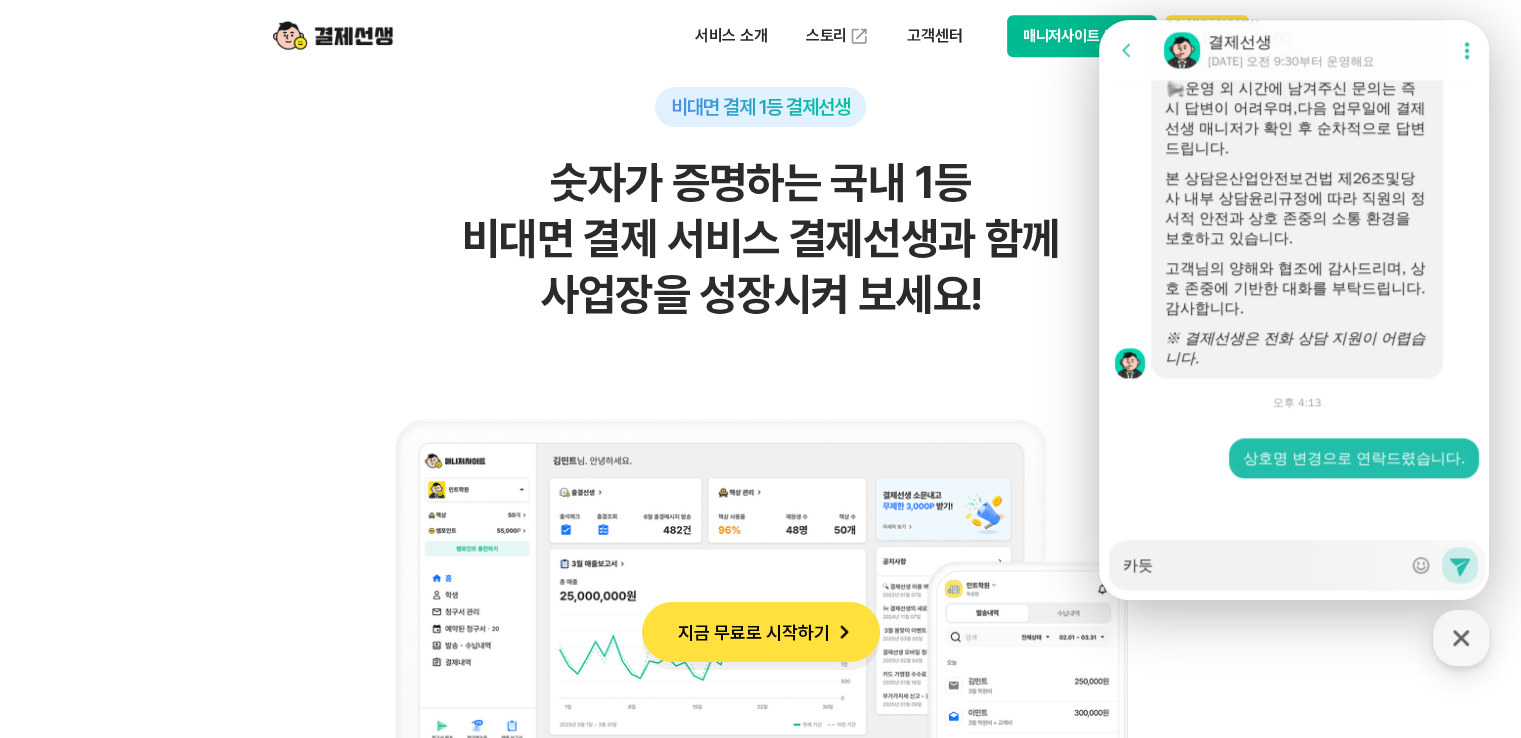 type on "카드사" 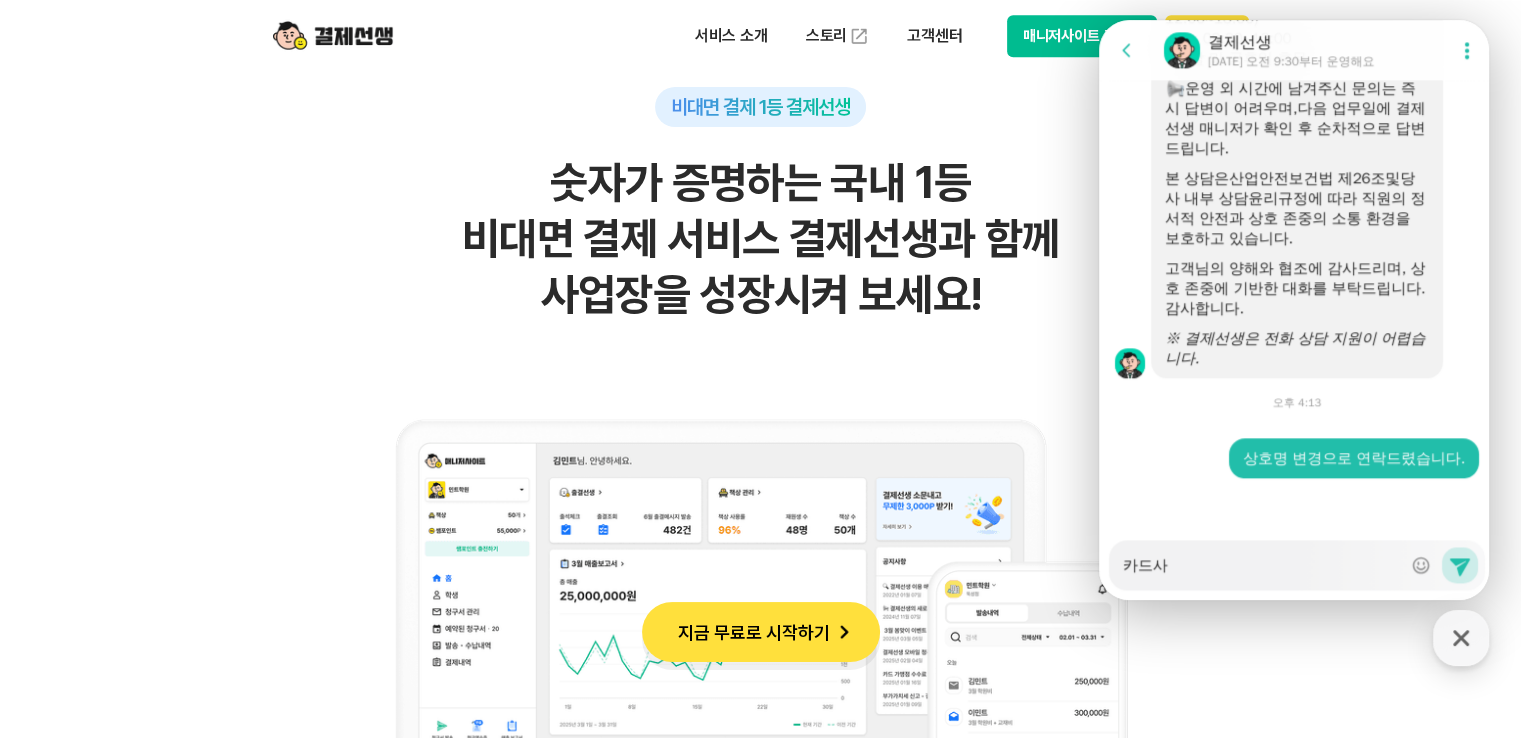 type on "카드상" 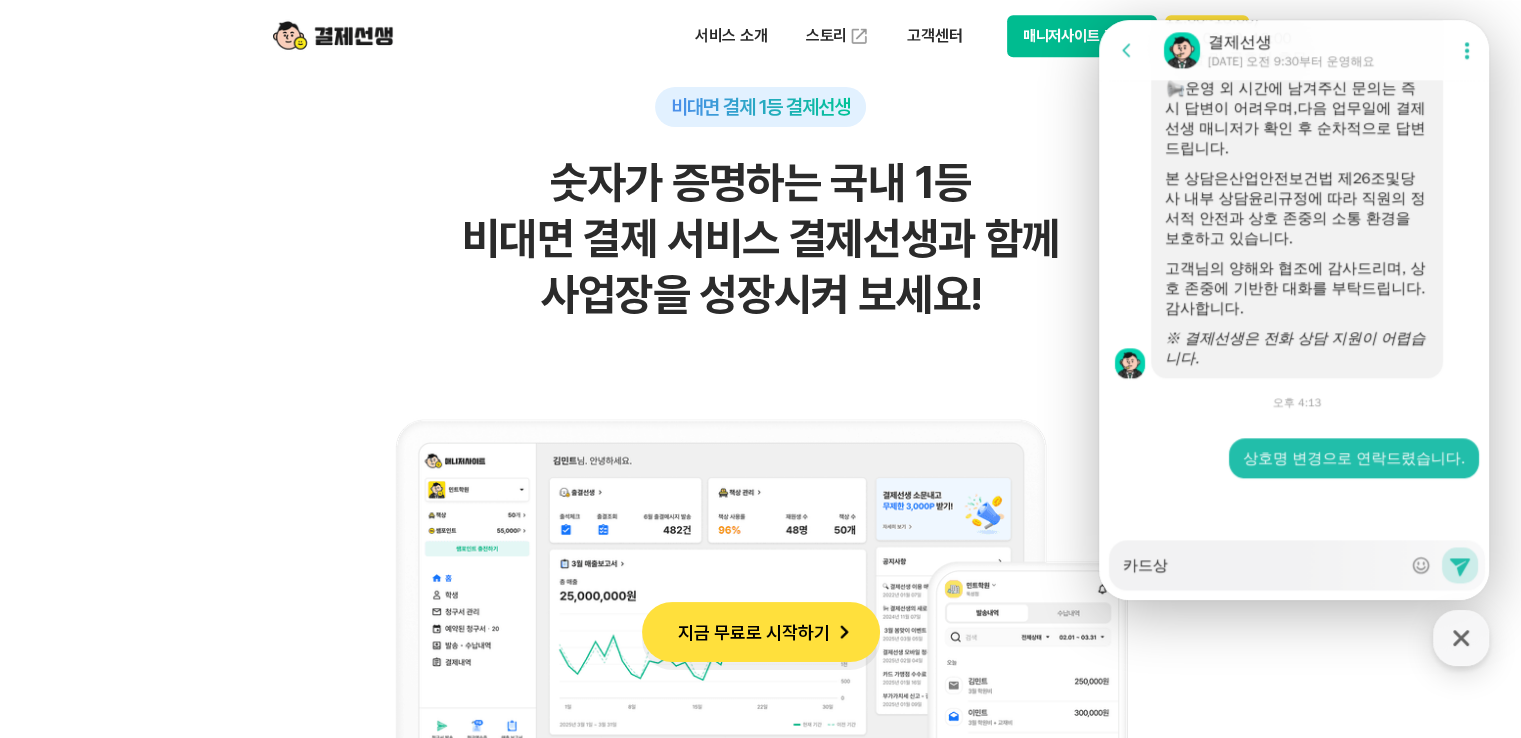 type on "카드사에" 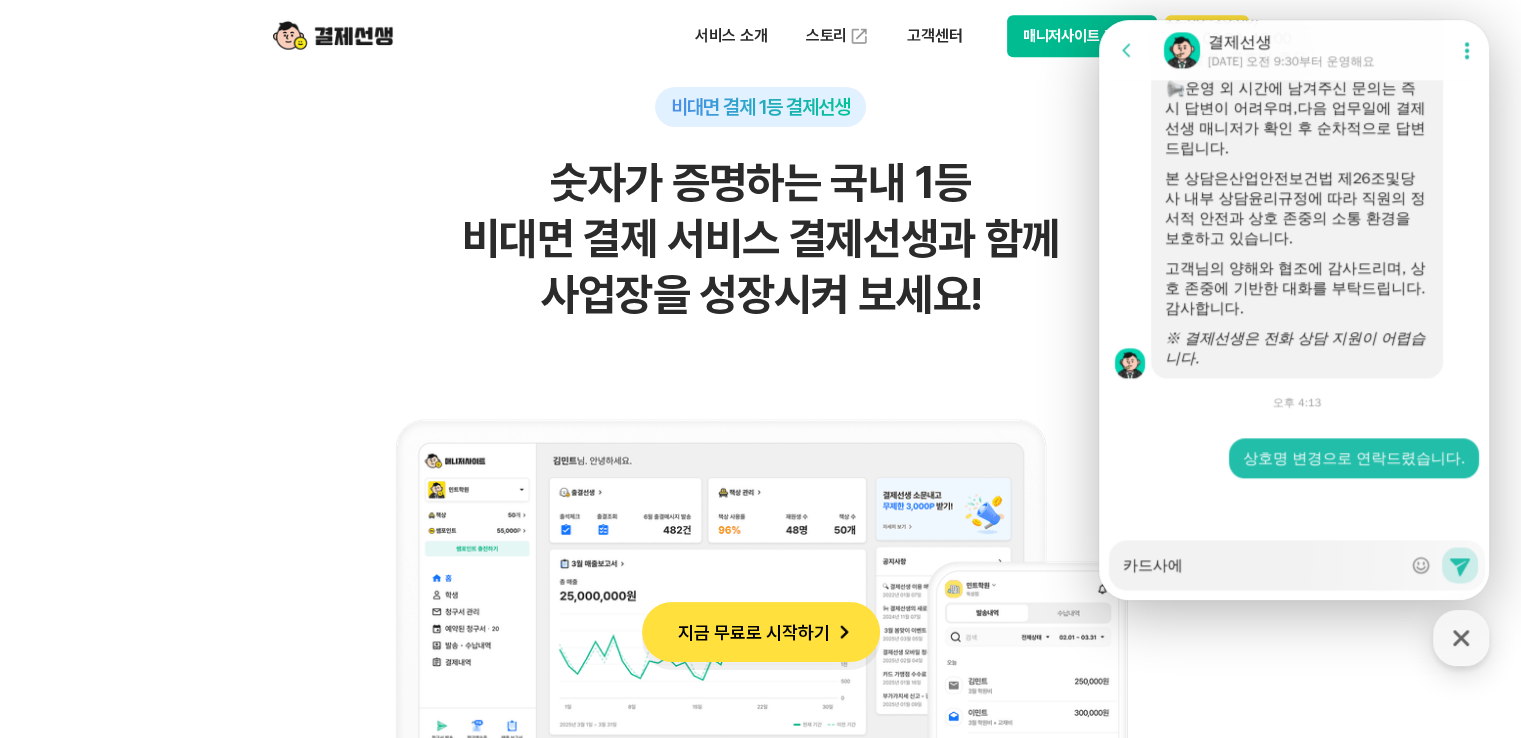 type on "카드사엔" 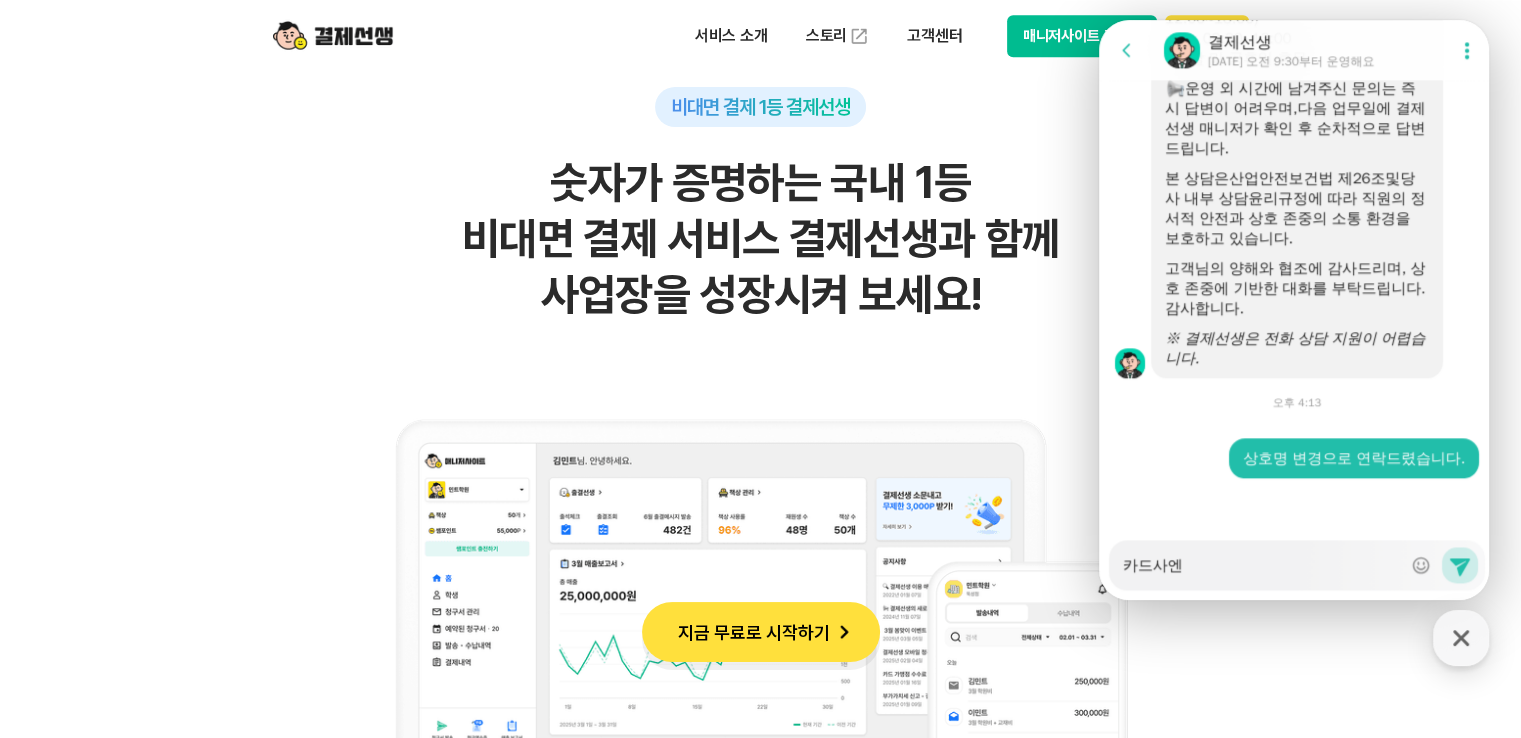 type on "카드사에느" 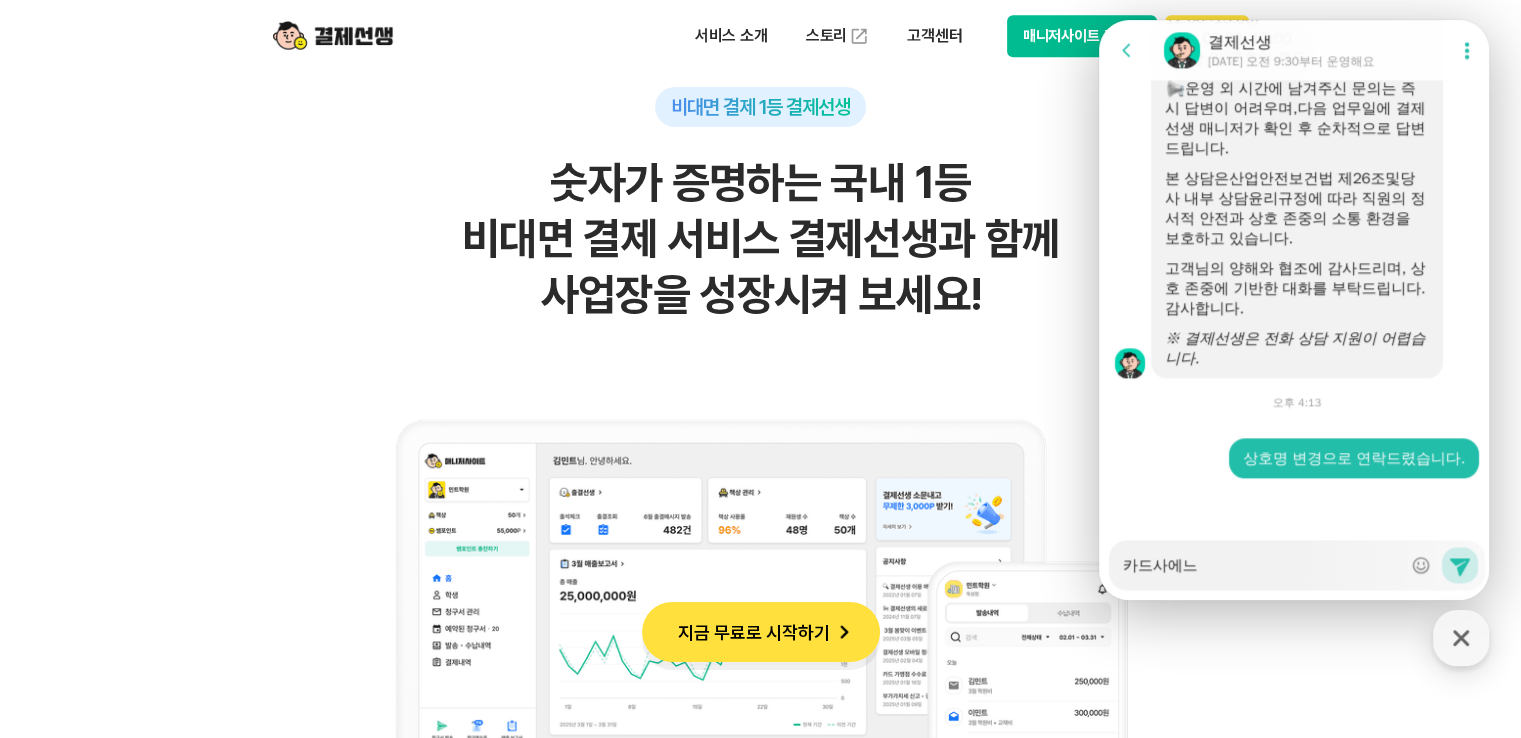type on "카드사에는" 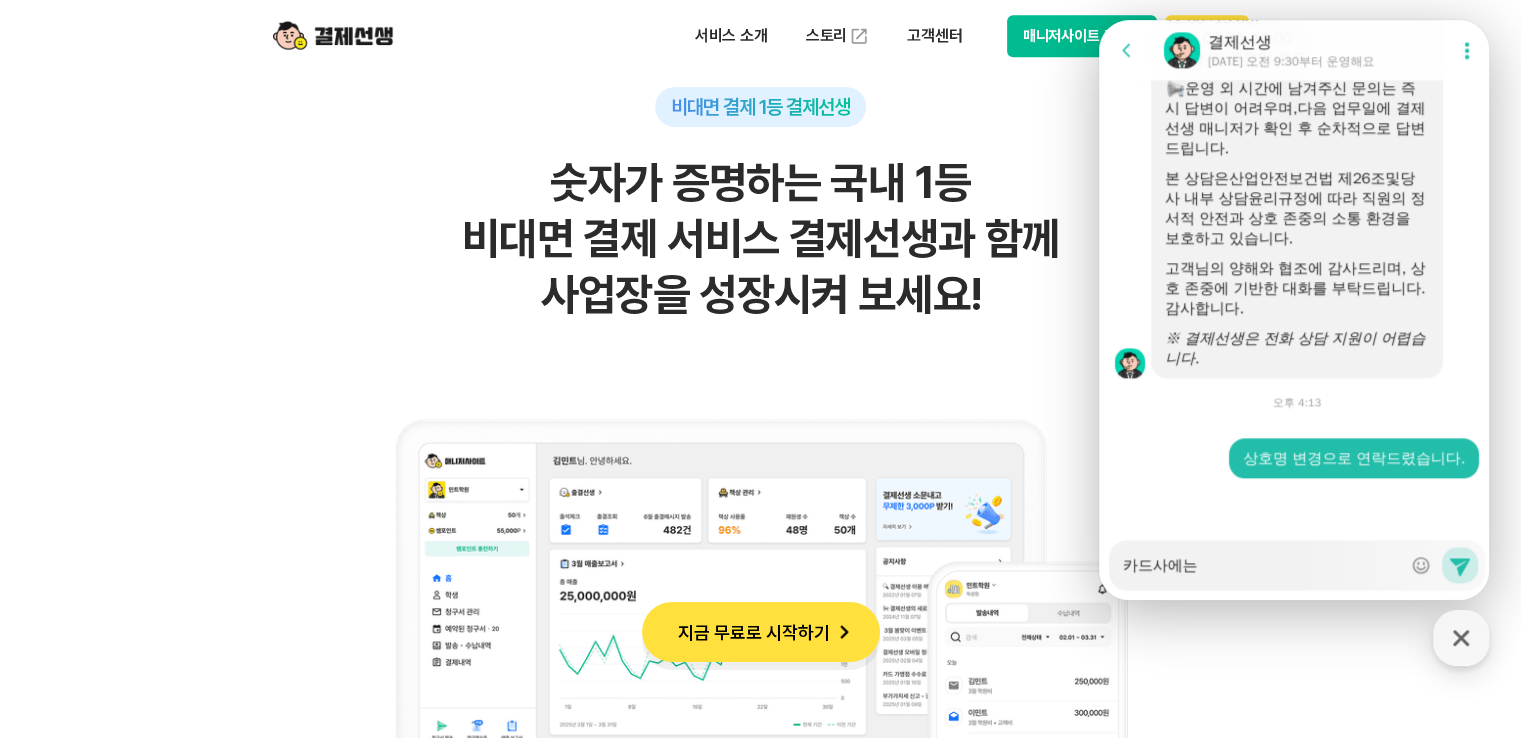 type on "카드사에는" 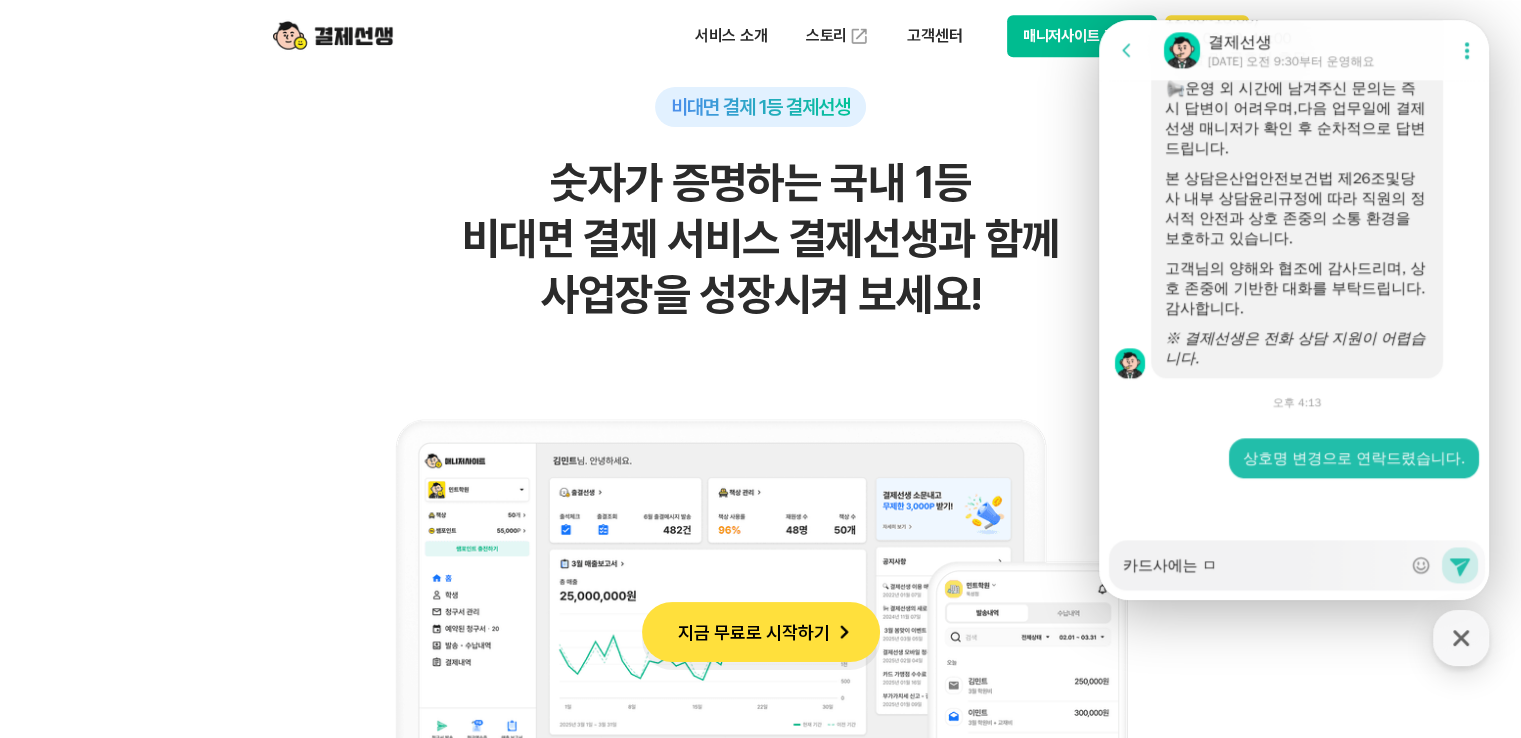 type on "카드사에는 모" 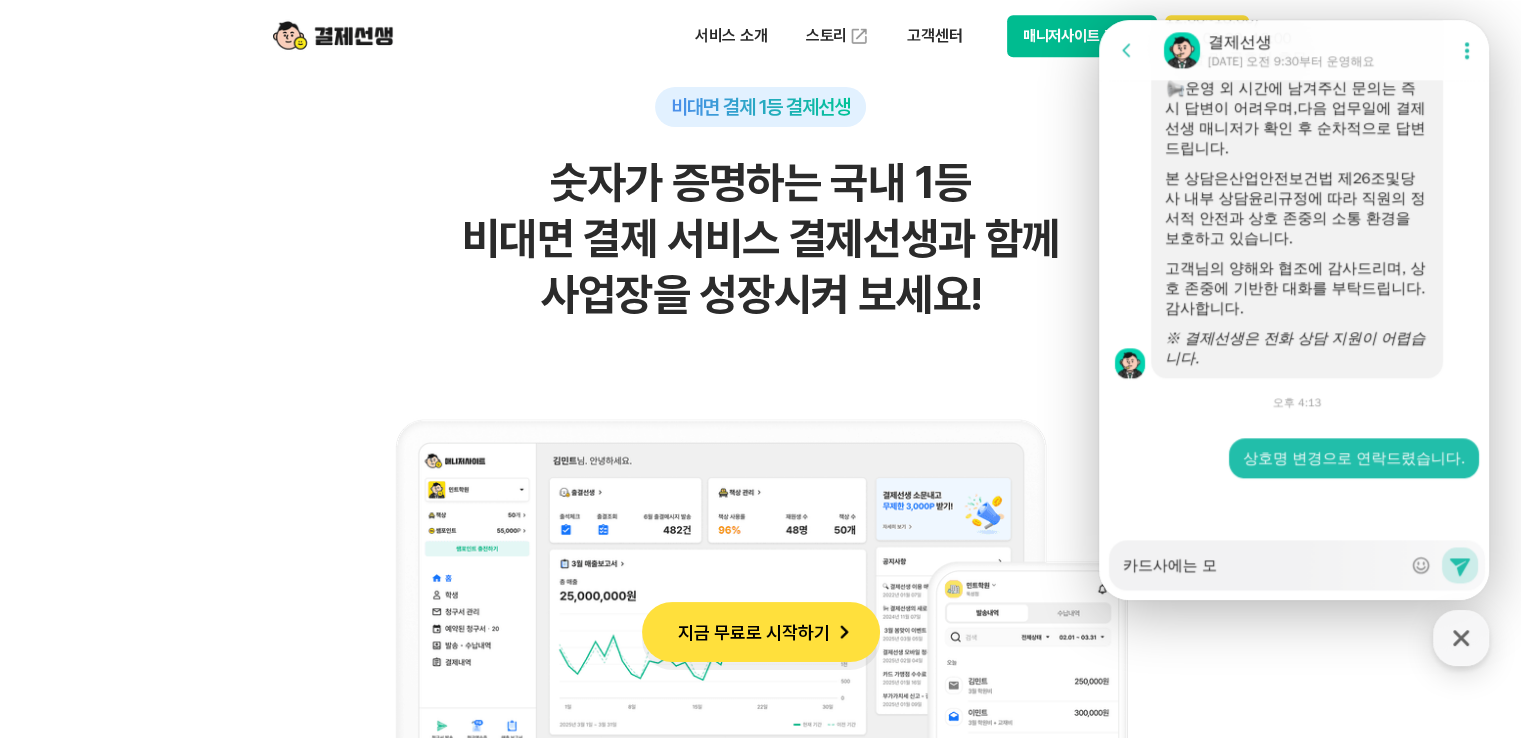 type on "카드사에는 몯" 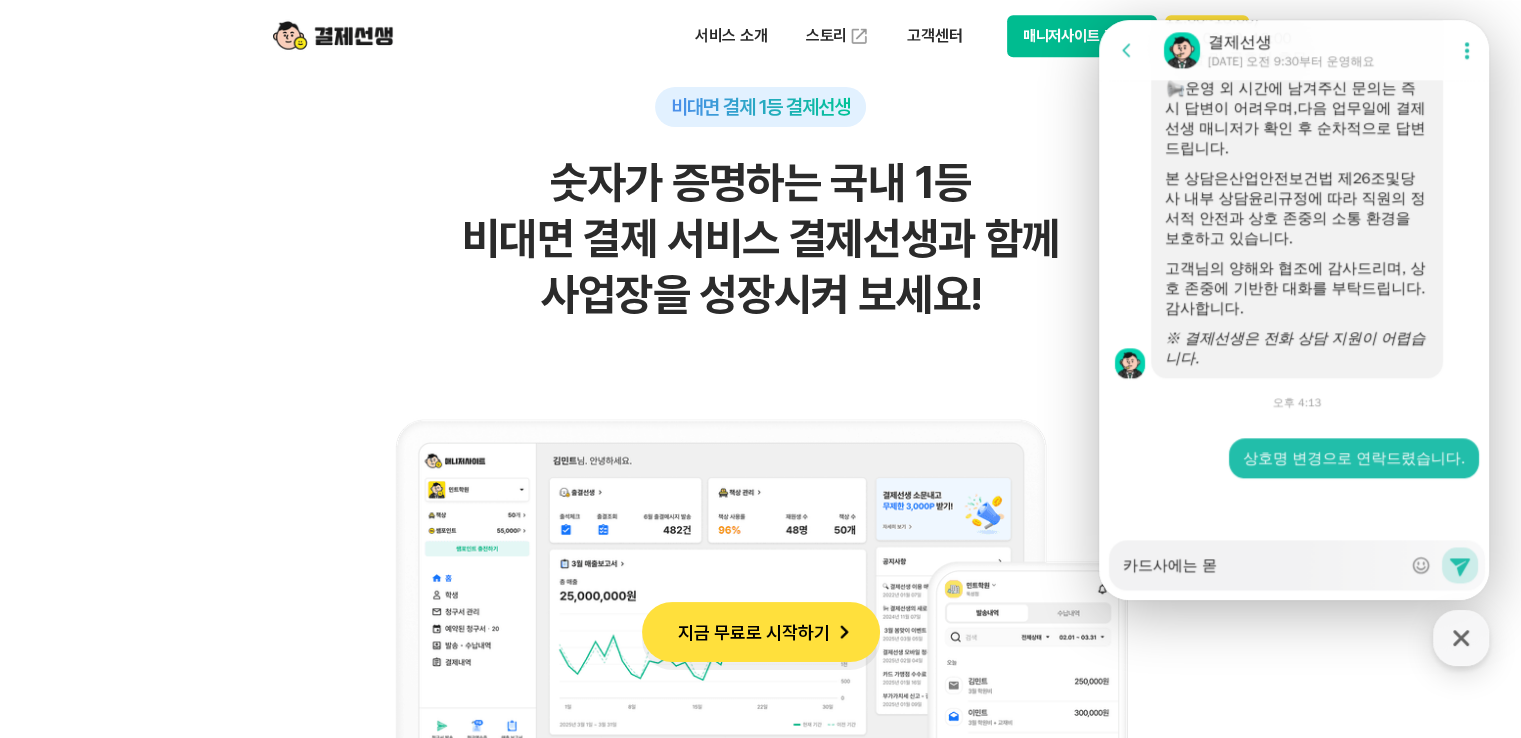 type on "카드사에는 모두" 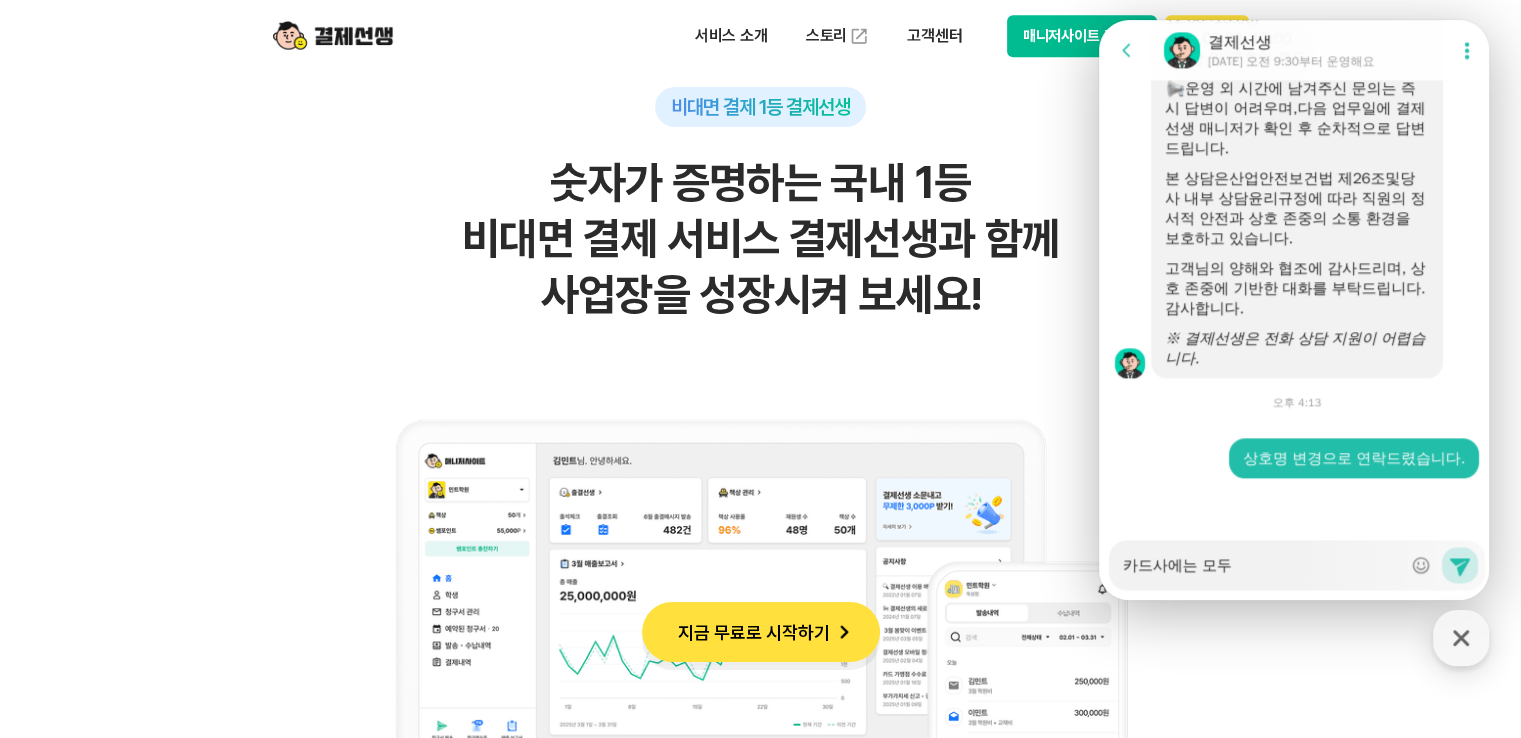 type on "x" 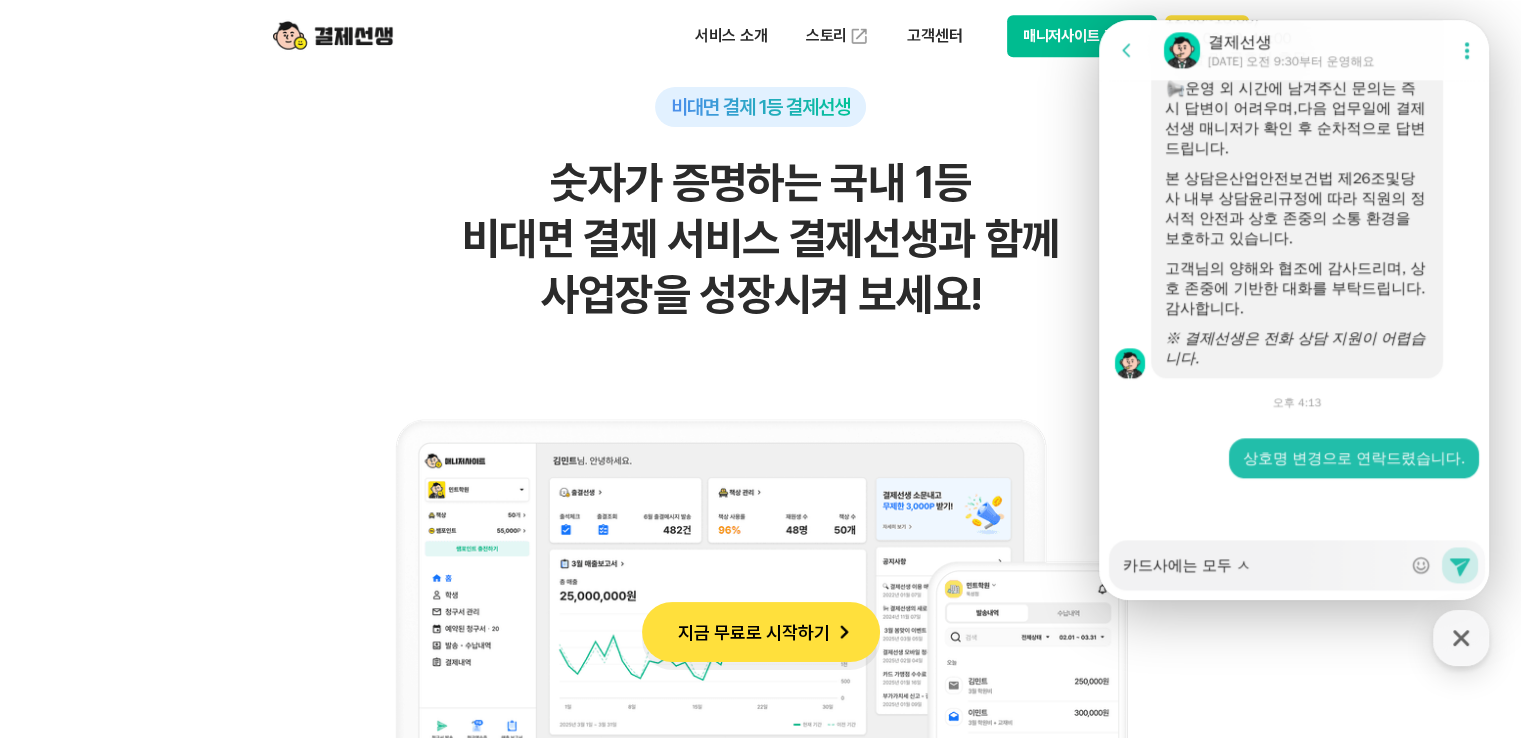 type on "카드사에는 모두 사" 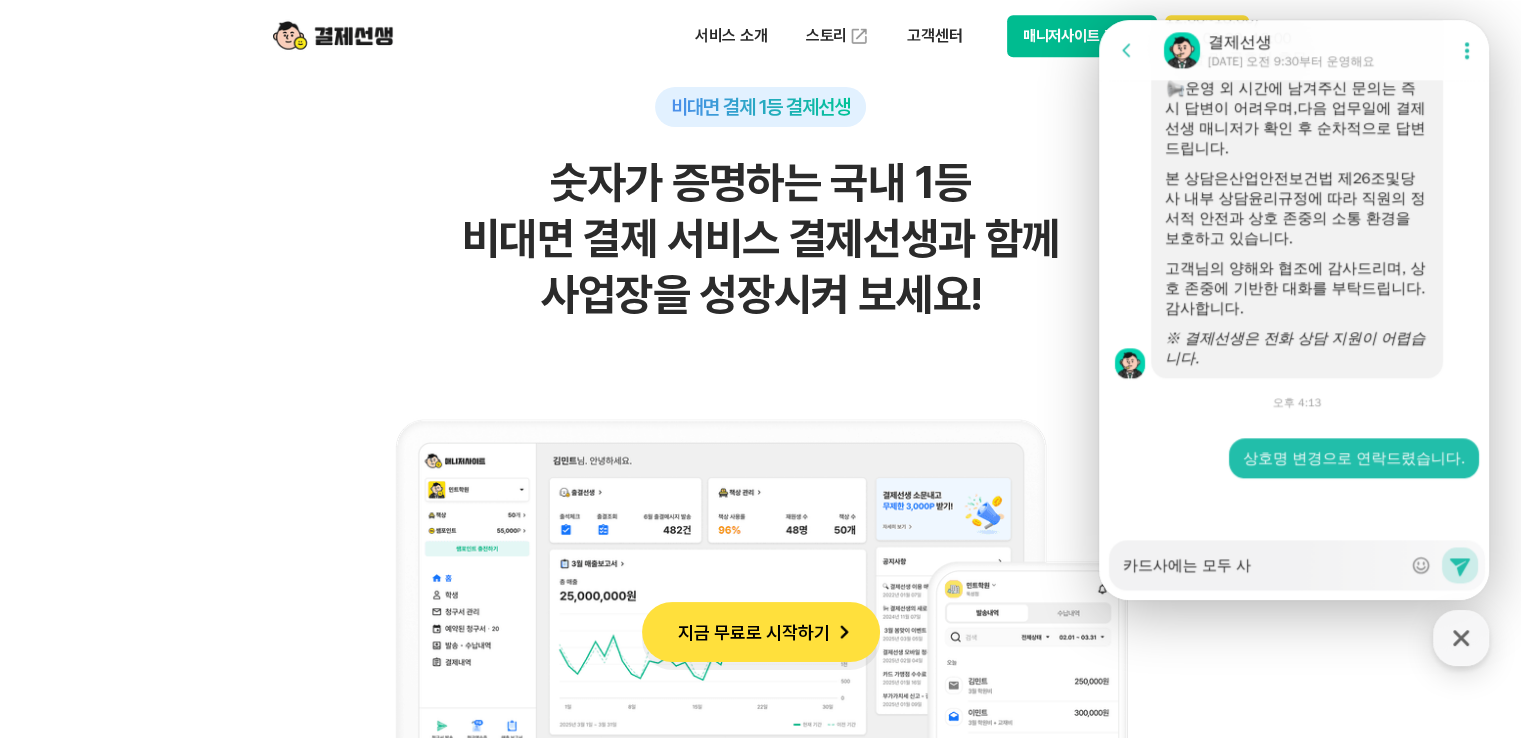 type on "카드사에는 모두 상" 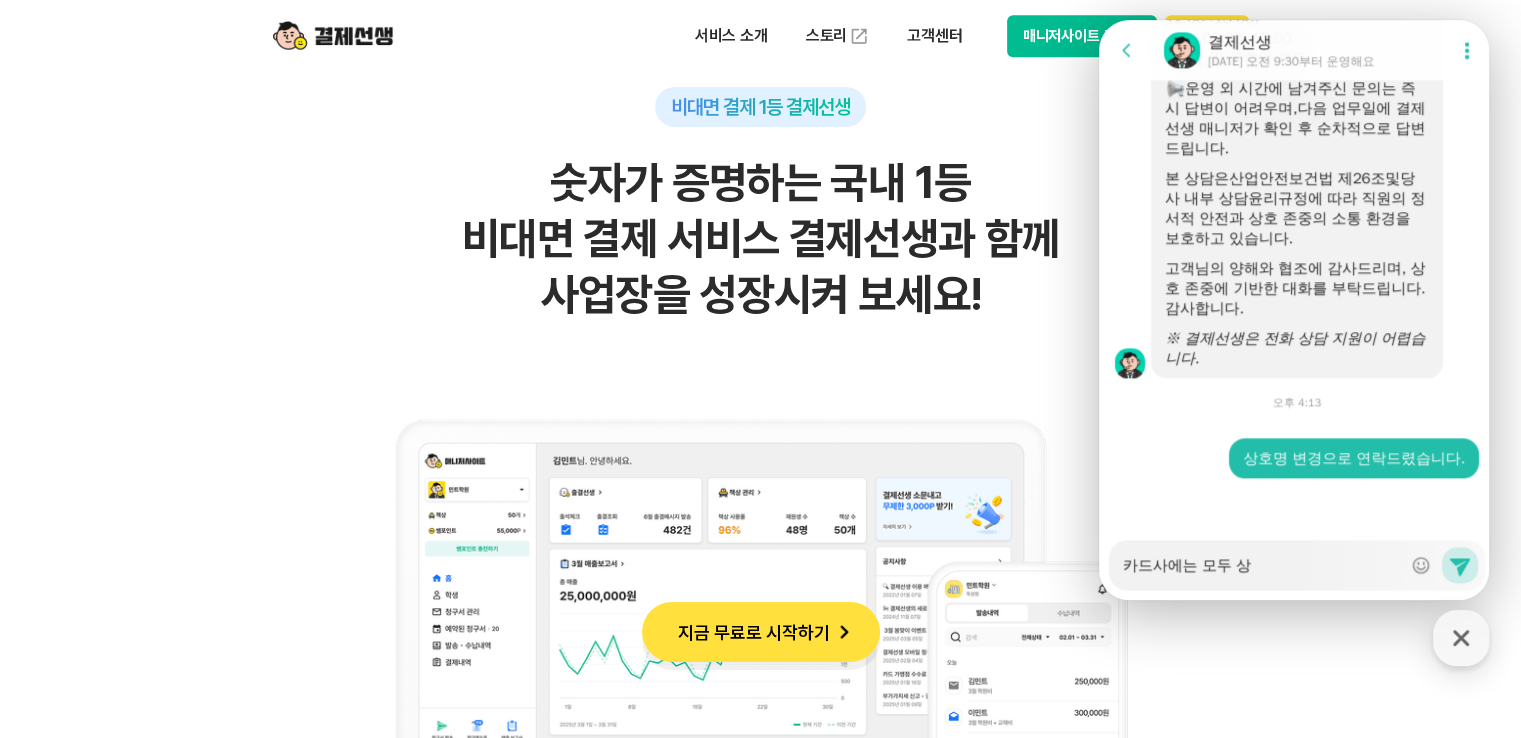 type on "카드사에는 모두 상ㅎ" 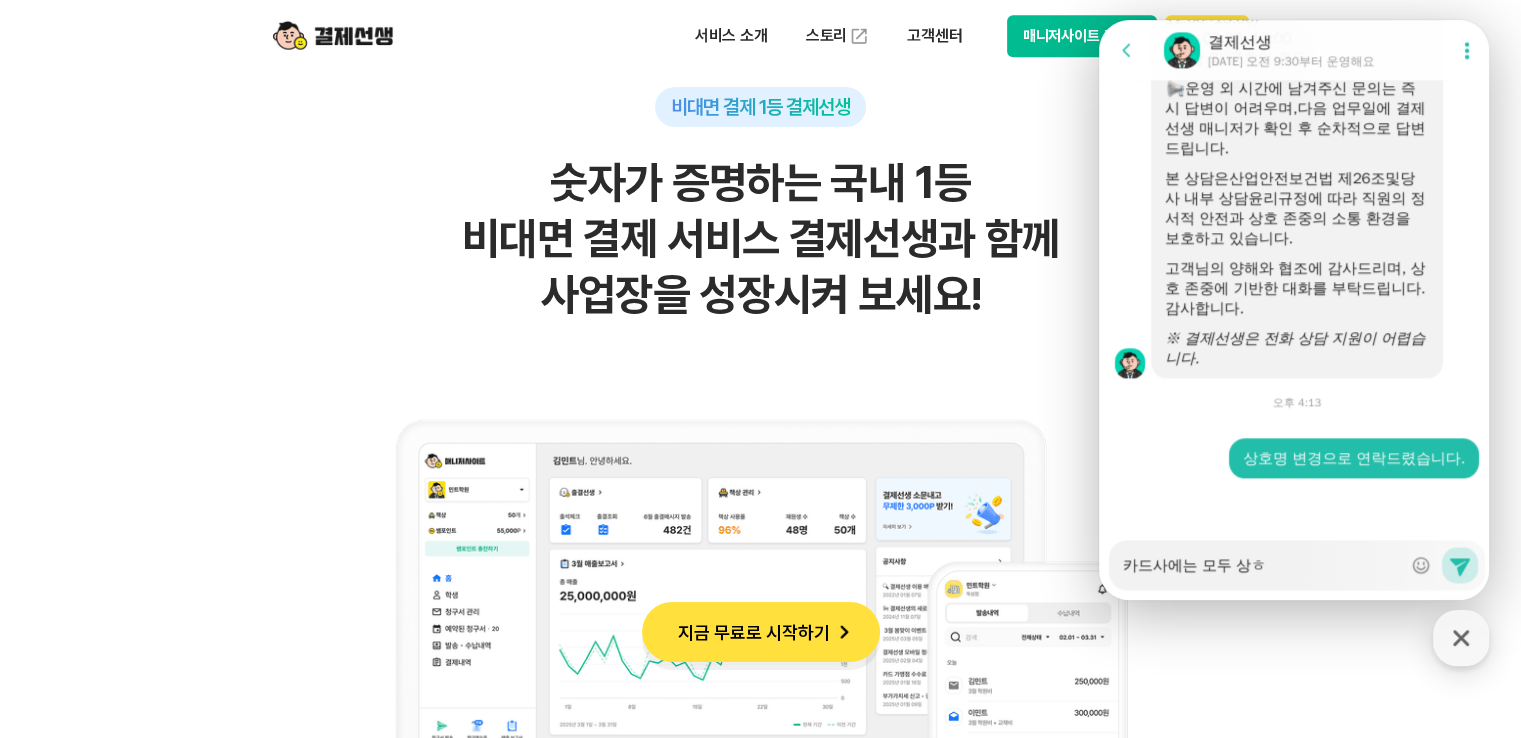 type on "카드사에는 모두 상호" 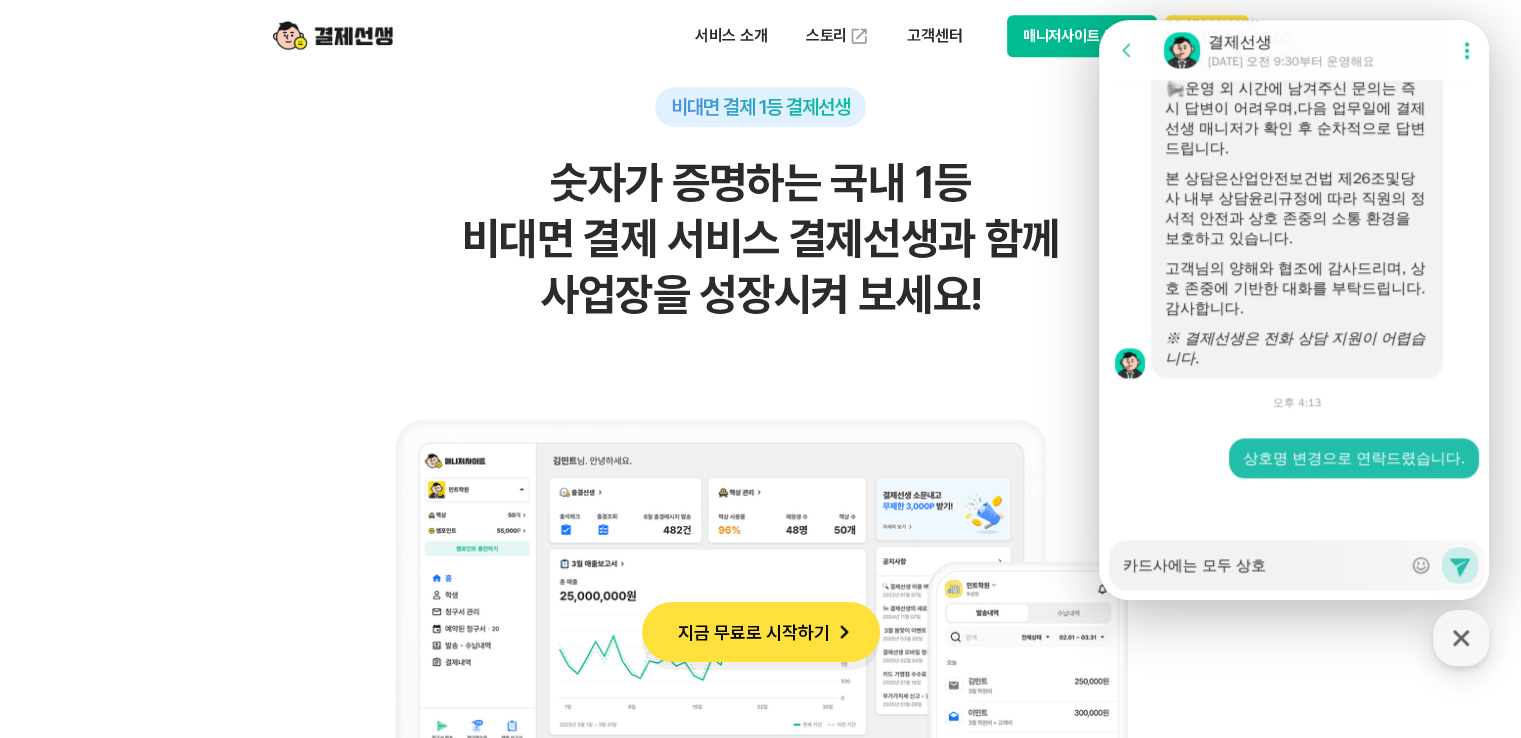 type on "카드사에는 모두 상홉" 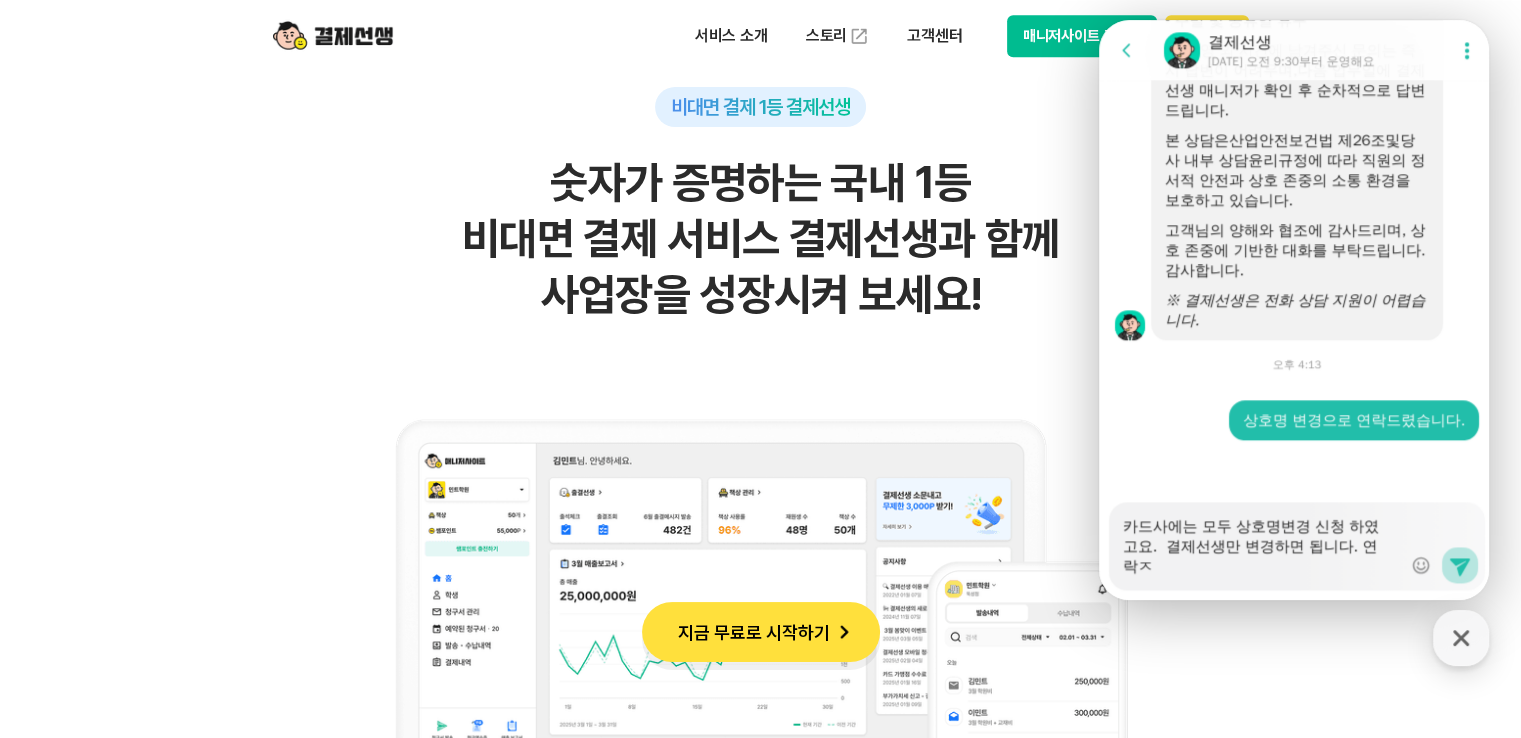 scroll, scrollTop: 2488, scrollLeft: 0, axis: vertical 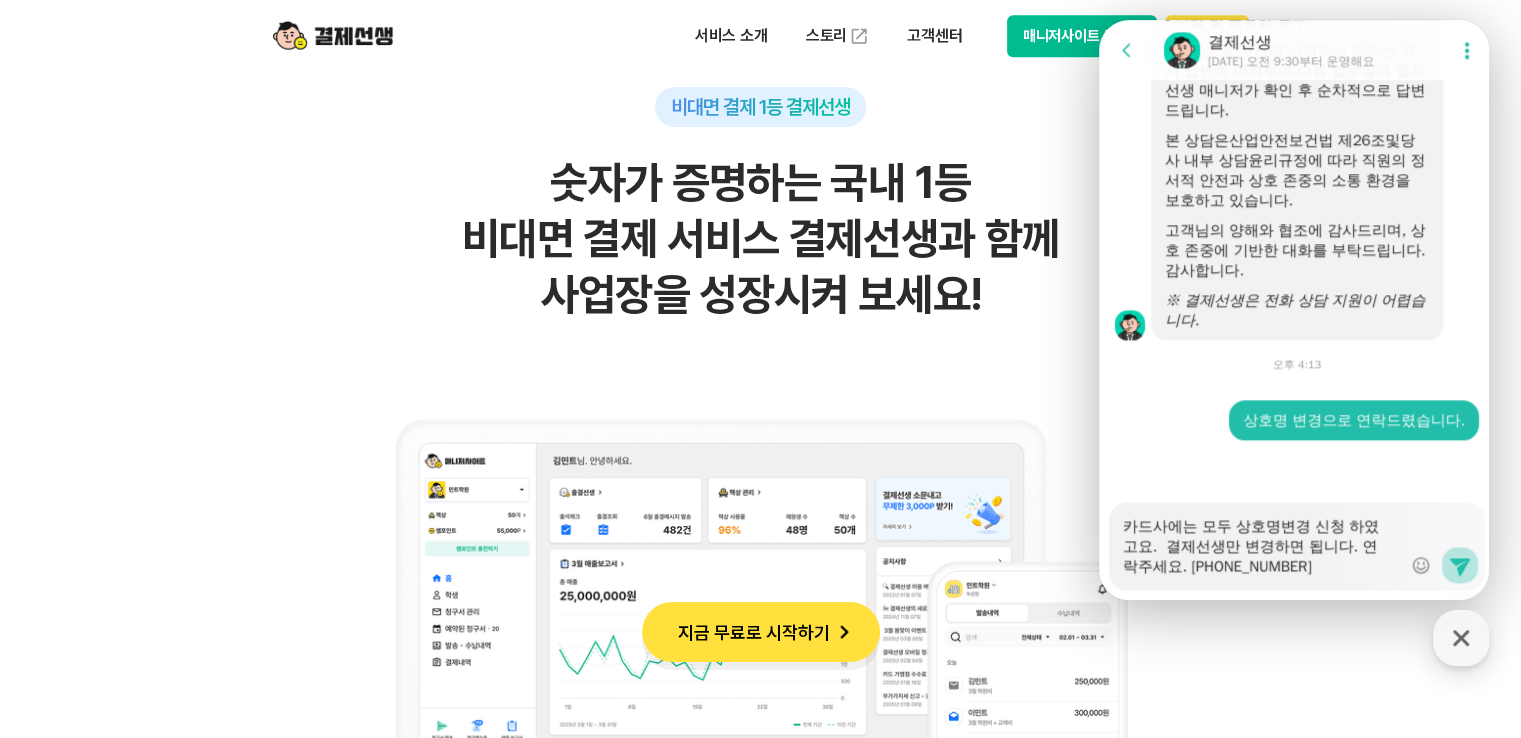 click 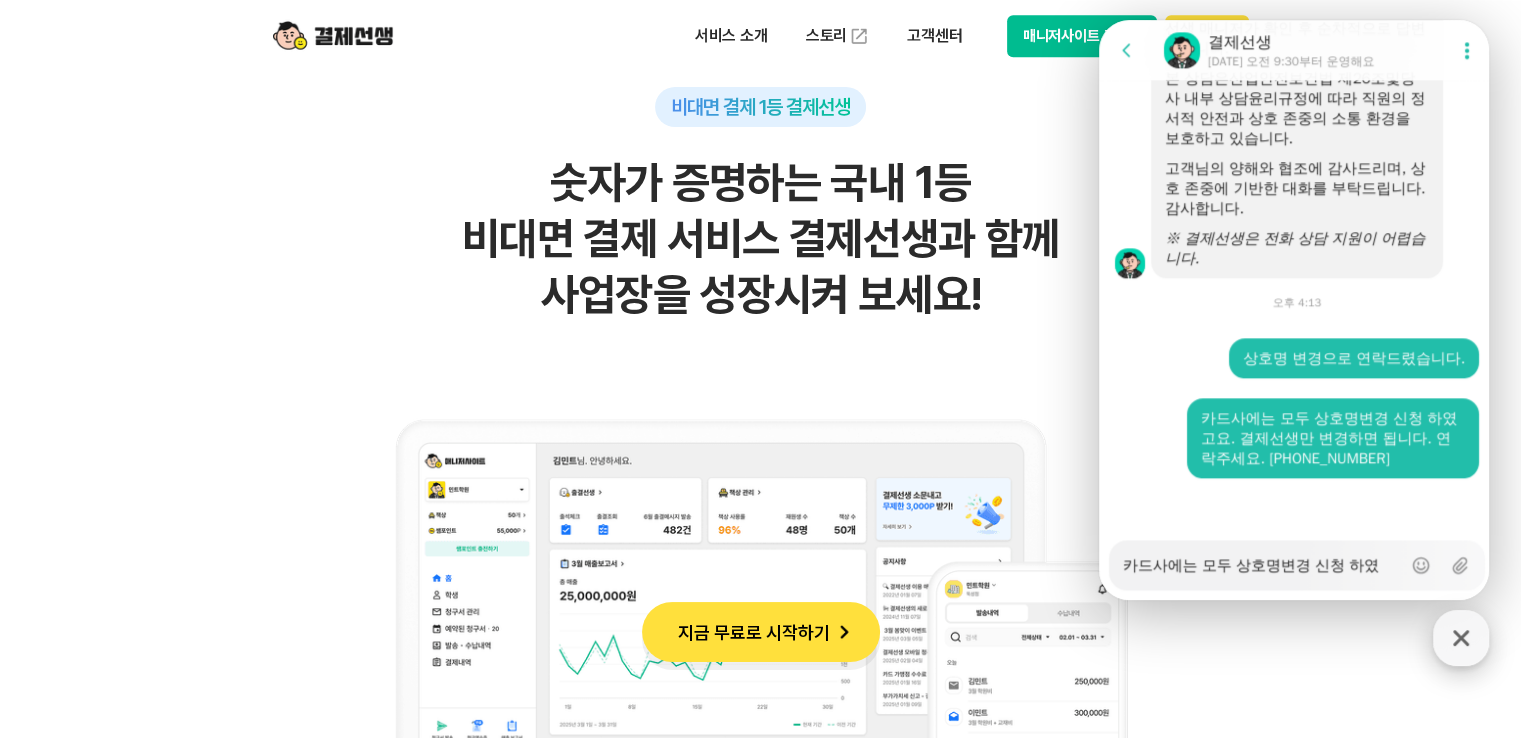 click 